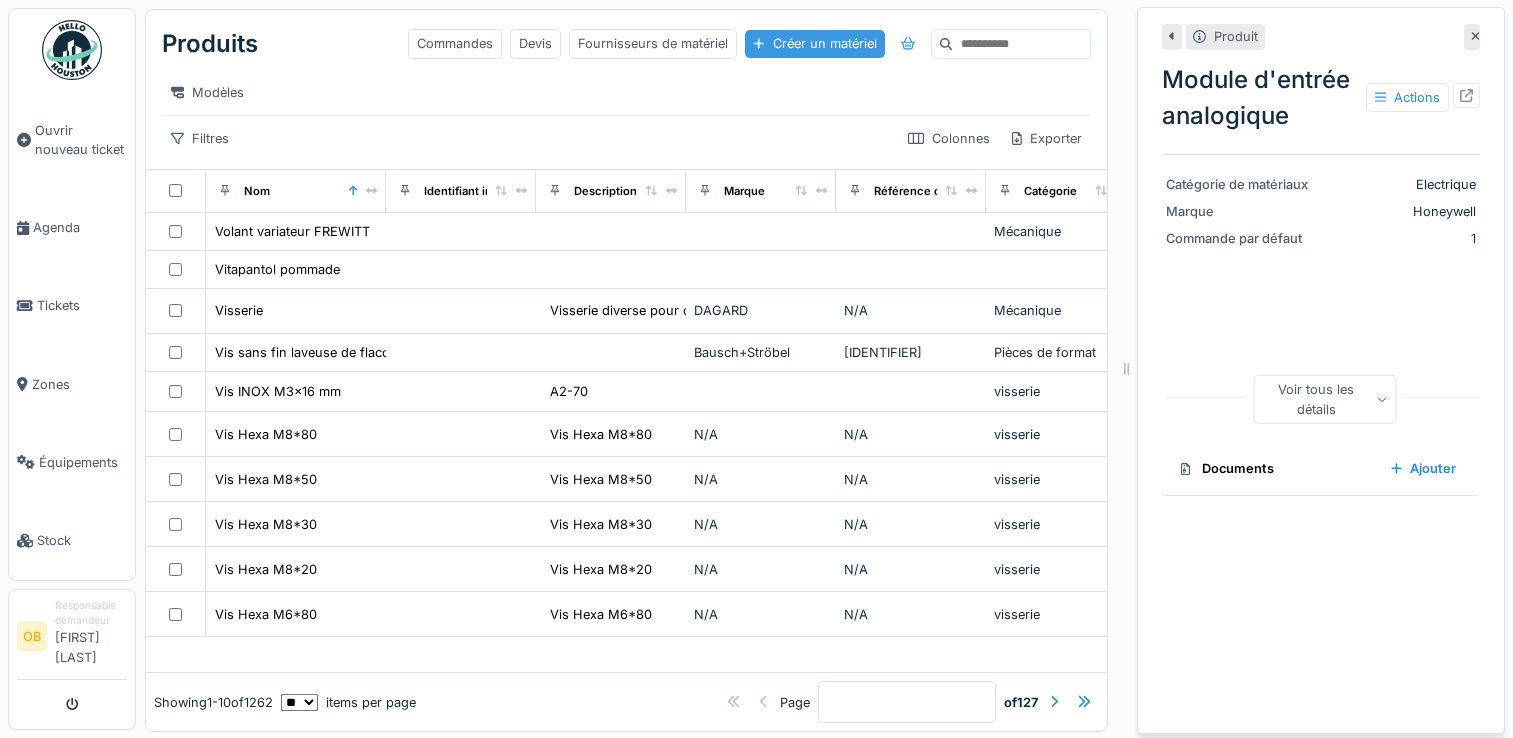 scroll, scrollTop: 0, scrollLeft: 0, axis: both 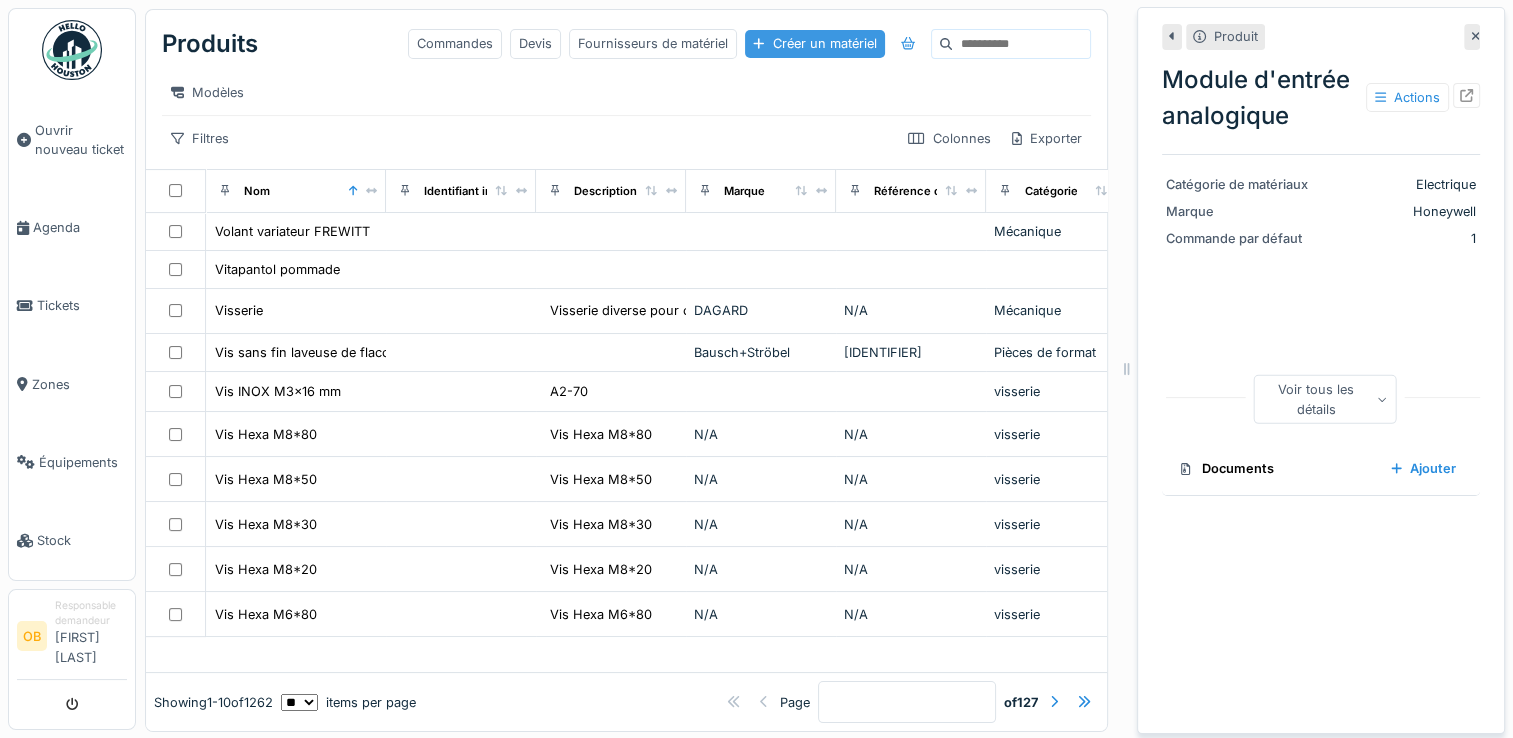 click on "Créer un matériel" at bounding box center [814, 43] 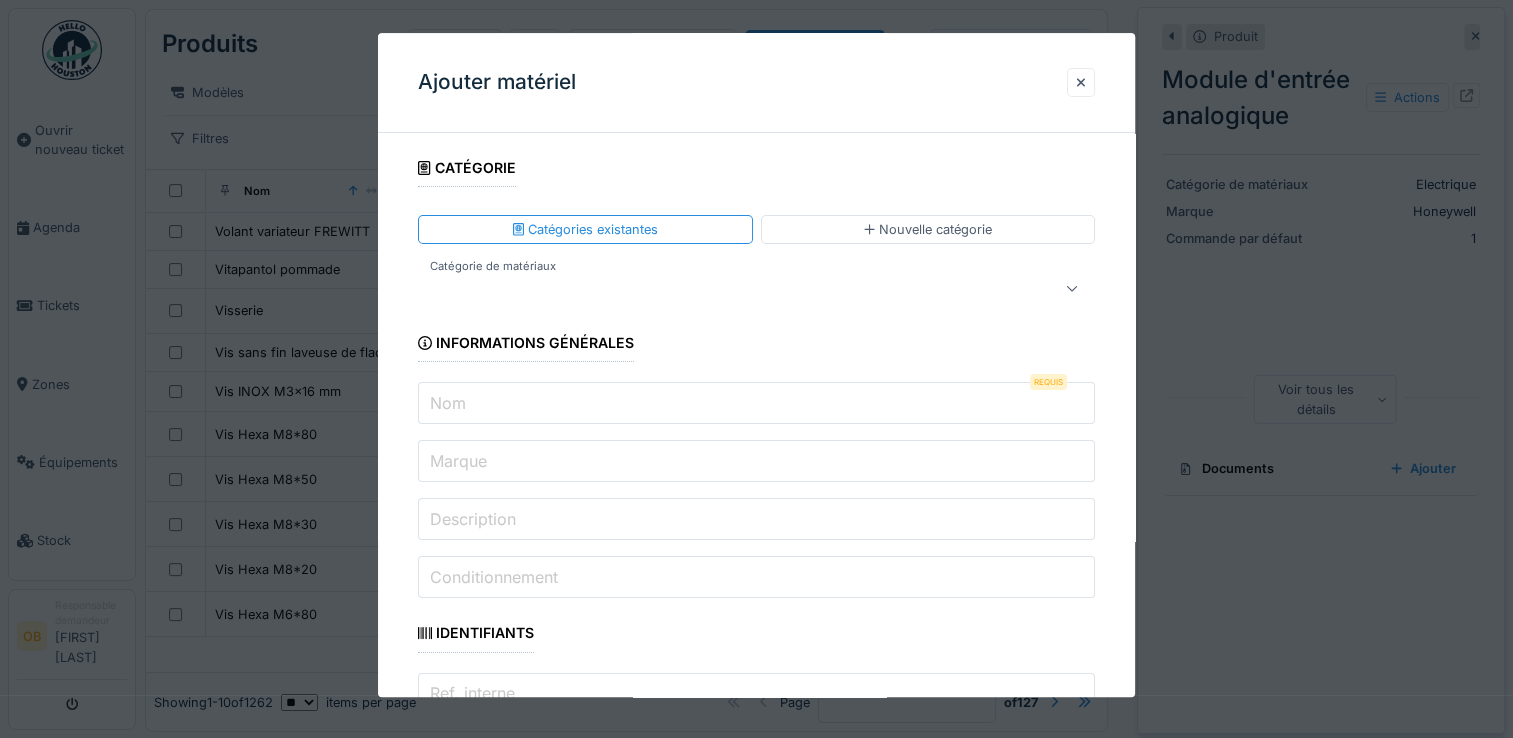 click on "Nom" at bounding box center (756, 404) 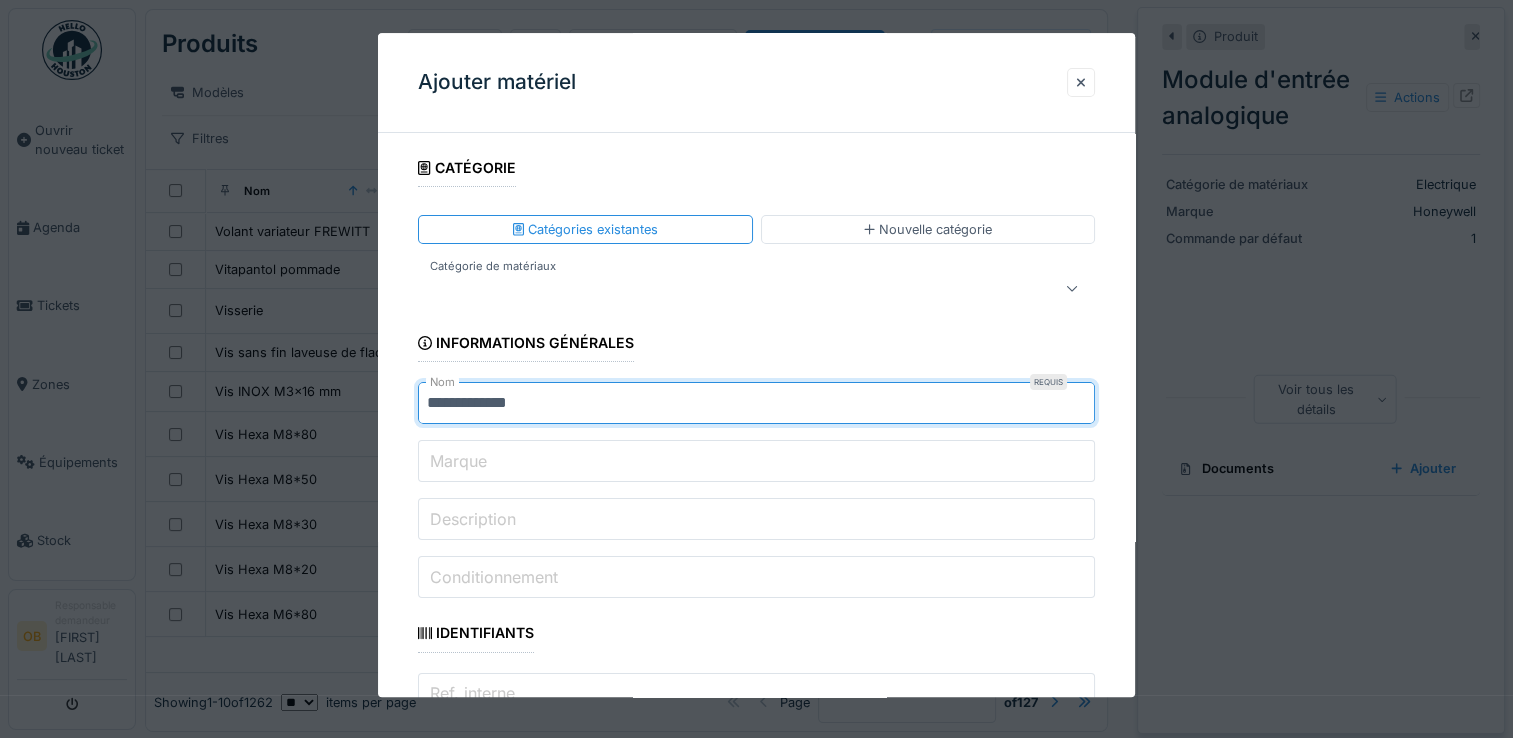 type on "**********" 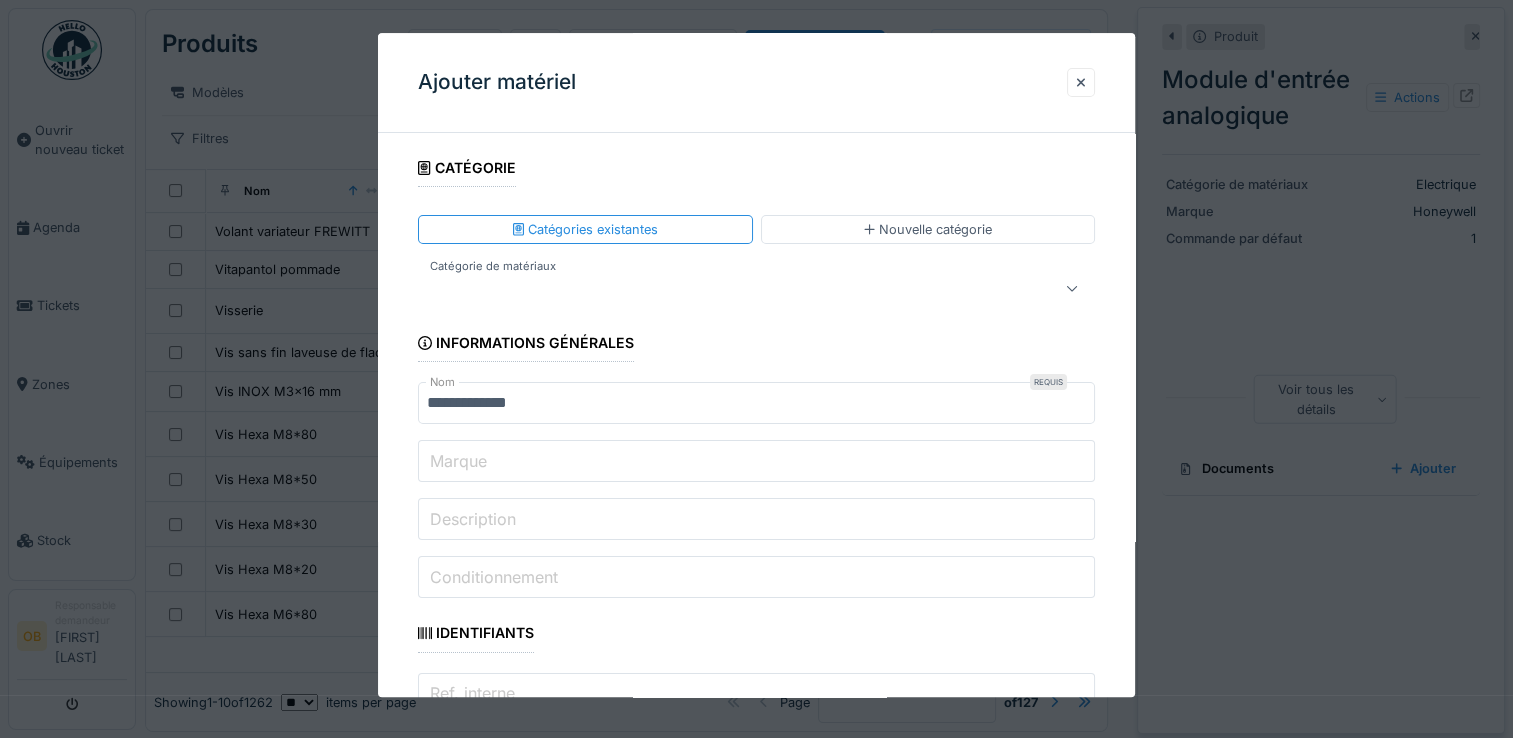 click on "Description" at bounding box center [756, 520] 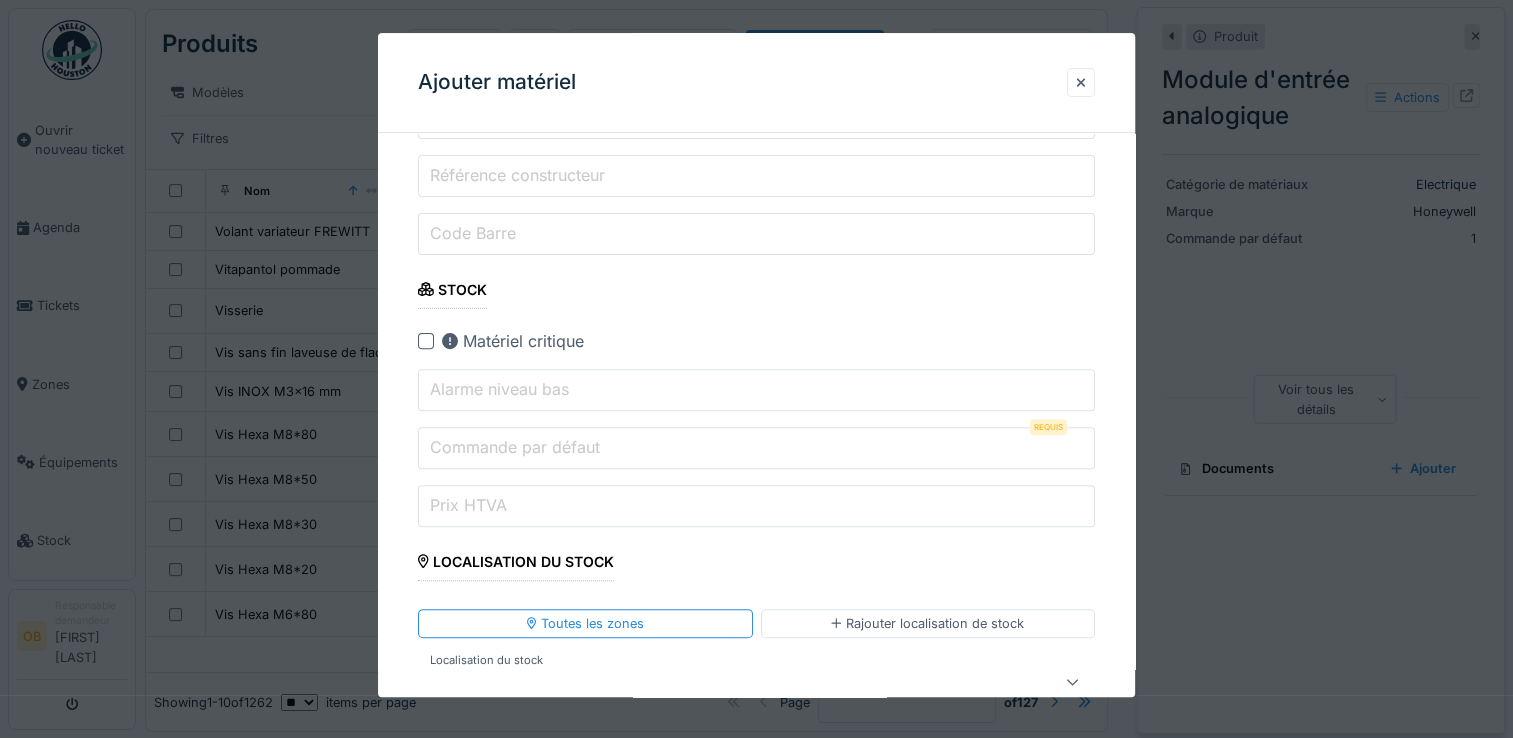 scroll, scrollTop: 800, scrollLeft: 0, axis: vertical 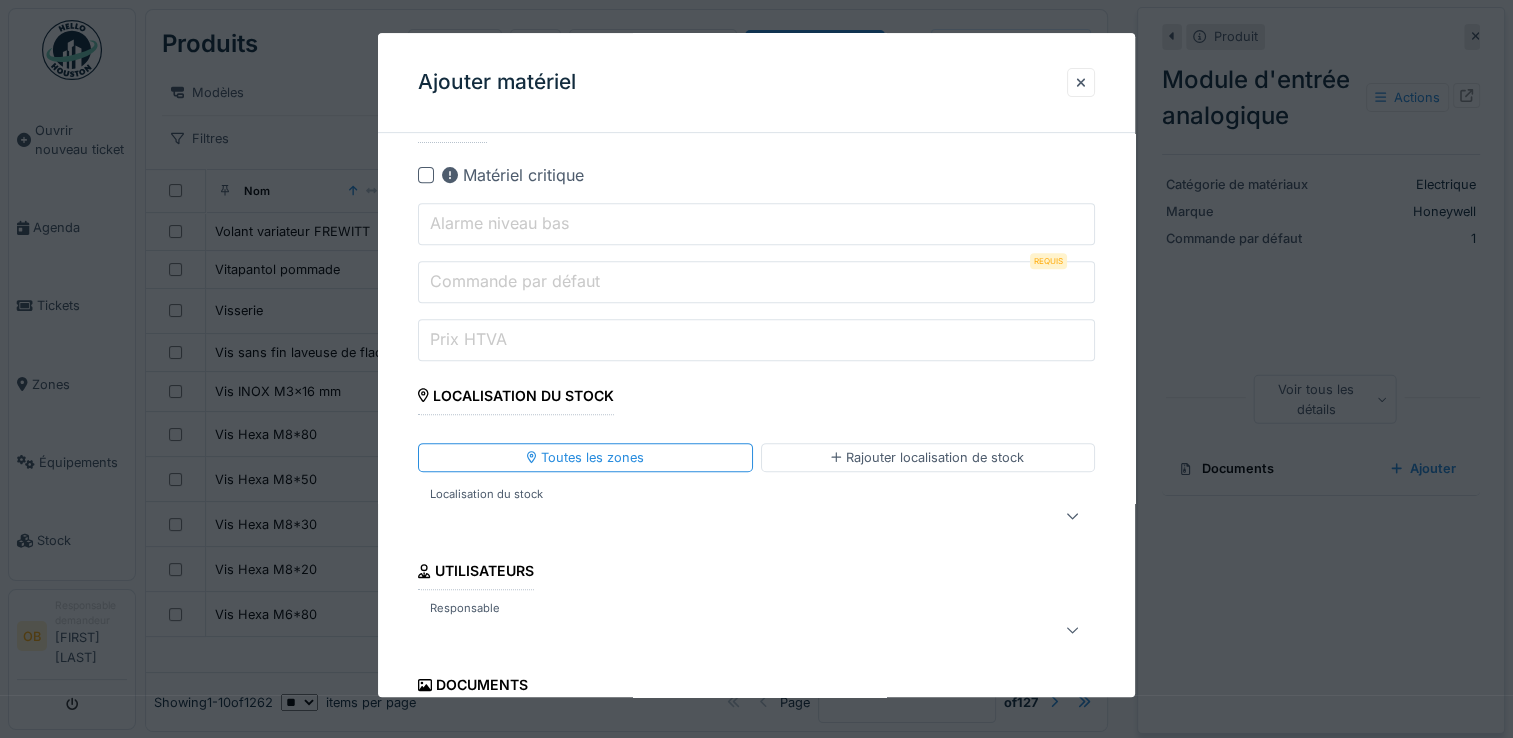 type on "*" 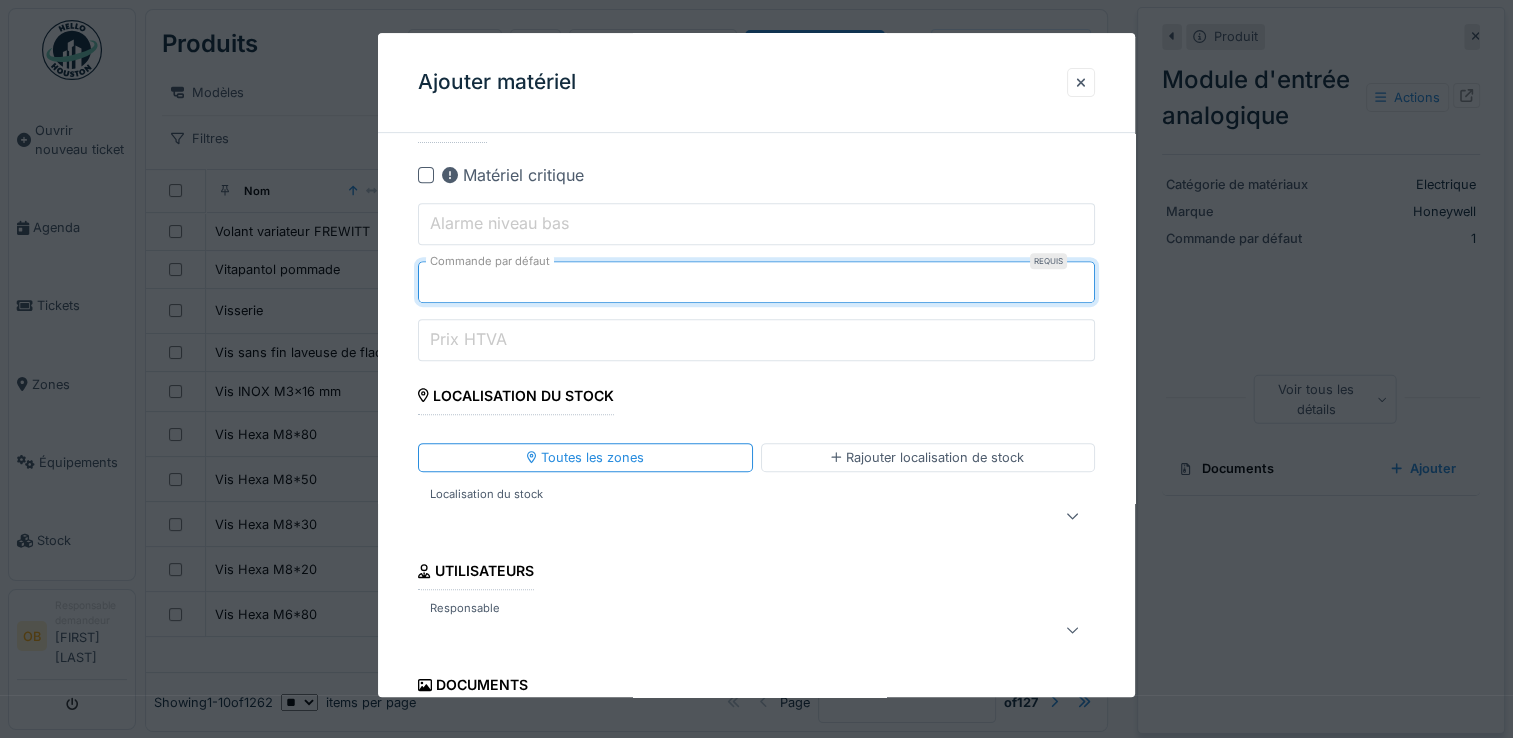 click on "**********" at bounding box center (756, 1069) 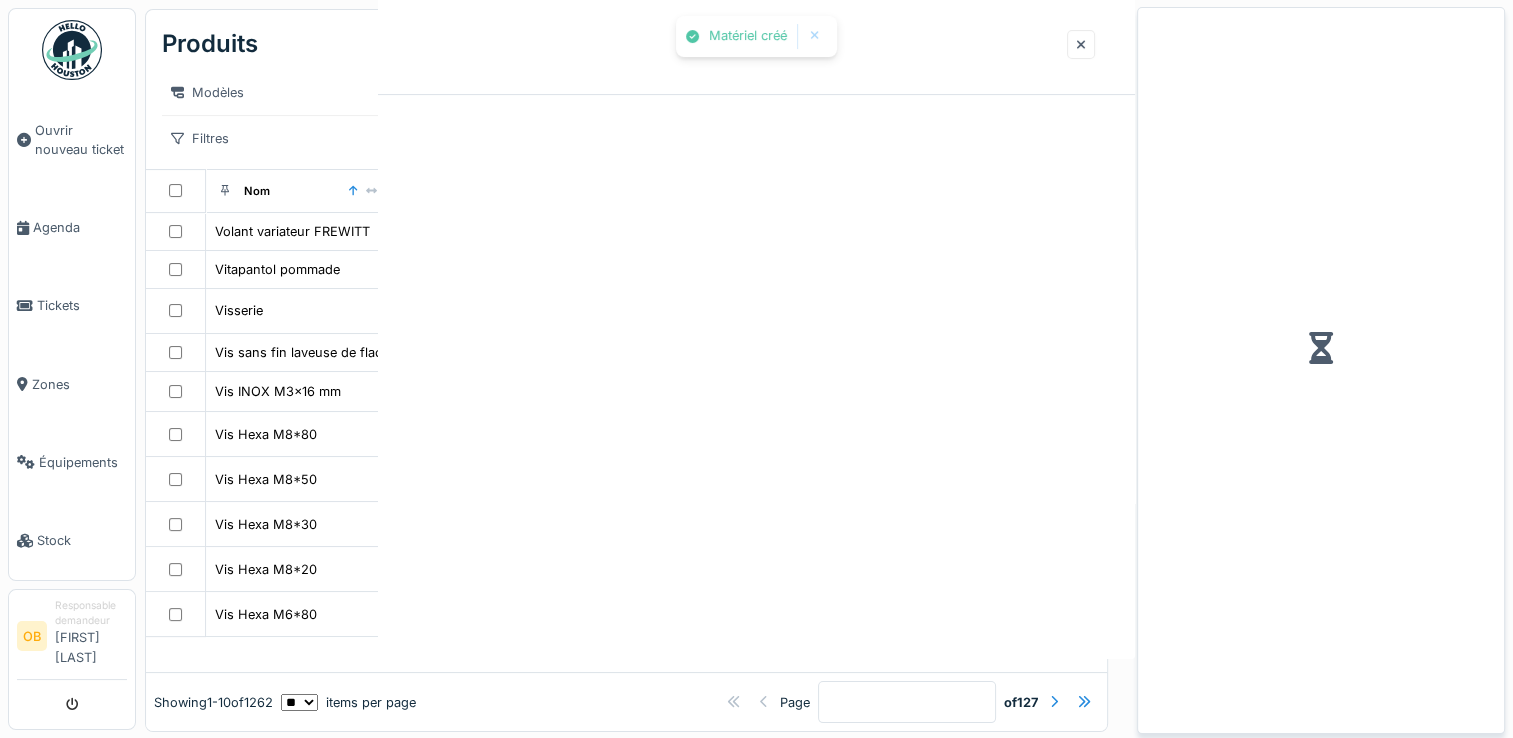 scroll, scrollTop: 0, scrollLeft: 0, axis: both 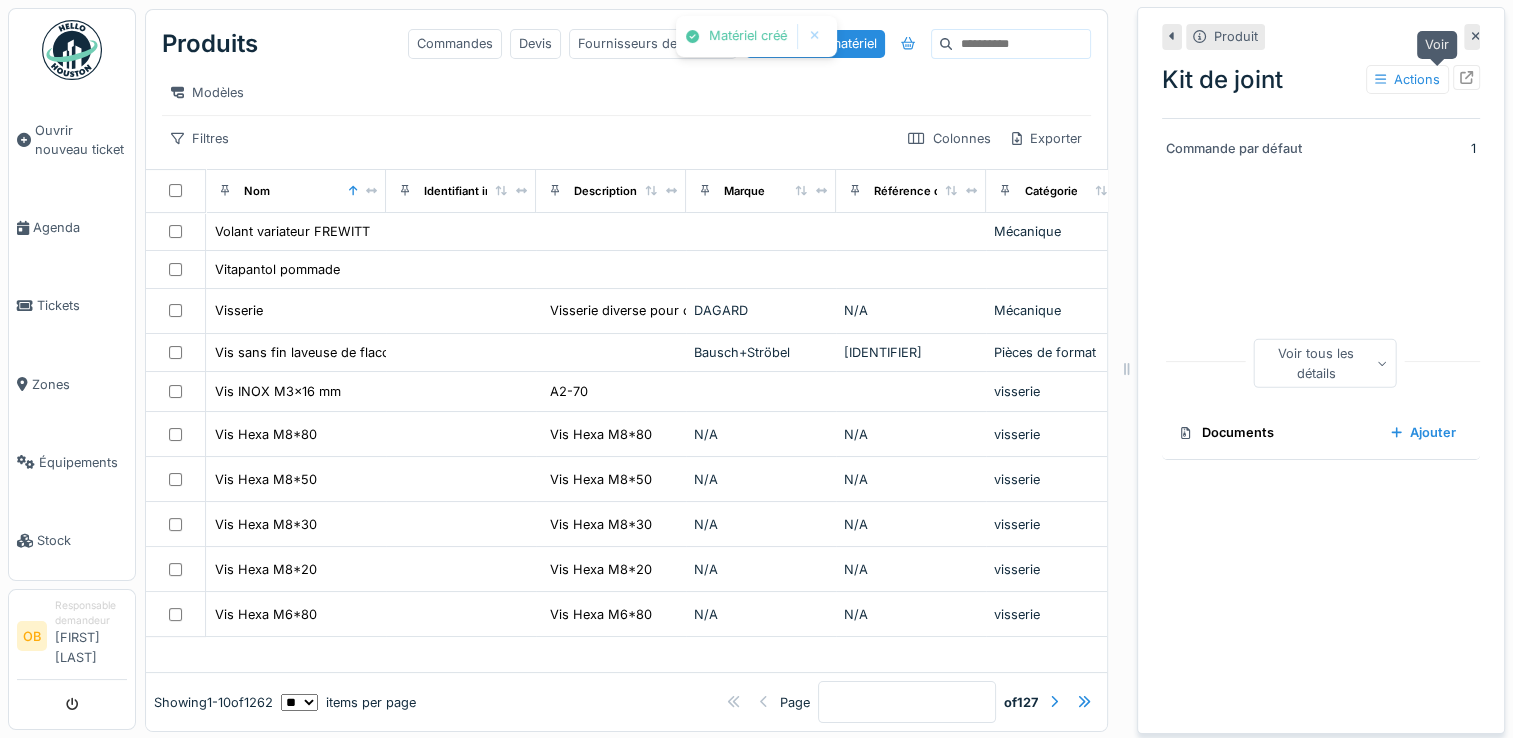 click 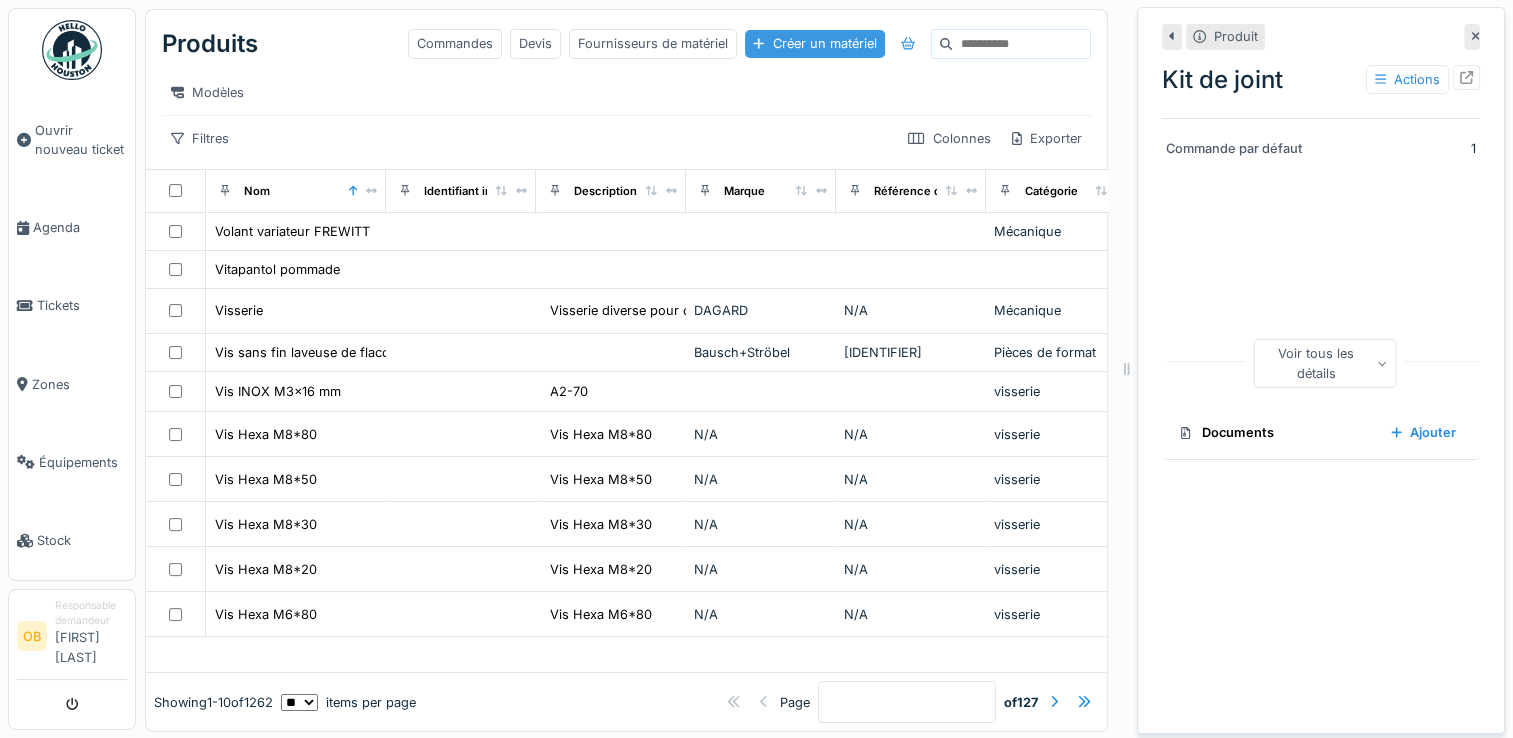 click on "Créer un matériel" at bounding box center (814, 43) 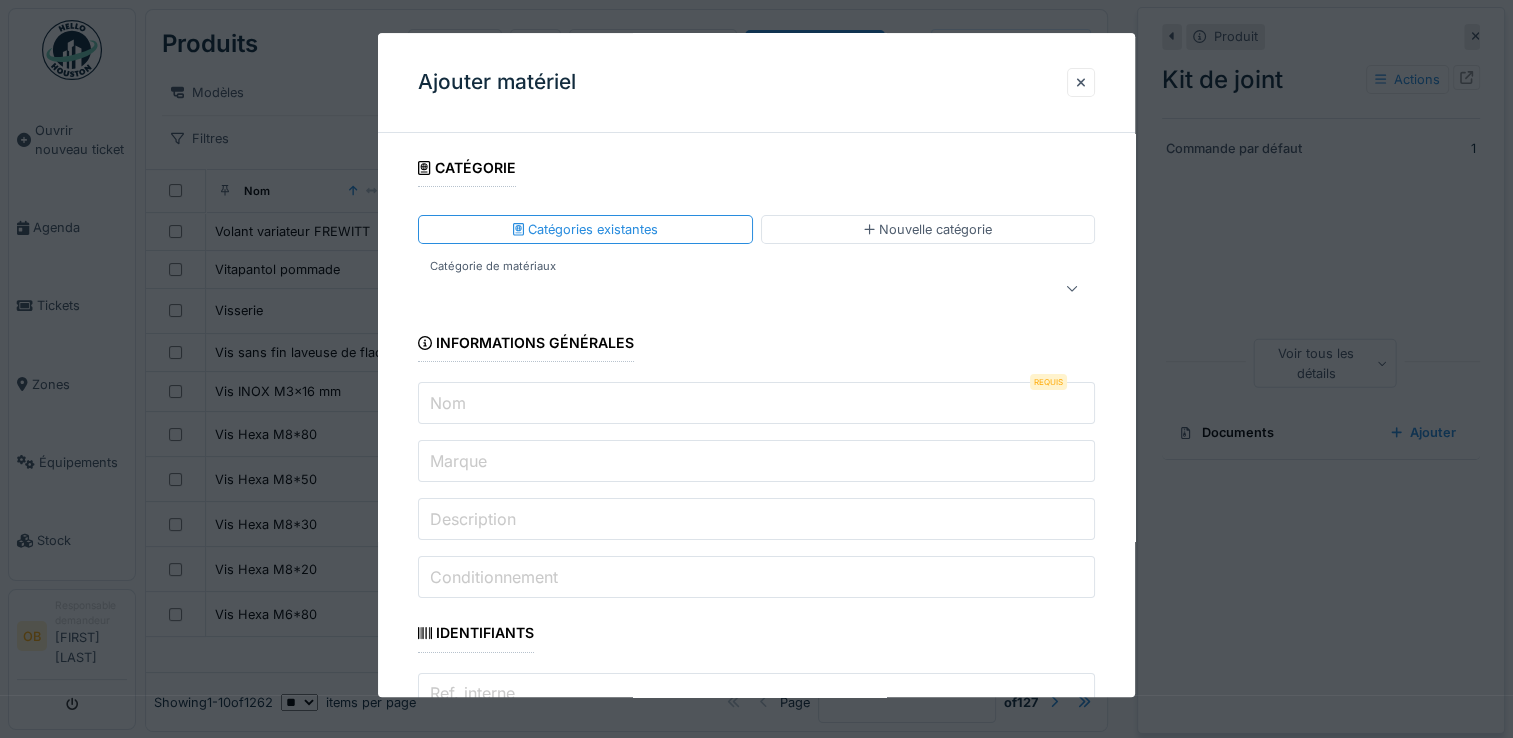 click on "Nom" at bounding box center (756, 404) 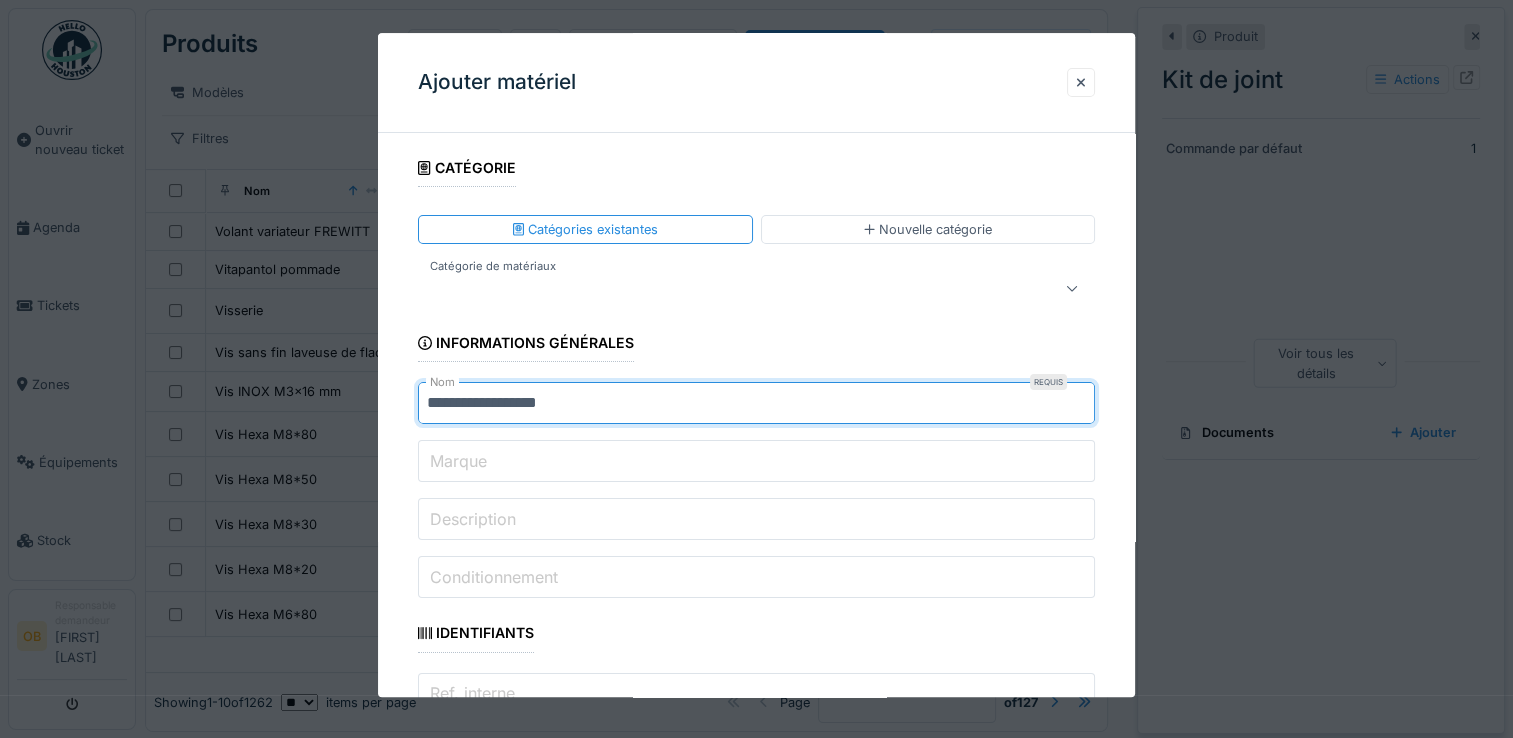 type on "**********" 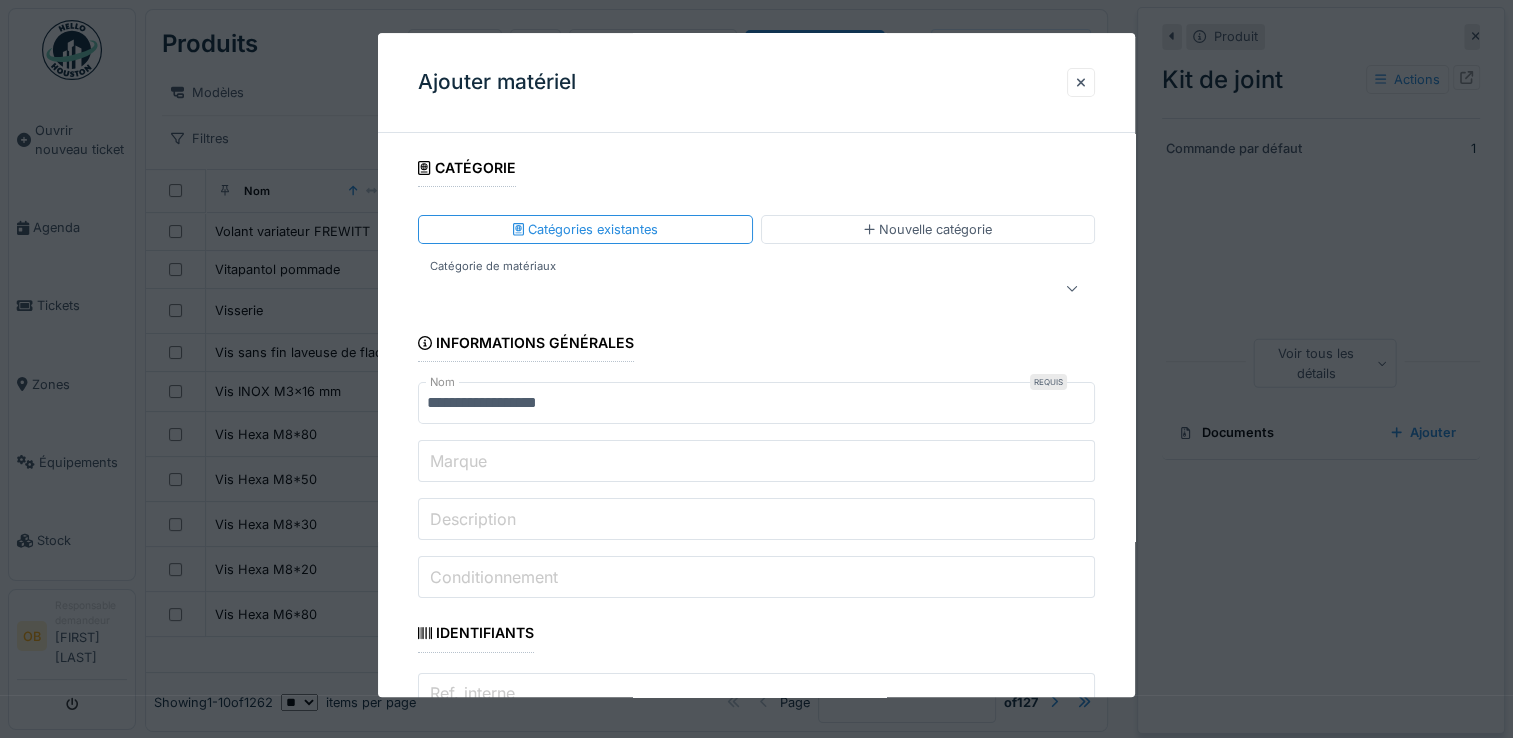 click on "Marque" at bounding box center [756, 462] 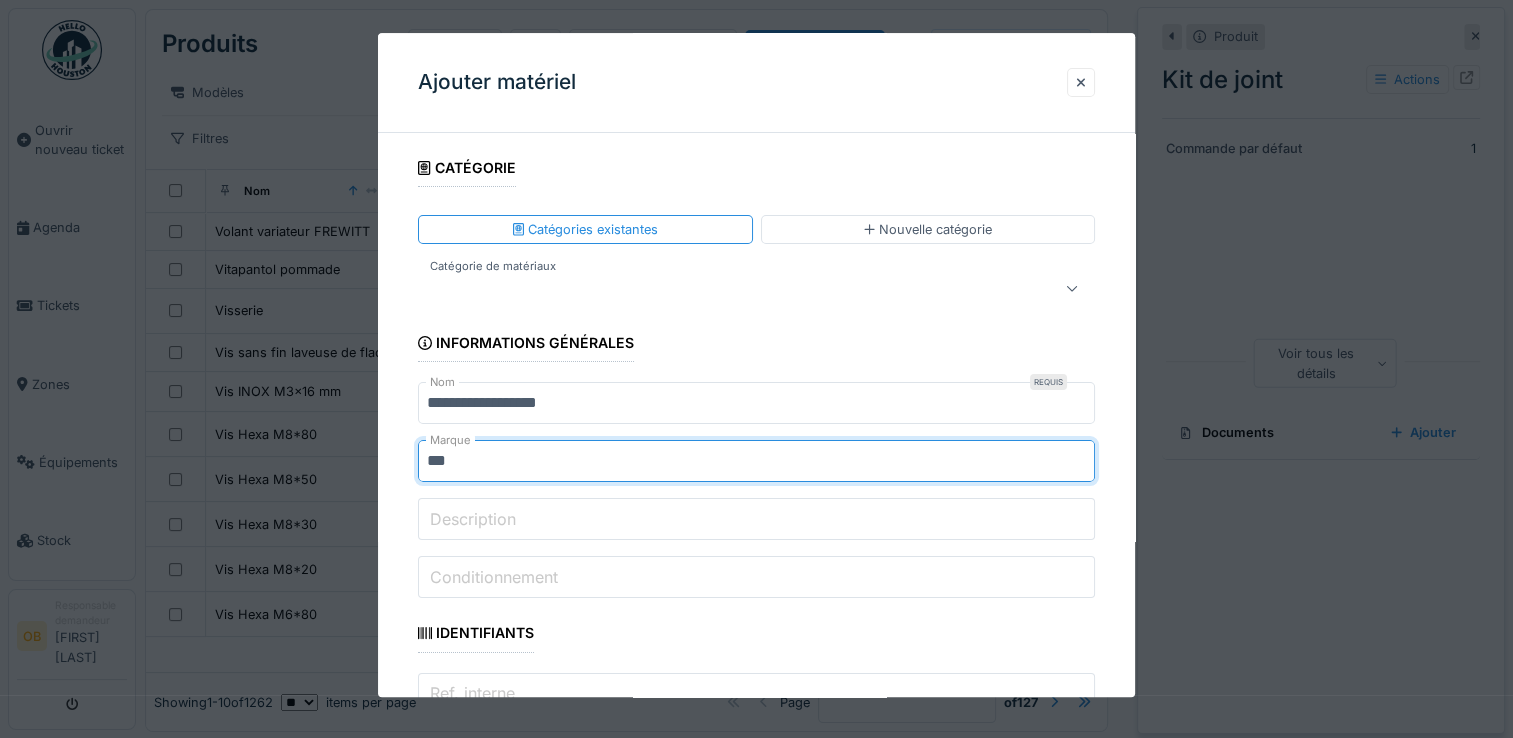 type on "***" 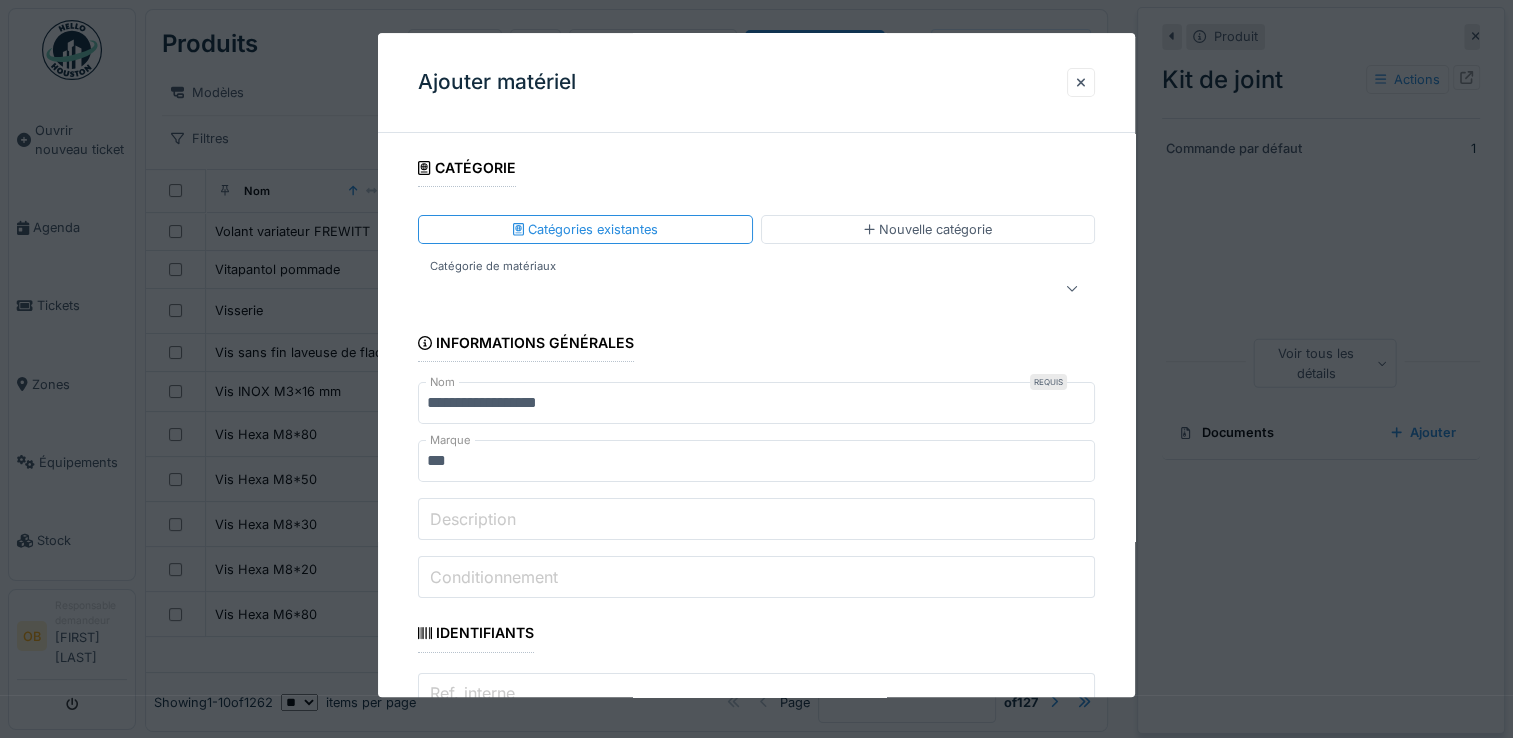 scroll, scrollTop: 400, scrollLeft: 0, axis: vertical 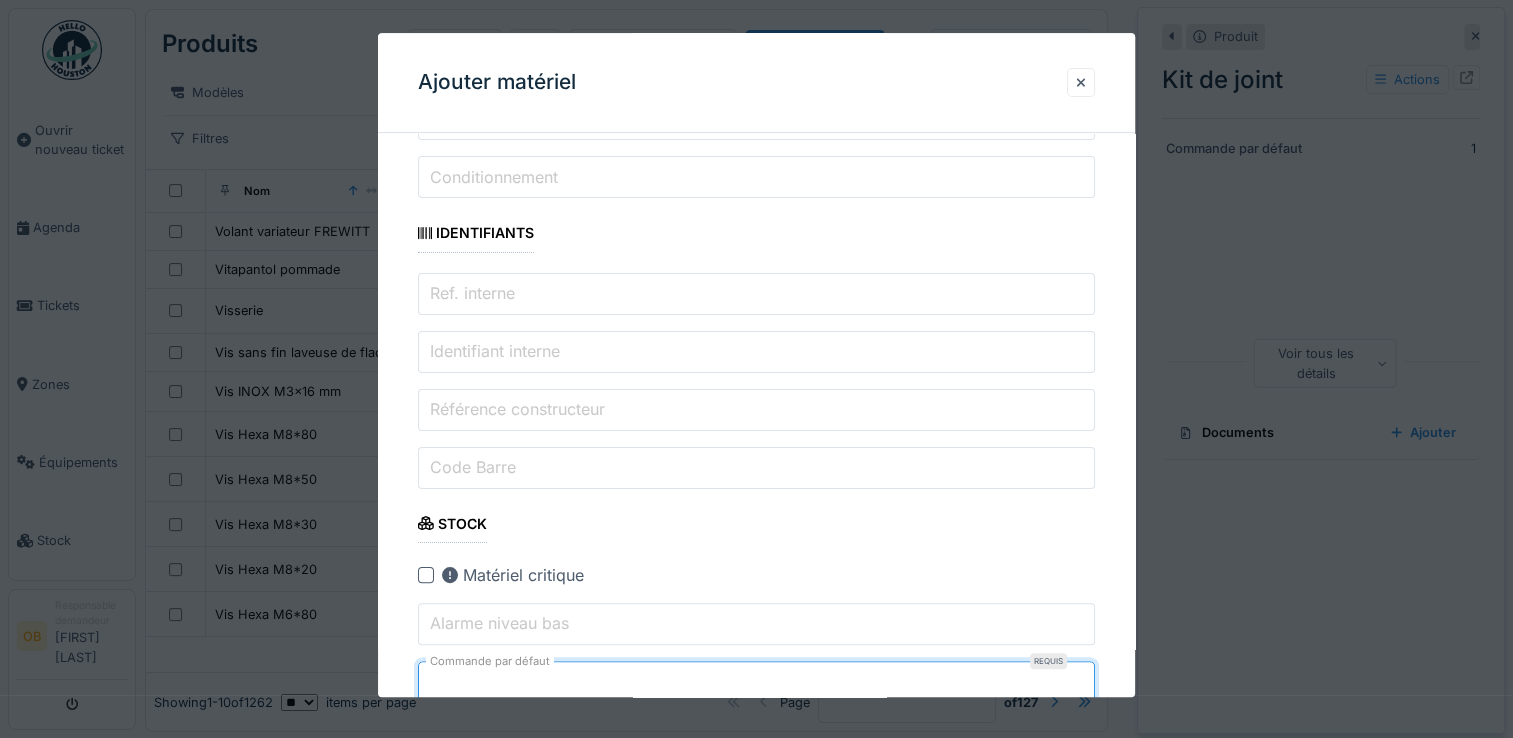 type on "*" 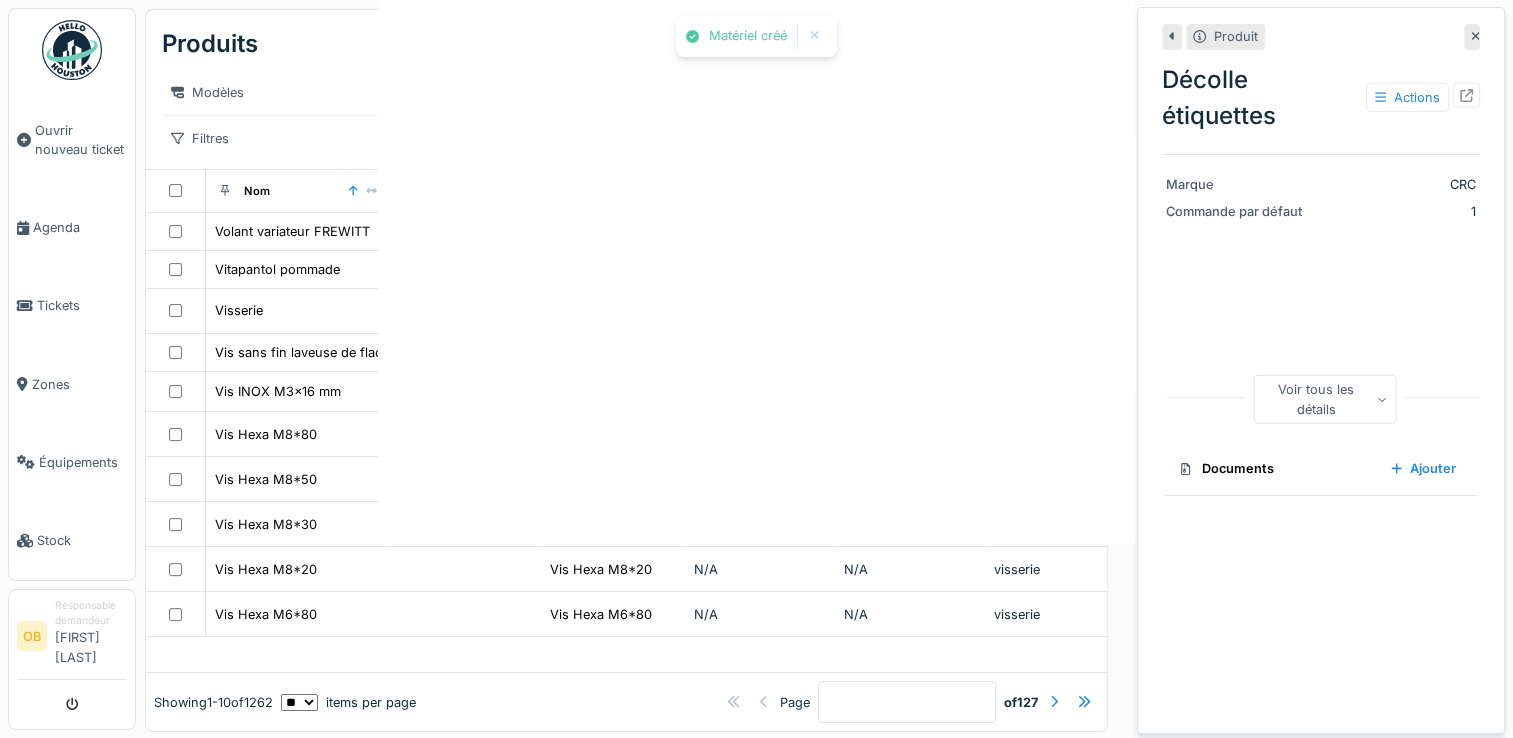 scroll, scrollTop: 0, scrollLeft: 0, axis: both 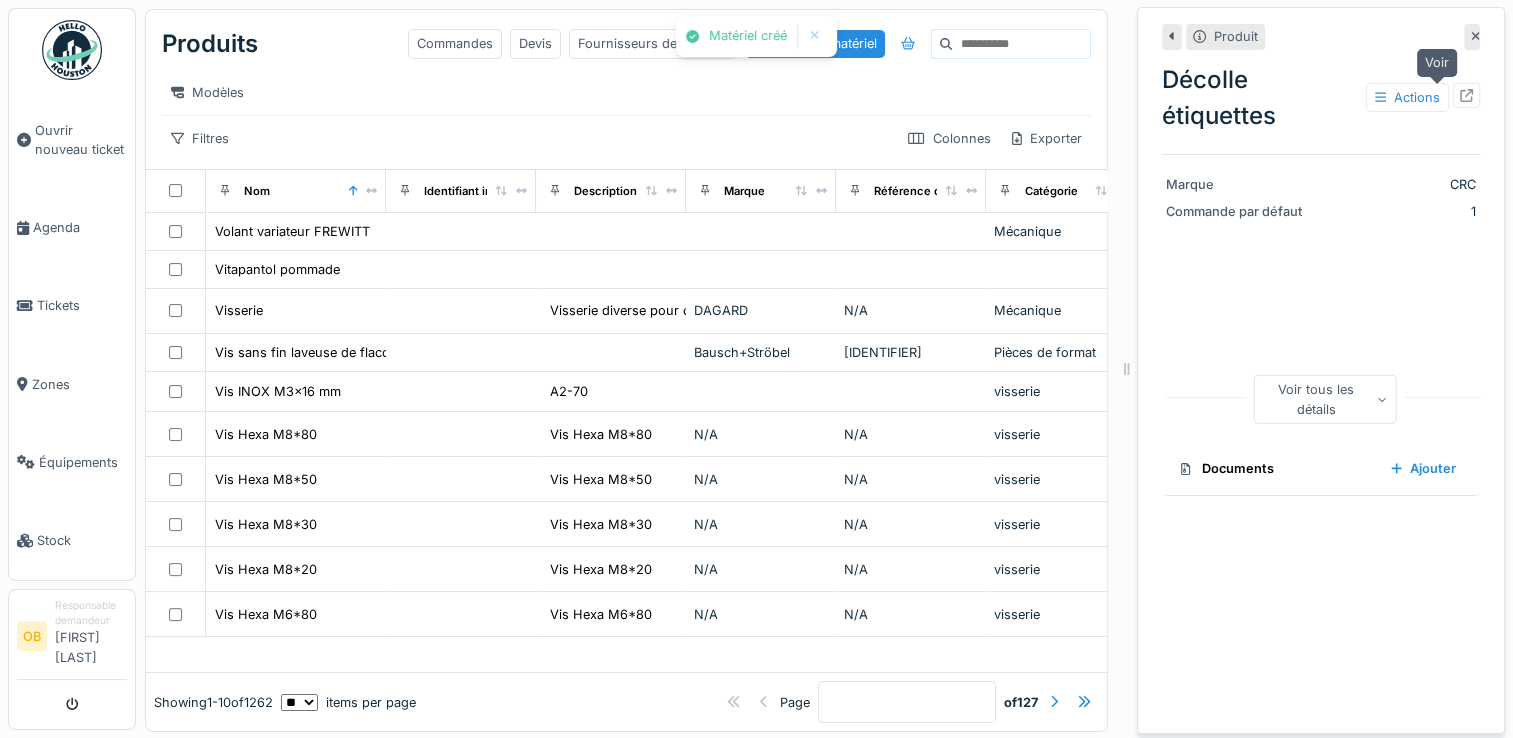 click 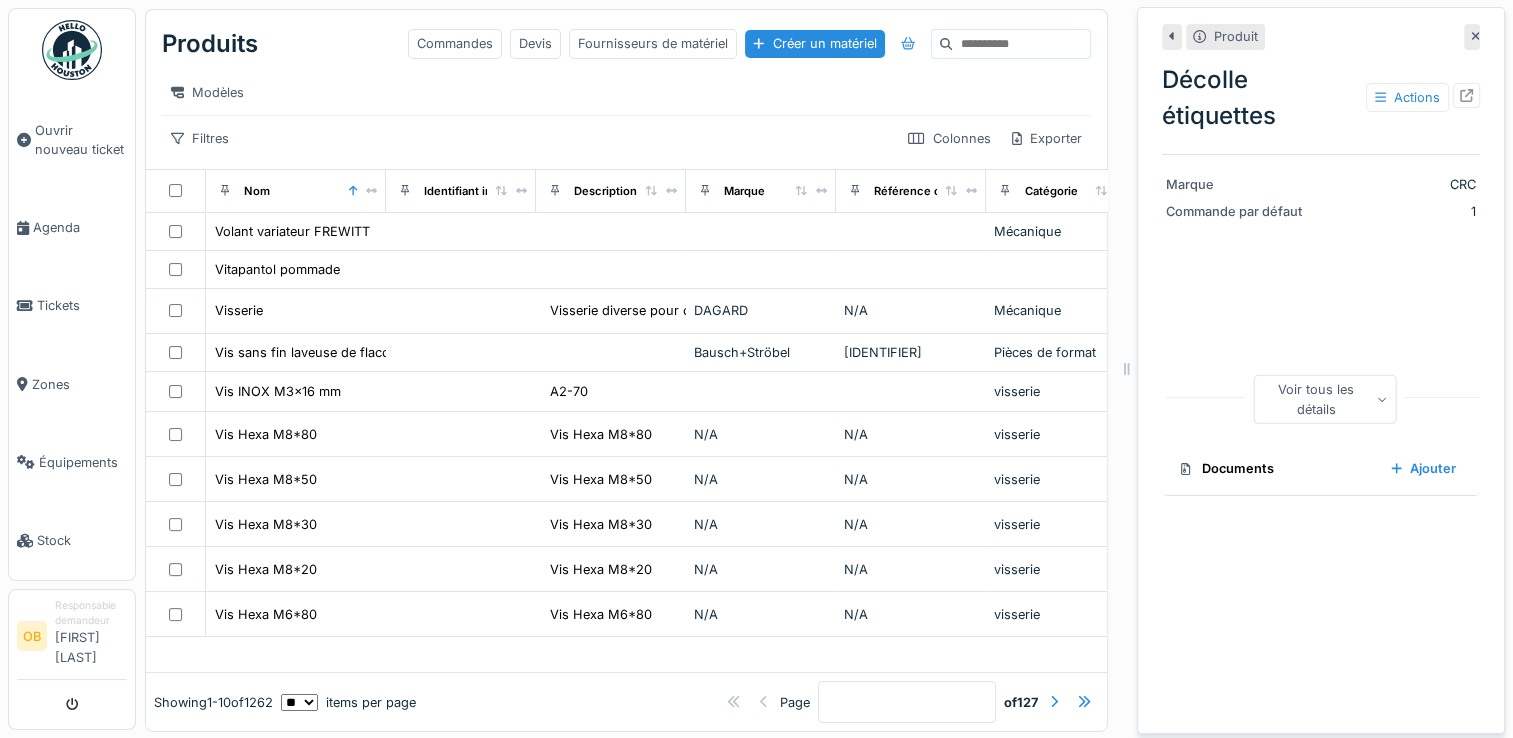 click on "Produits Commandes Devis Fournisseurs de matériel Créer un matériel Modèles Filtres Colonnes Exporter" at bounding box center (626, 89) 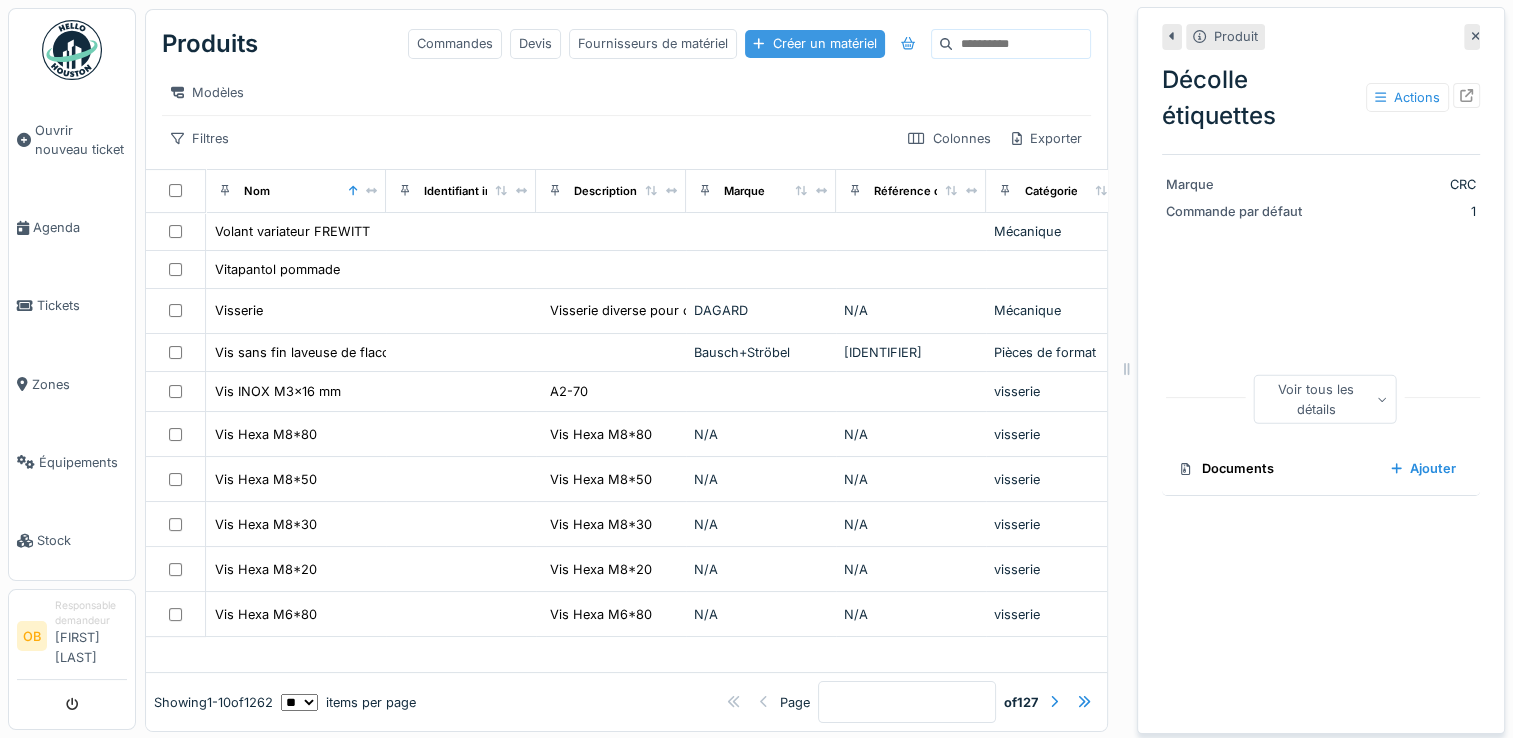 click at bounding box center (758, 43) 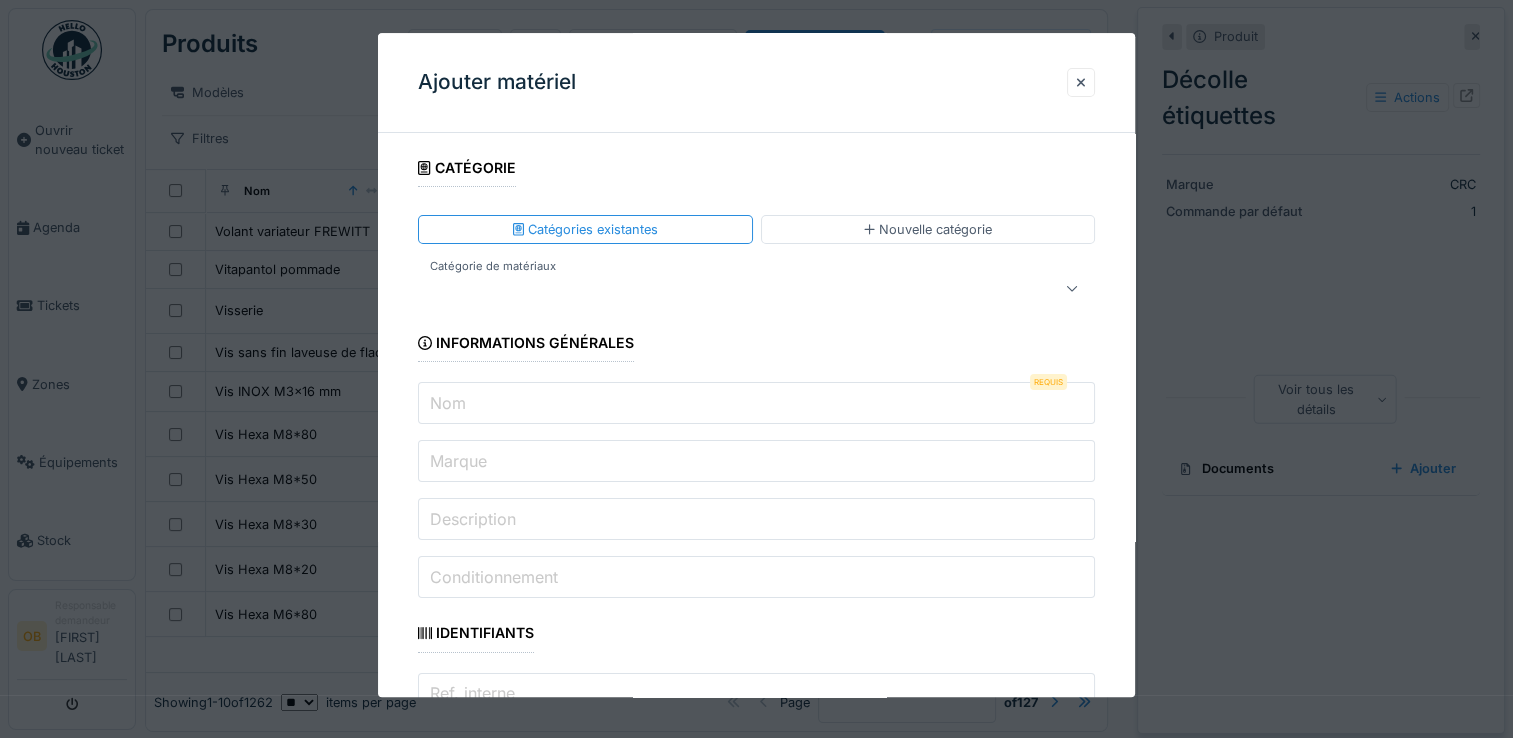 click on "Nom" at bounding box center [756, 404] 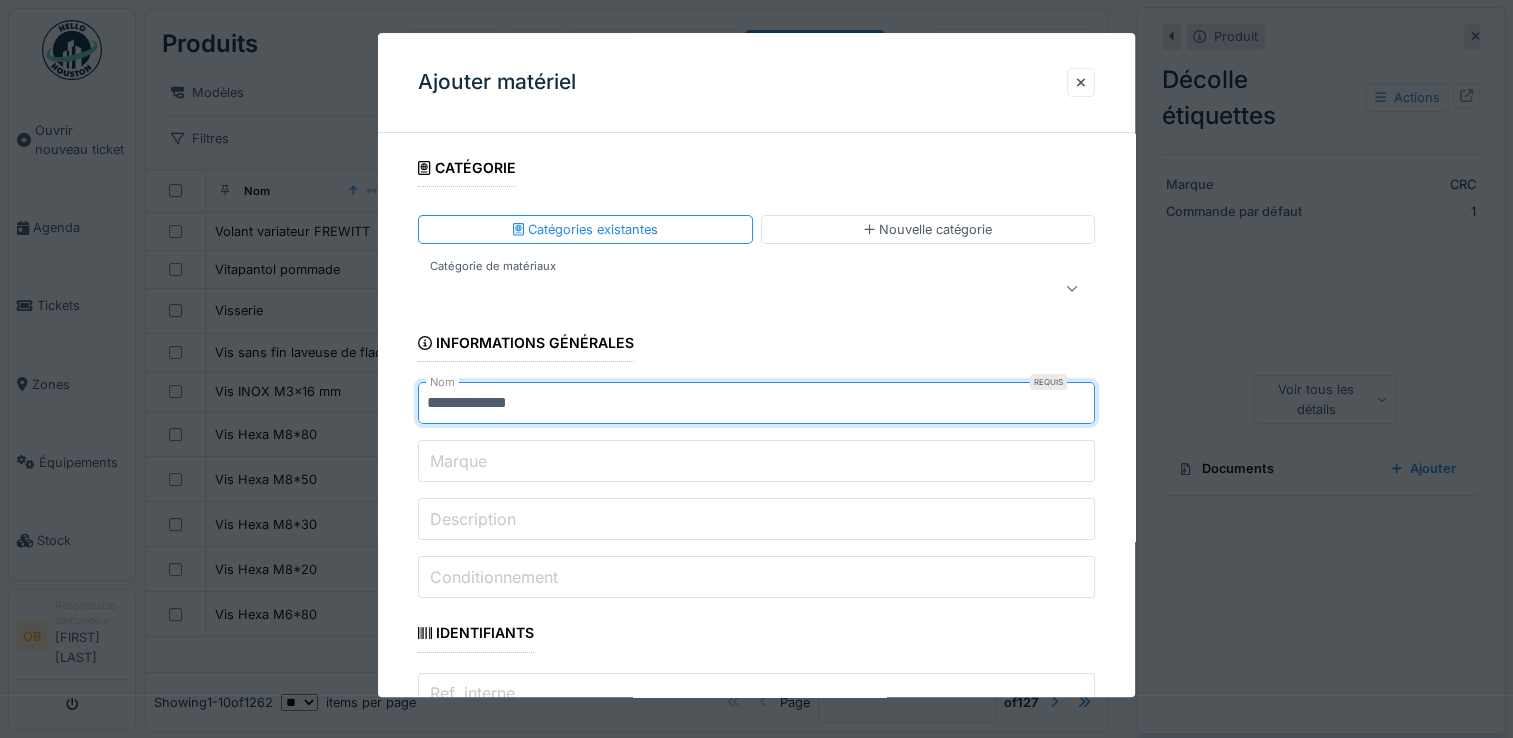 click on "**********" at bounding box center (756, 404) 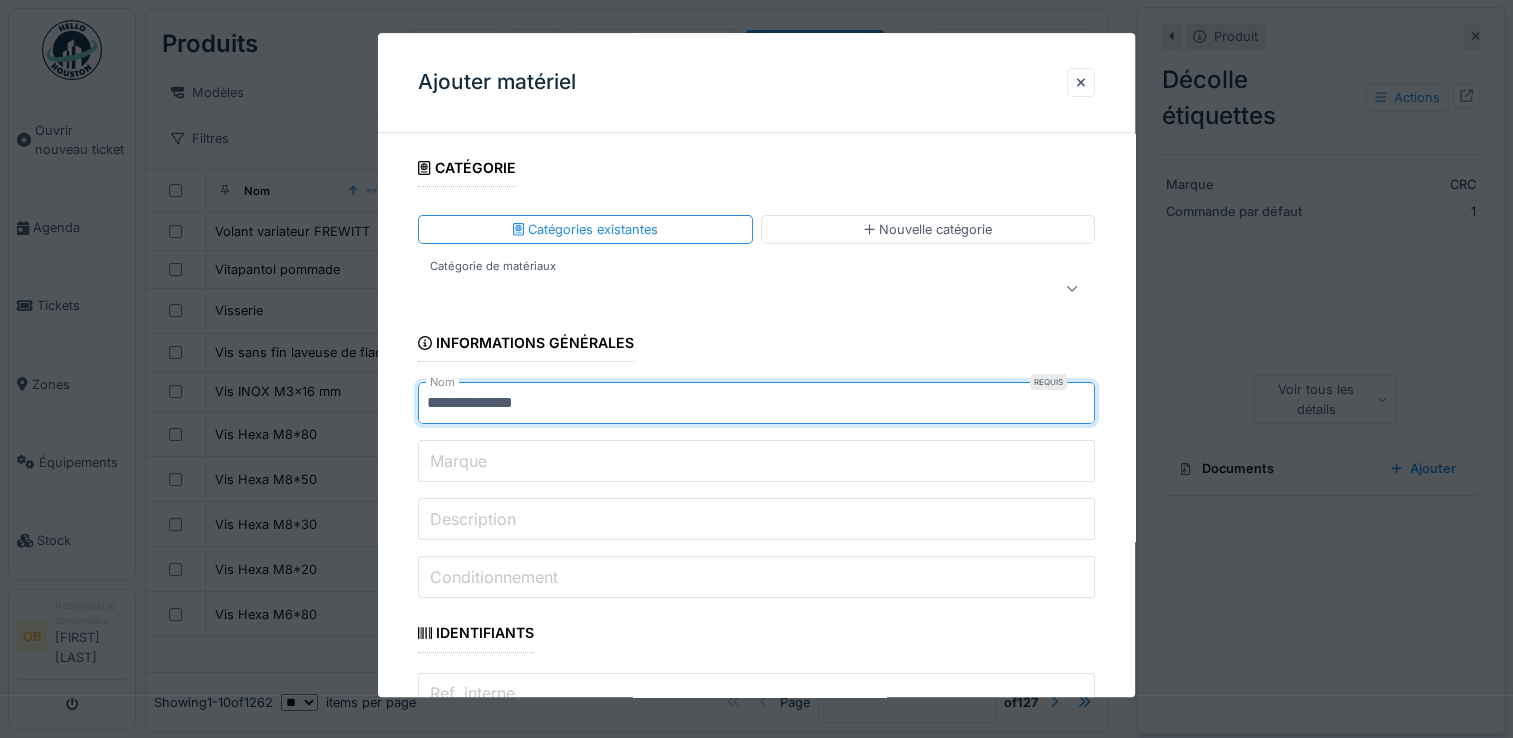 type on "**********" 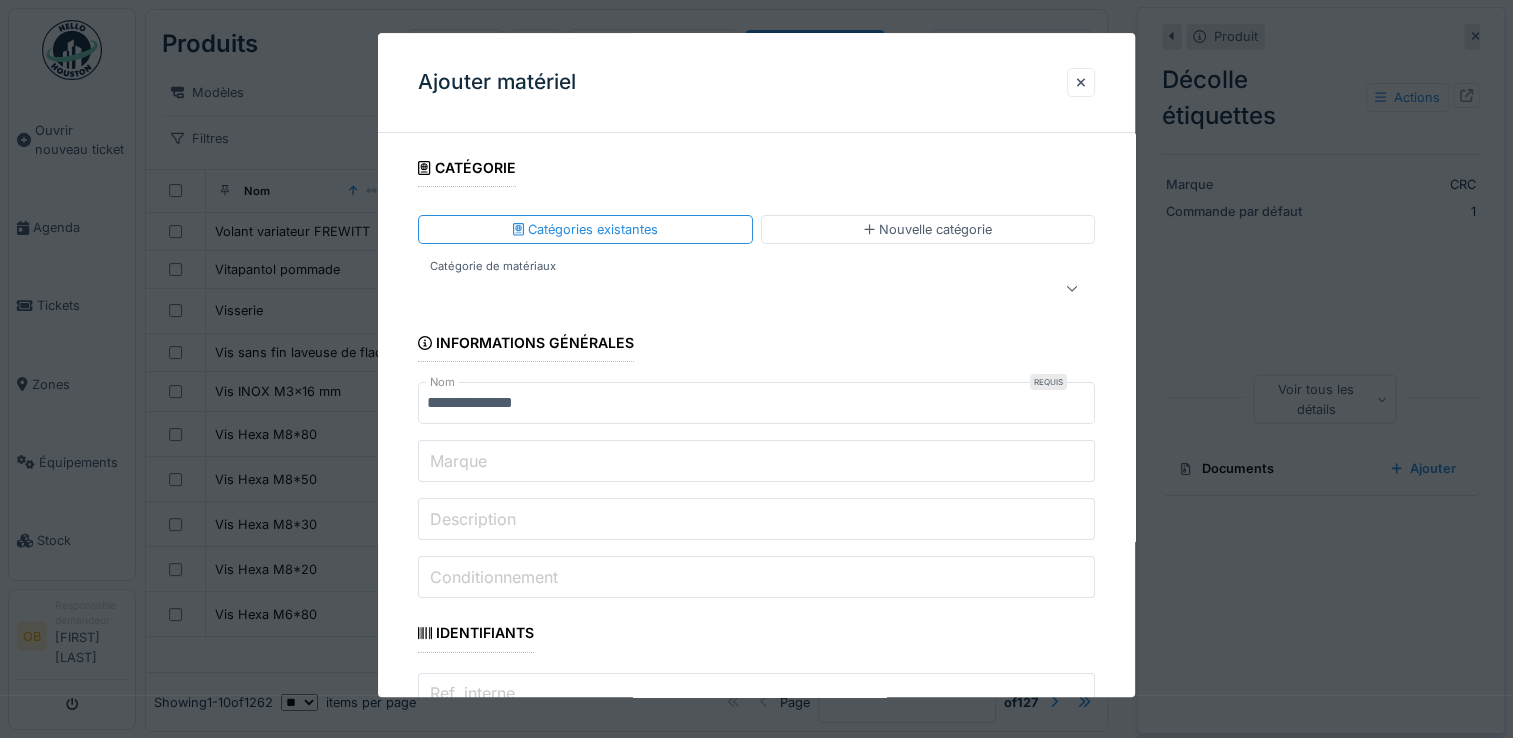 drag, startPoint x: 496, startPoint y: 466, endPoint x: 469, endPoint y: 460, distance: 27.658634 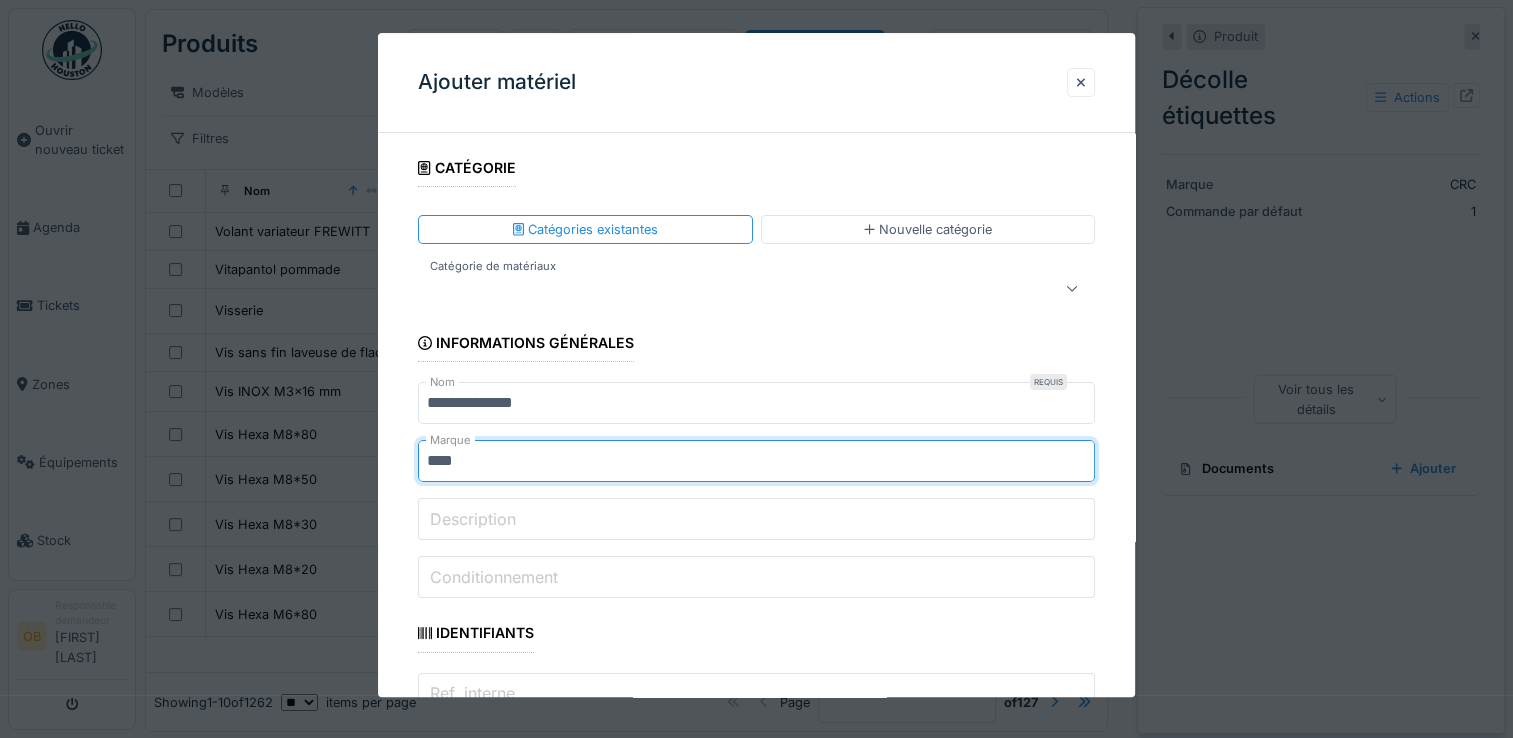 click on "**********" at bounding box center [756, 1869] 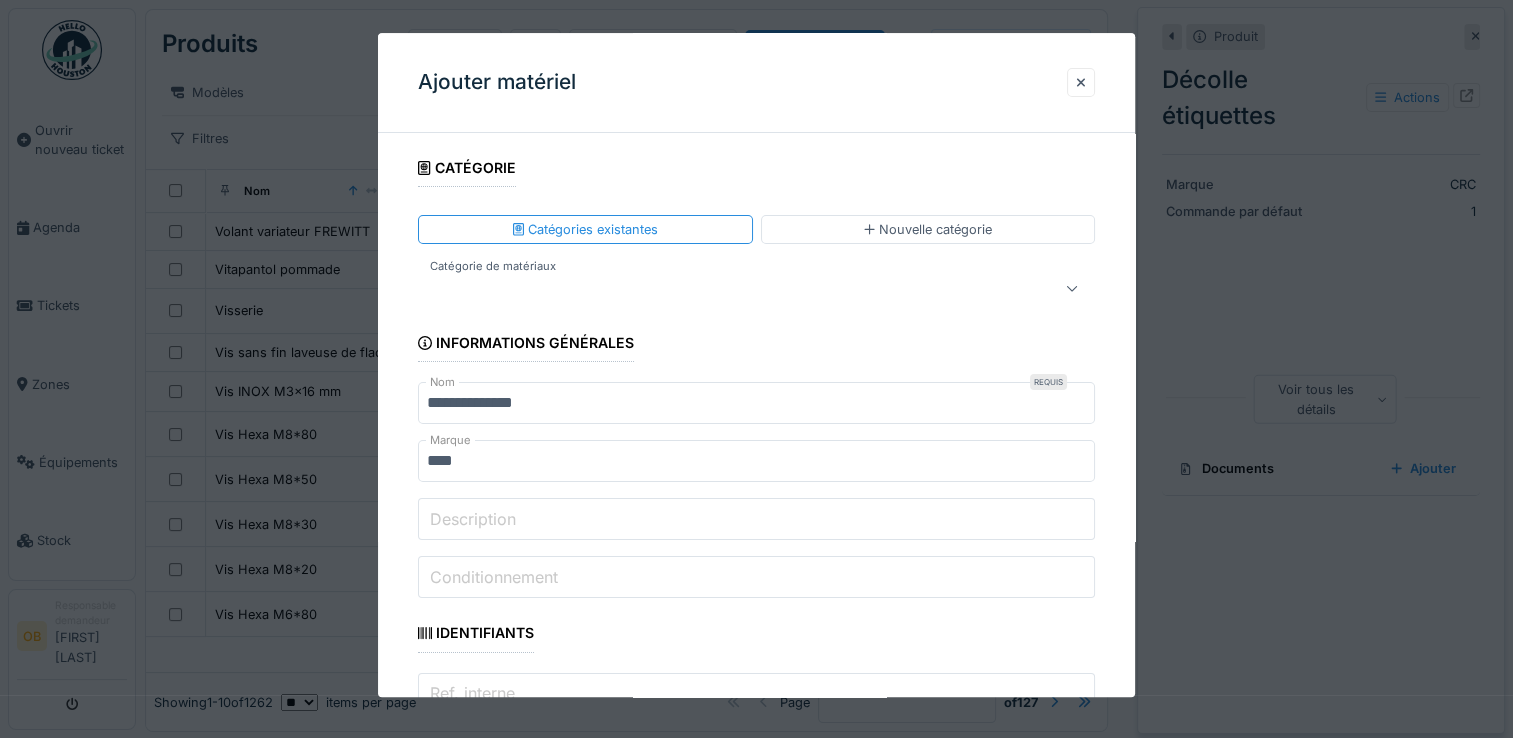 scroll, scrollTop: 400, scrollLeft: 0, axis: vertical 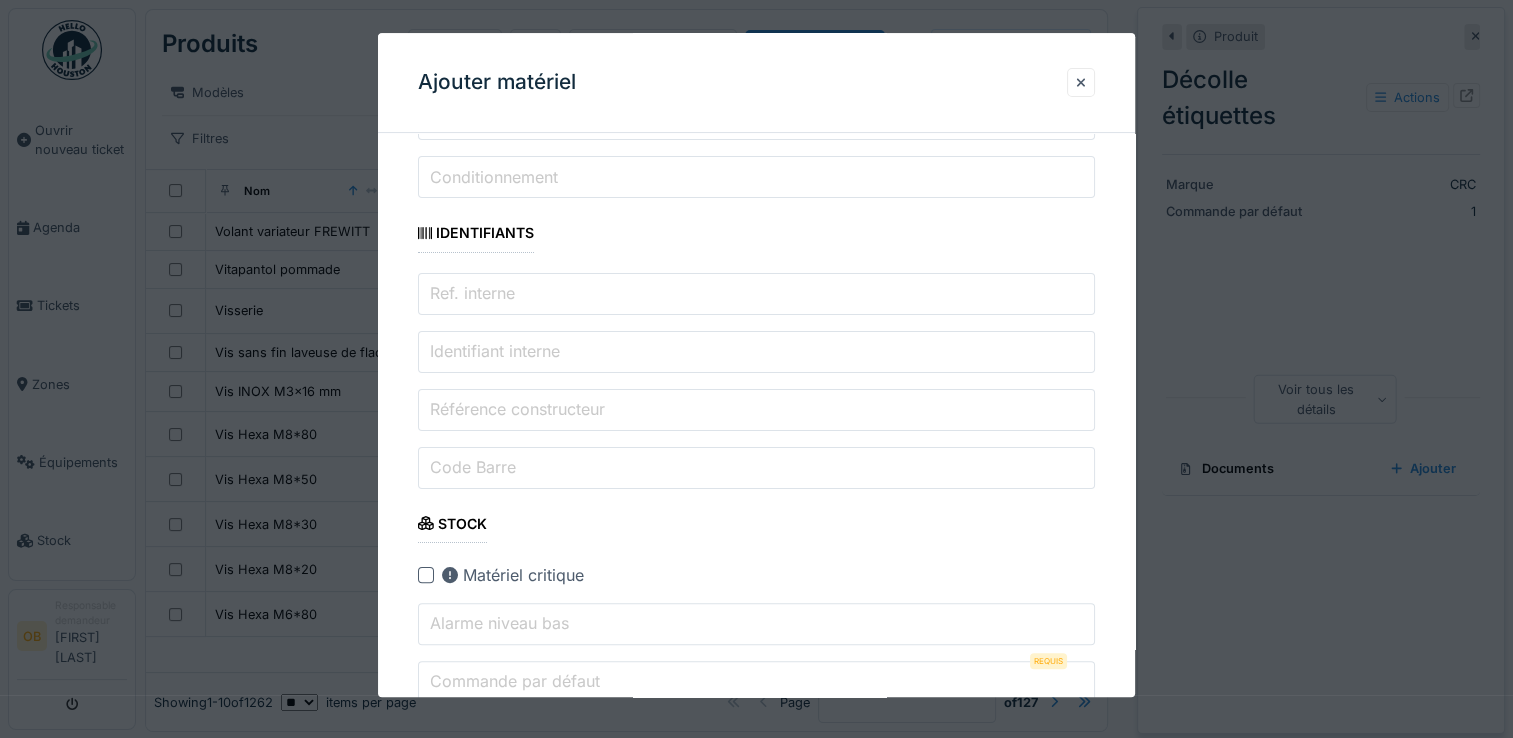 type on "*" 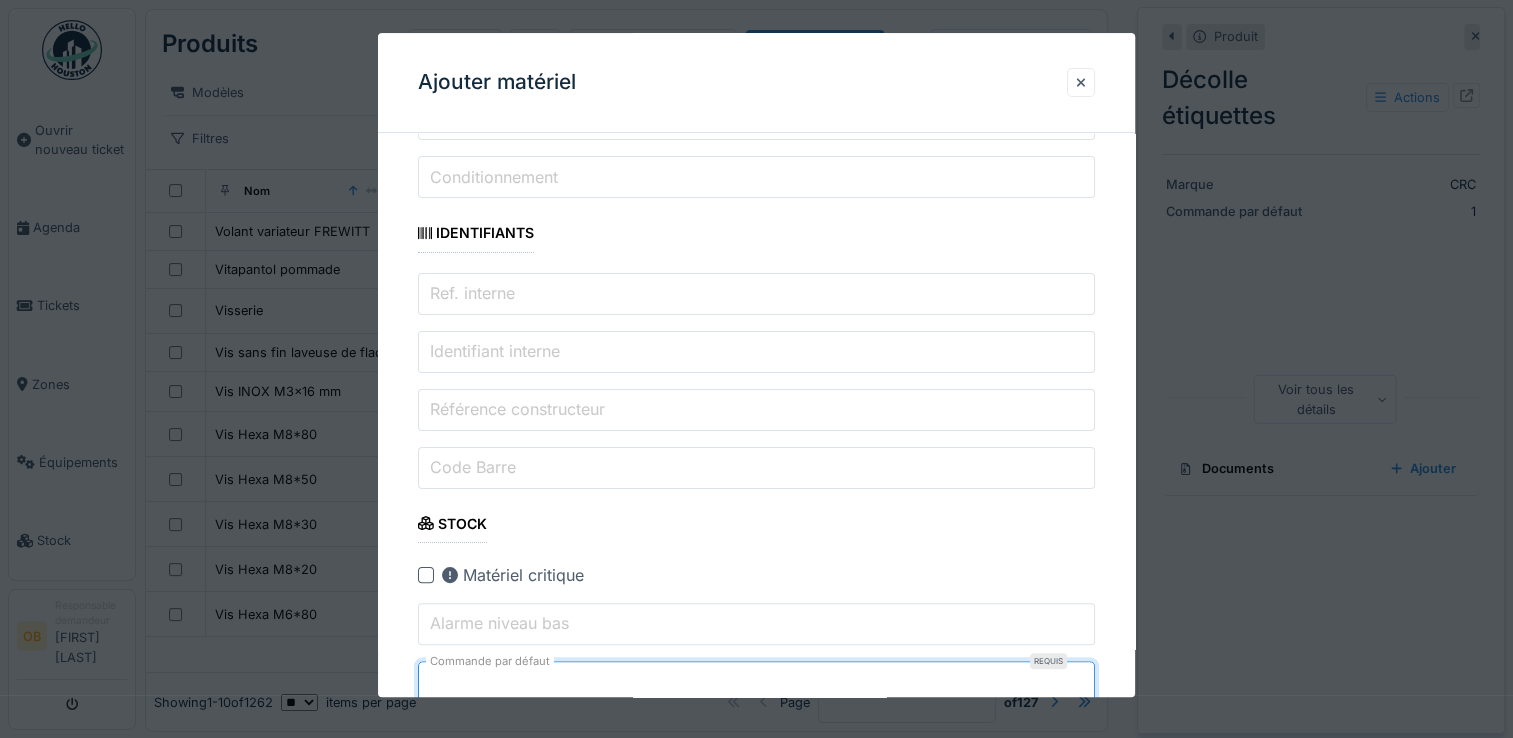click on "**********" at bounding box center (756, 1469) 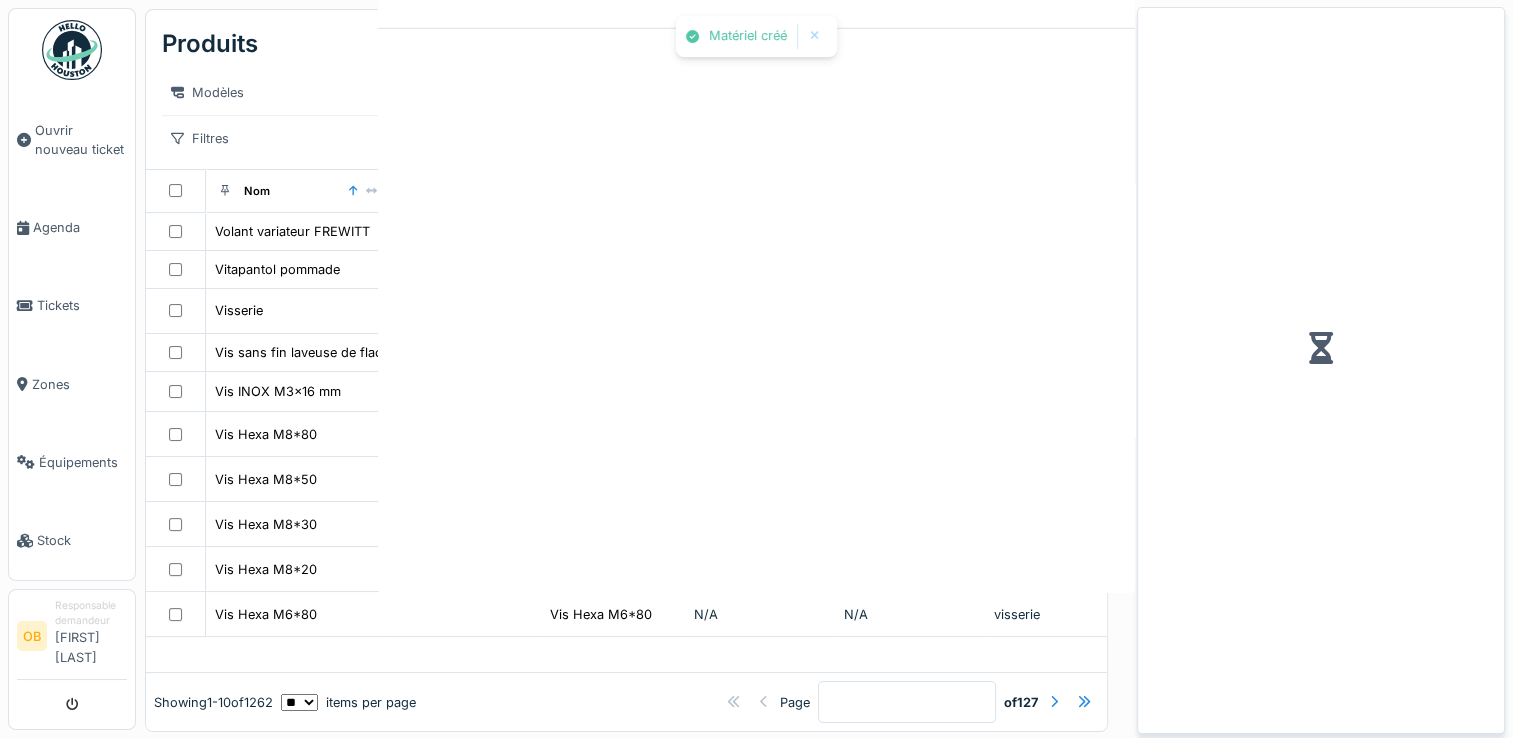 scroll, scrollTop: 0, scrollLeft: 0, axis: both 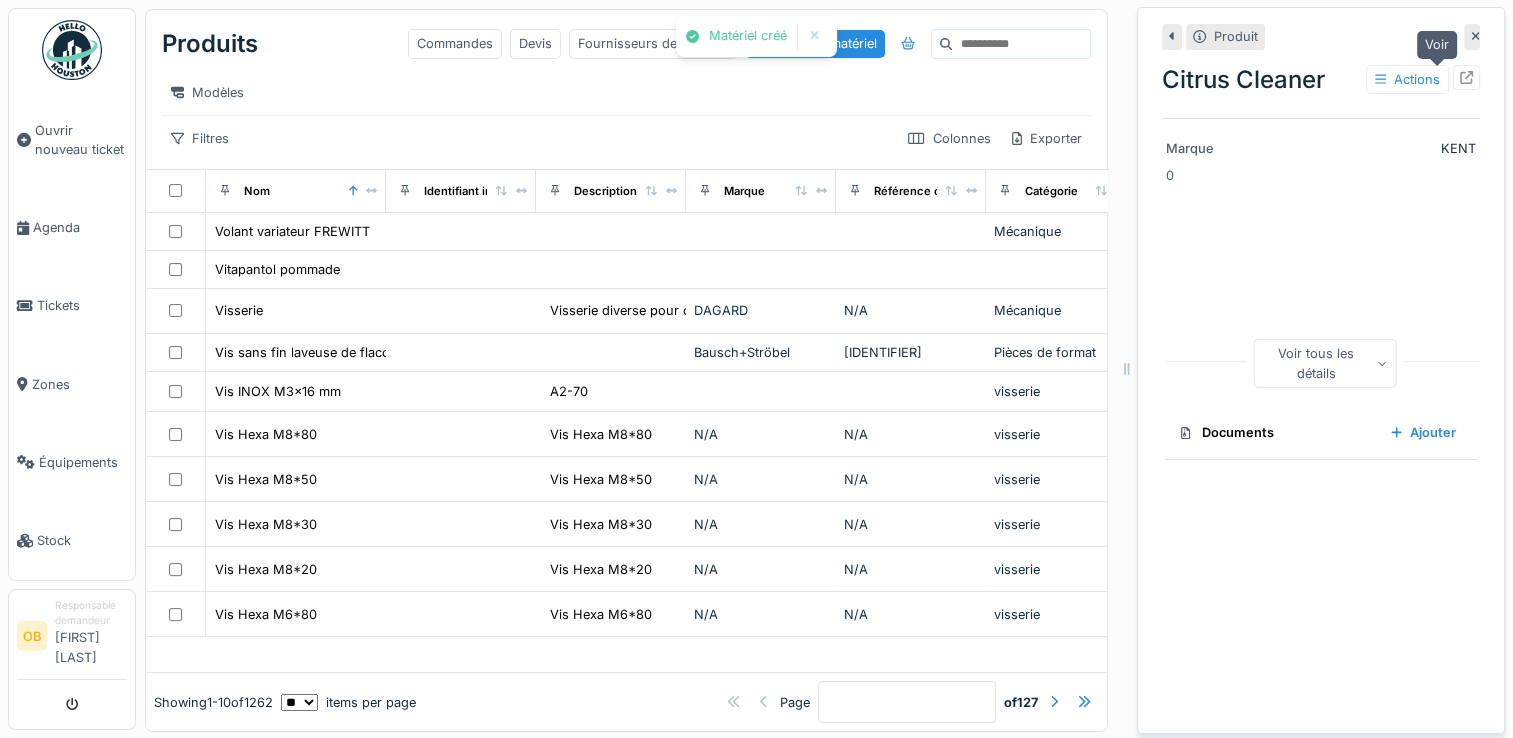 click at bounding box center [1466, 77] 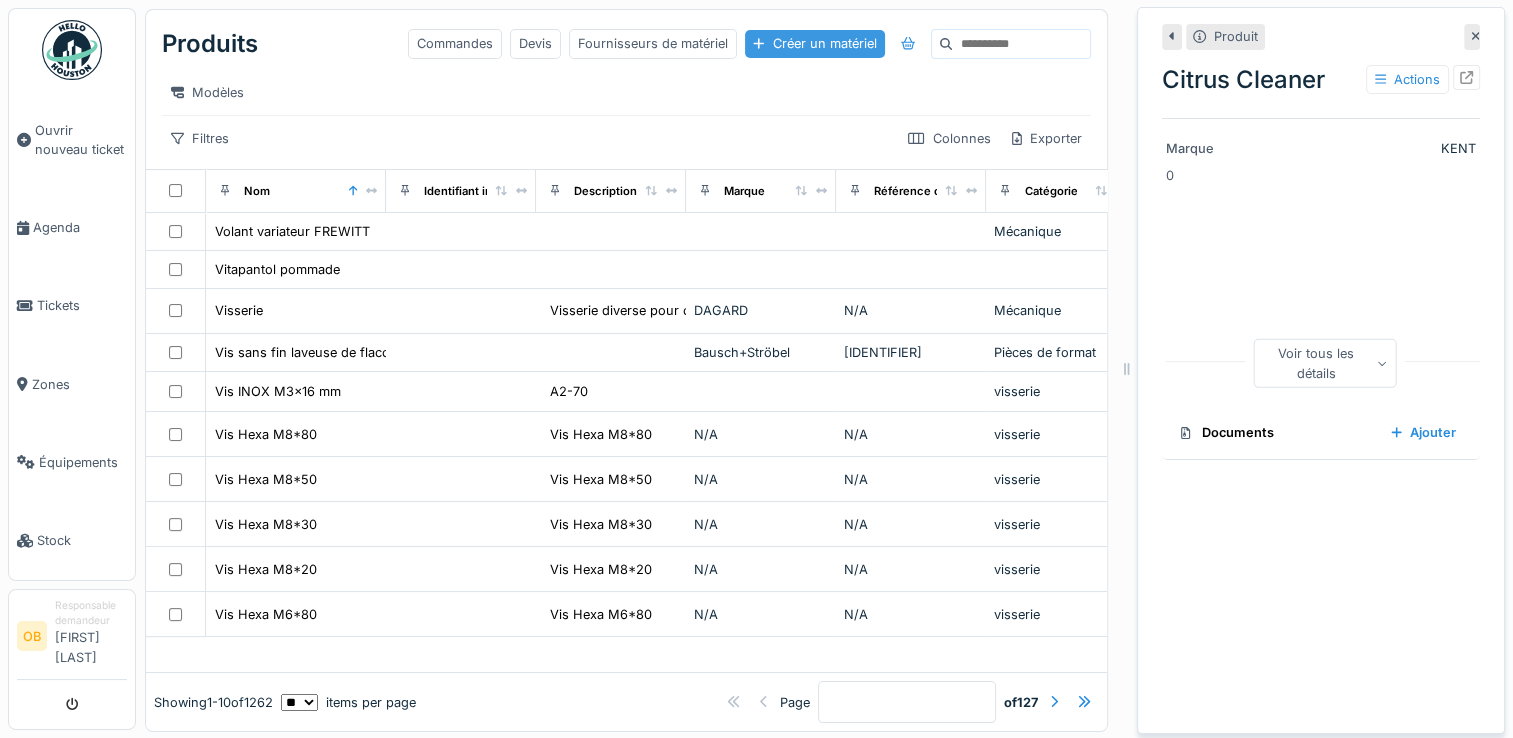 click on "Créer un matériel" at bounding box center (814, 43) 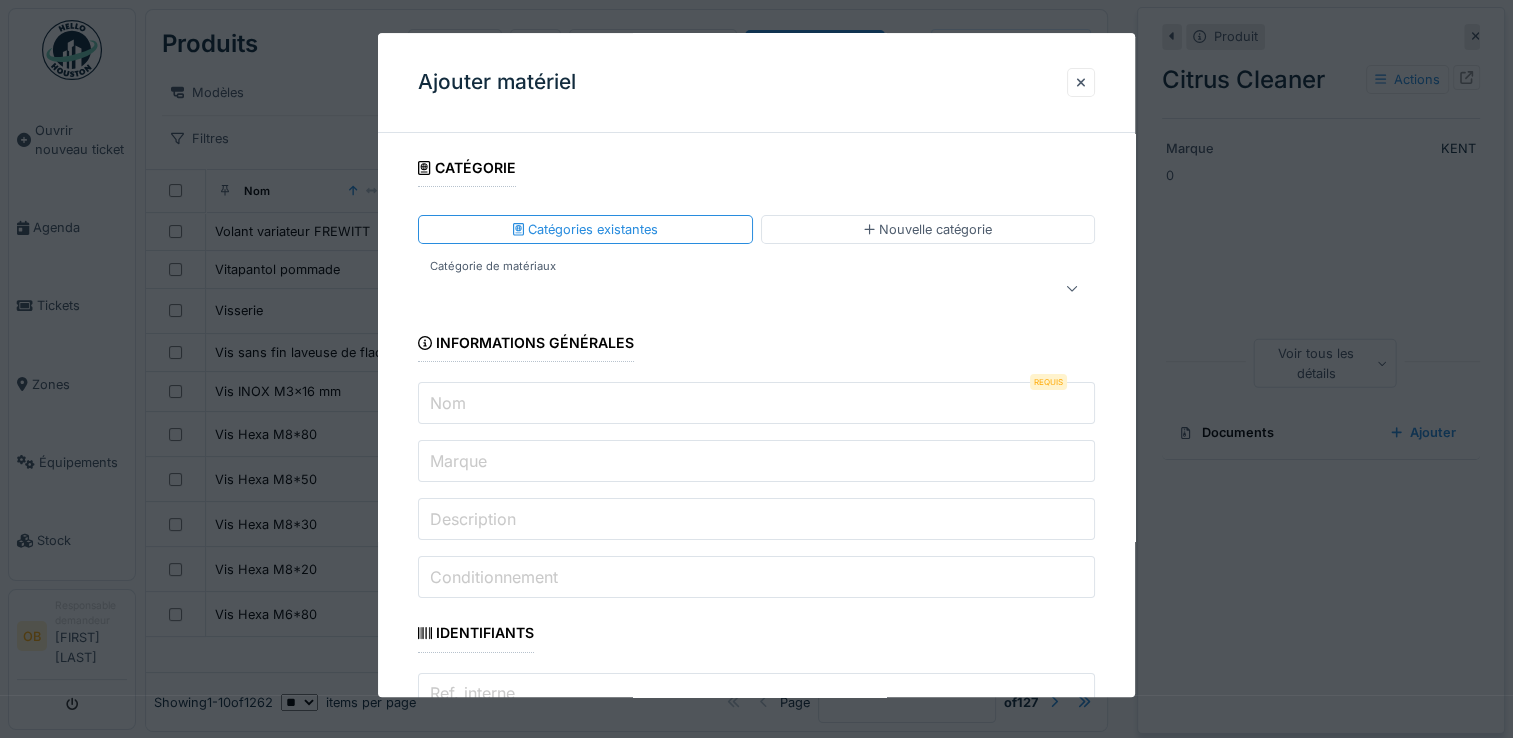 click on "Nom" at bounding box center [756, 404] 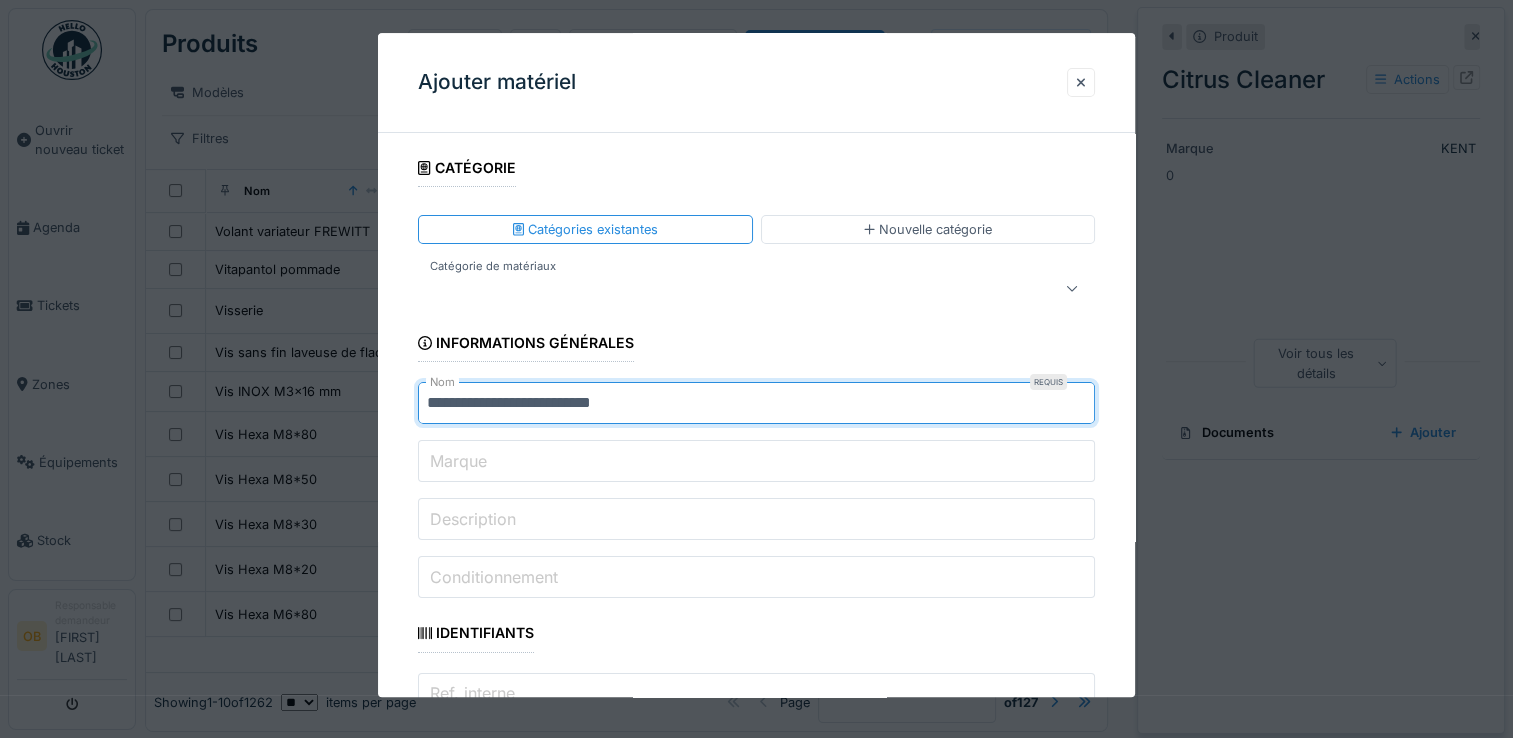 click on "**********" at bounding box center [756, 404] 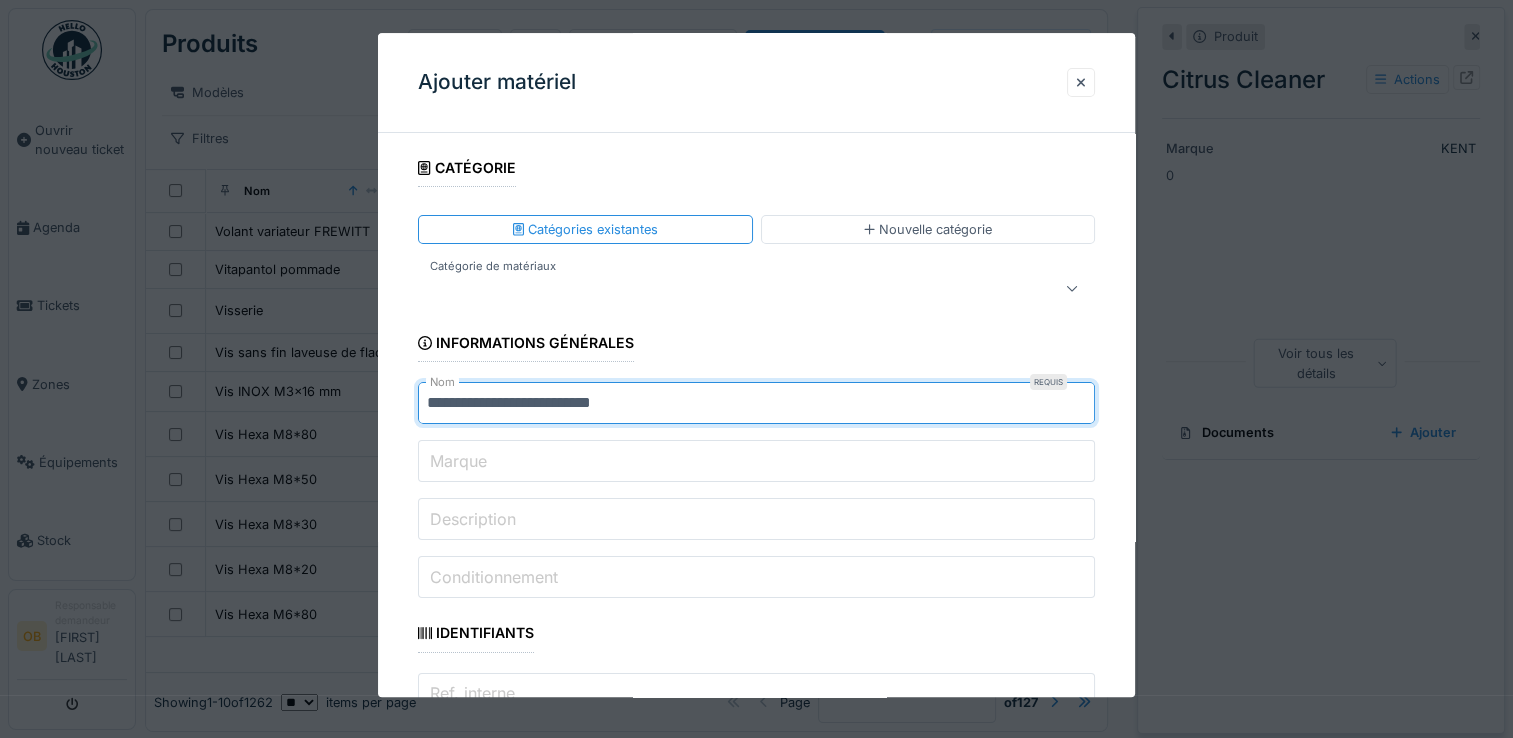 type on "**********" 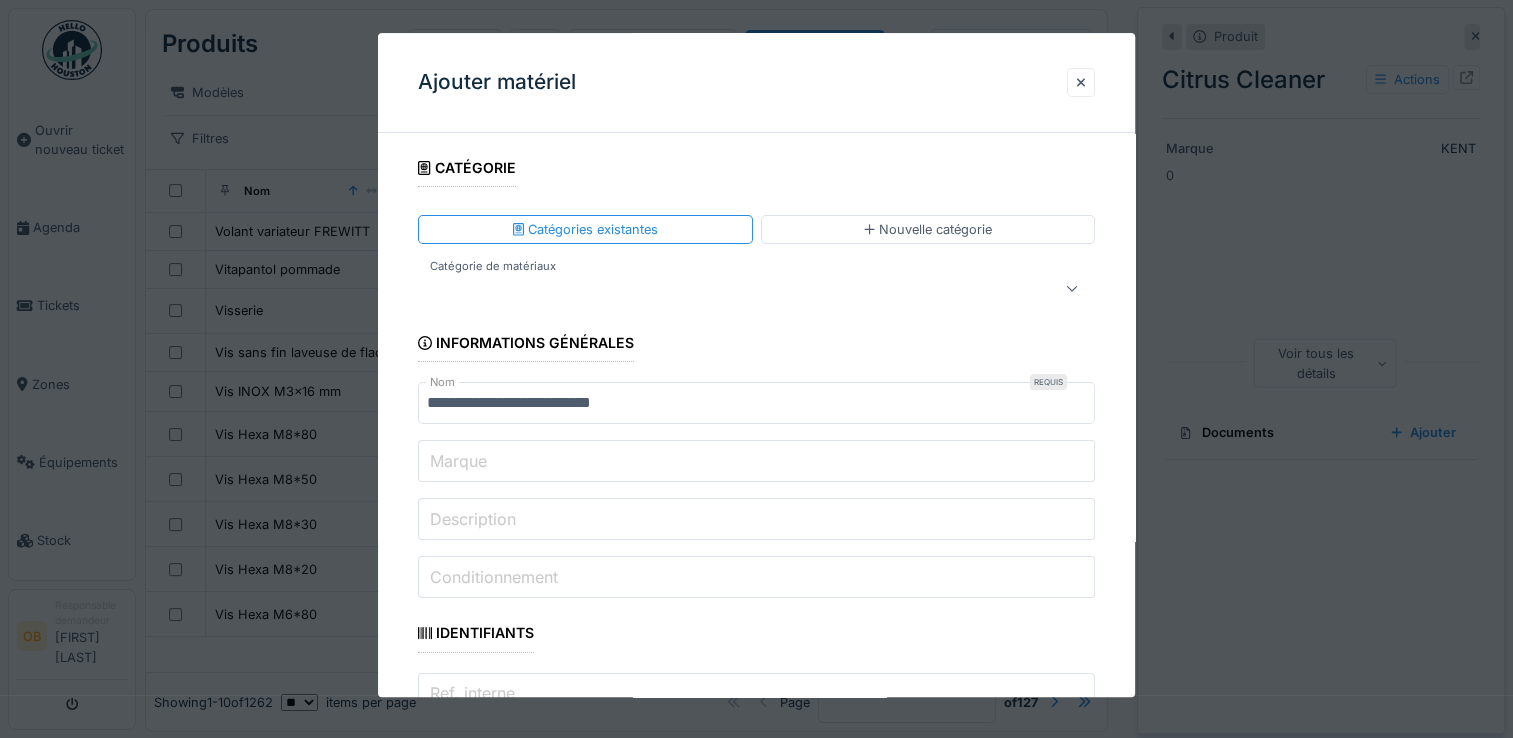 click on "Marque" at bounding box center (756, 462) 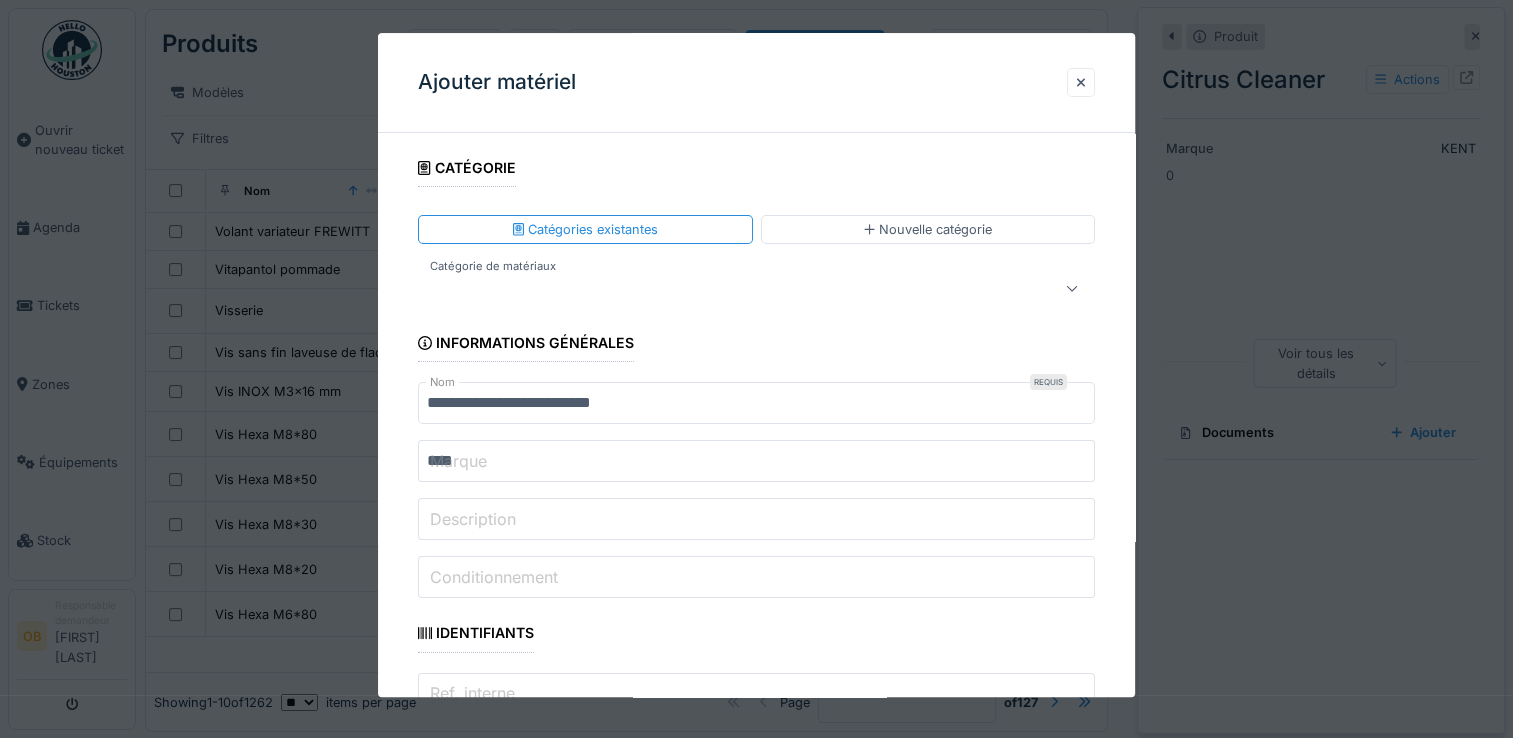 type on "*" 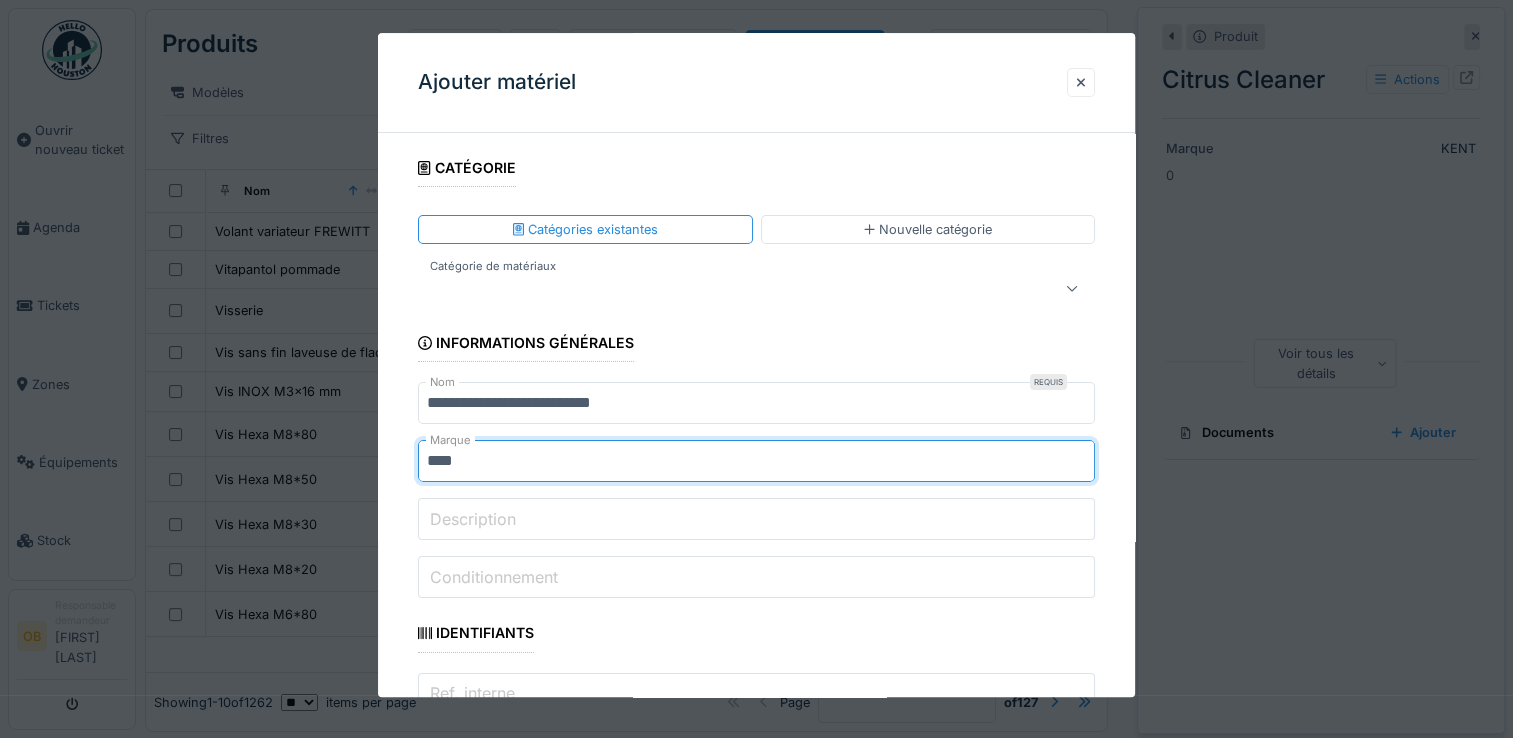 click on "**********" at bounding box center [756, 1869] 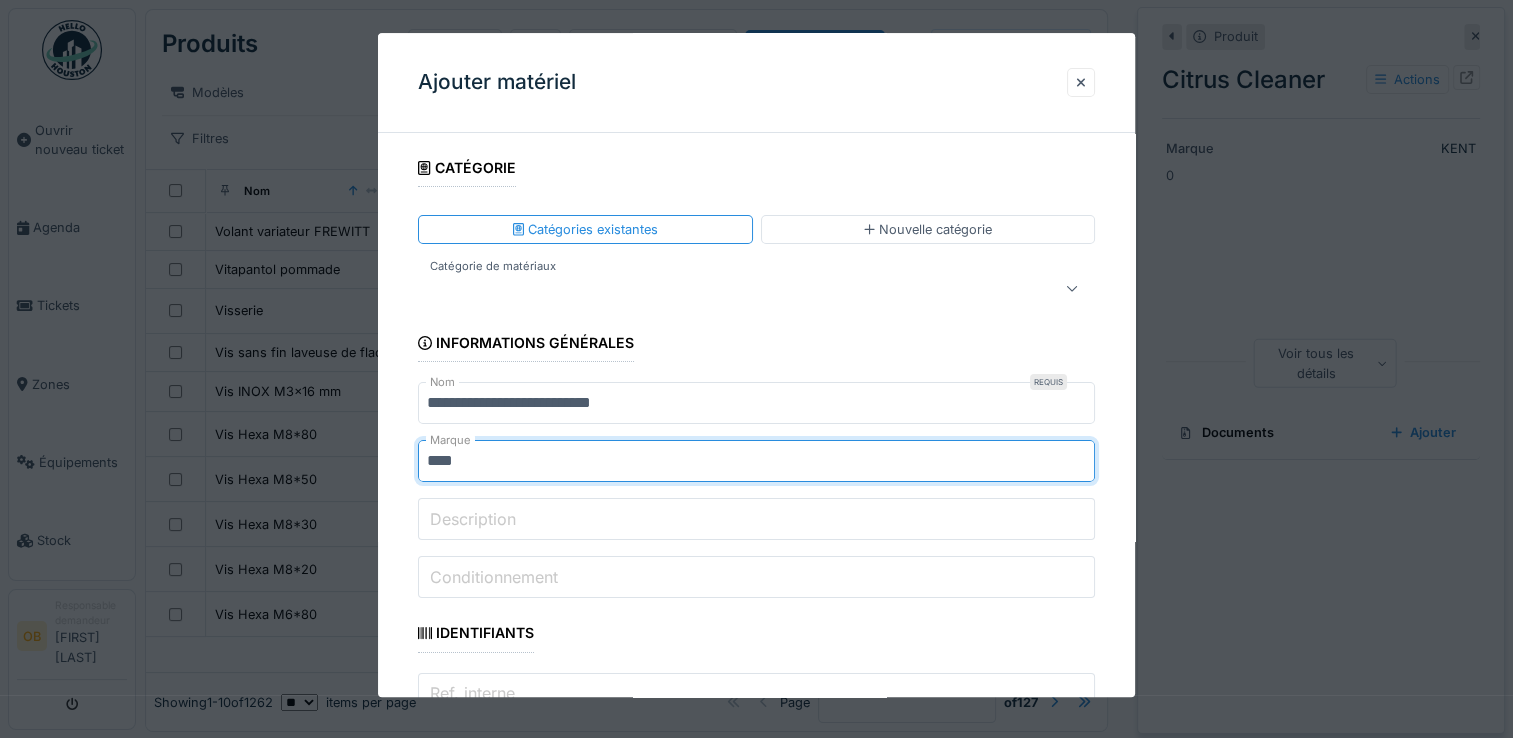 click on "**********" at bounding box center (756, 1869) 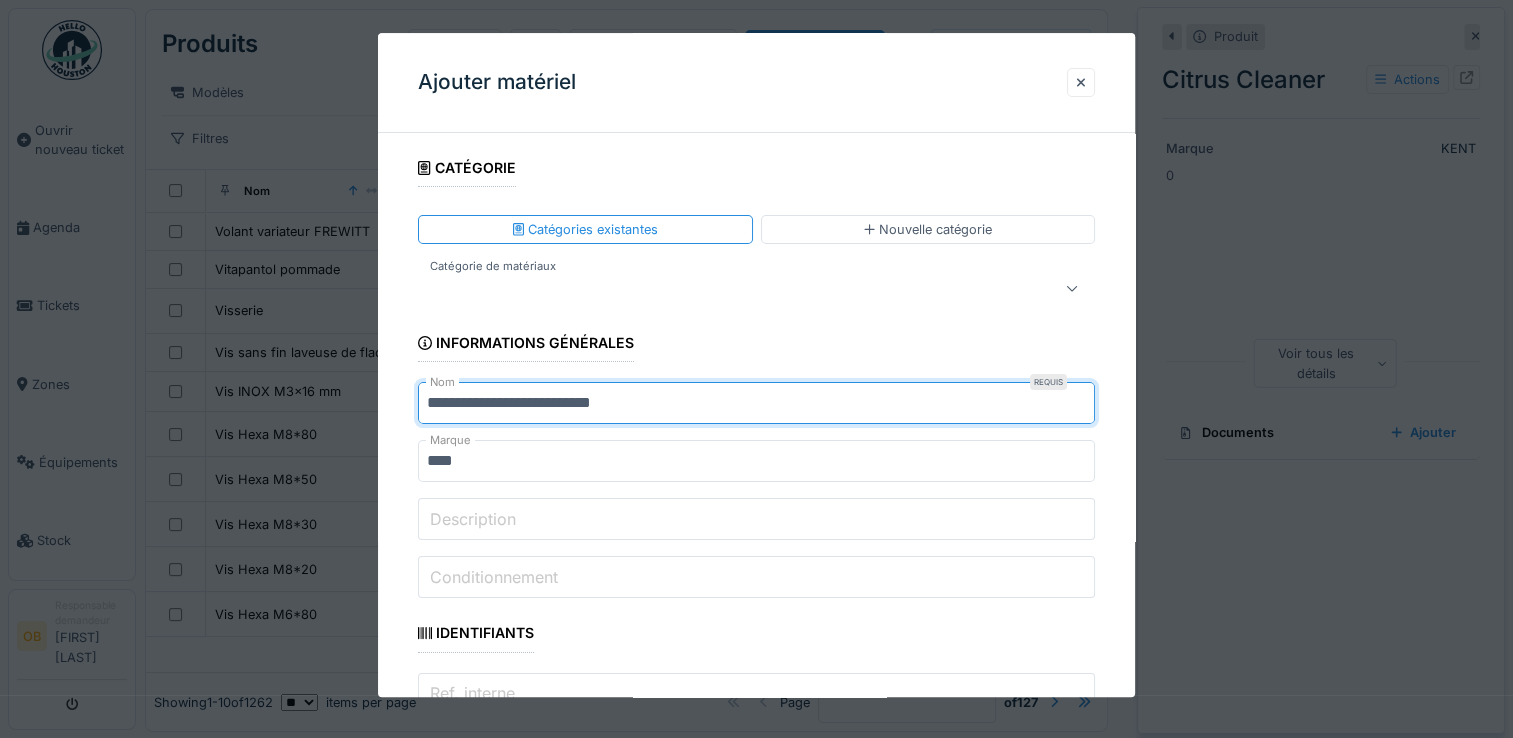 click on "**********" at bounding box center [756, 1869] 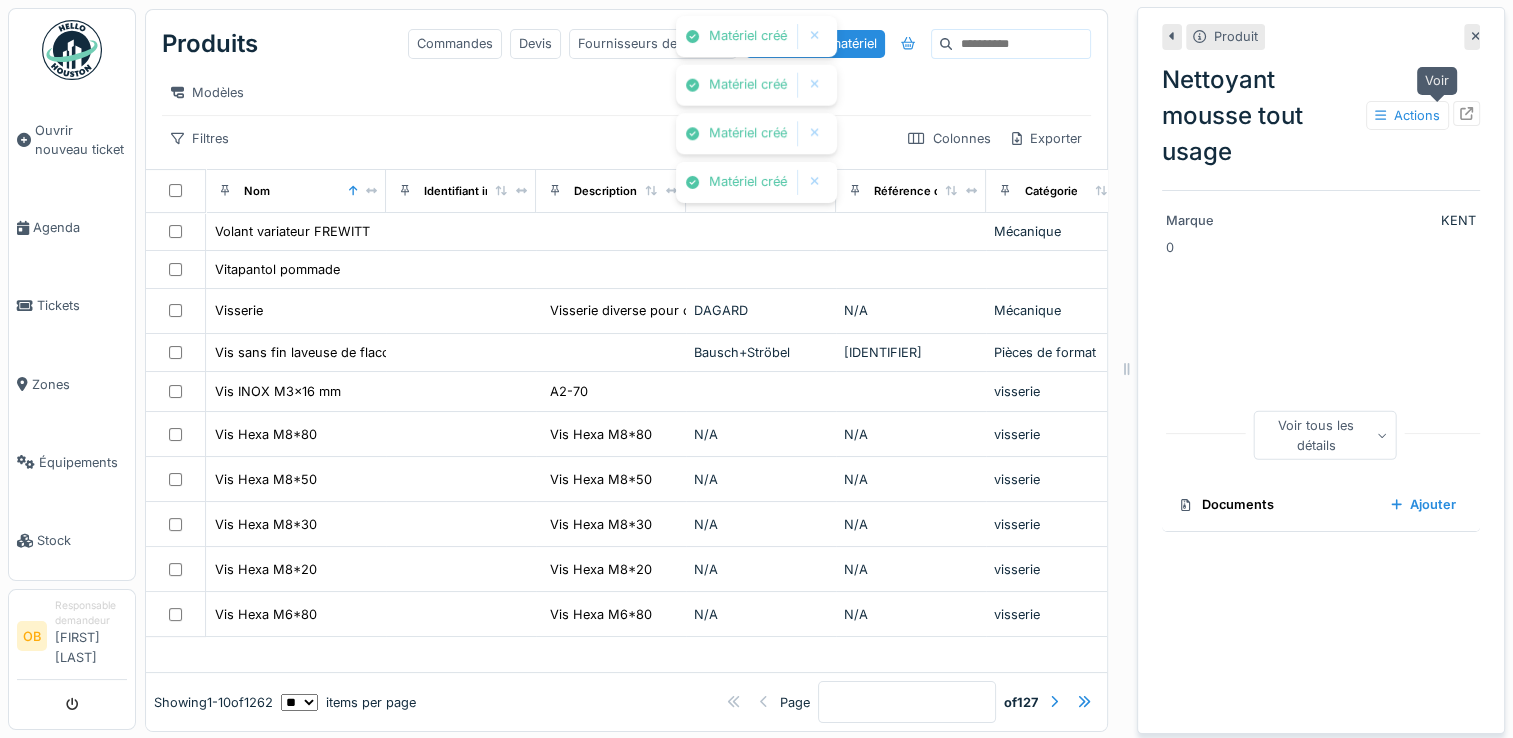 click at bounding box center [1466, 113] 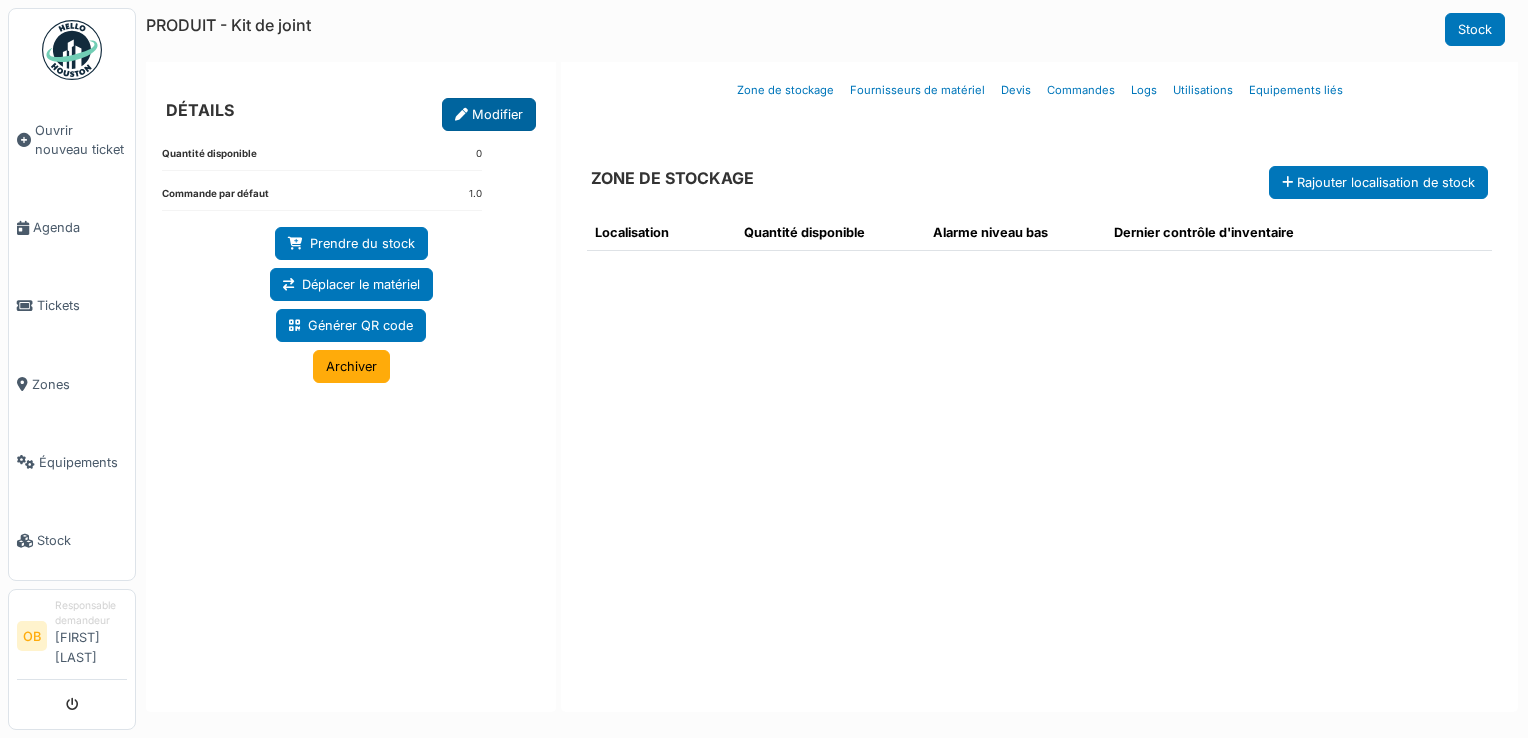 scroll, scrollTop: 0, scrollLeft: 0, axis: both 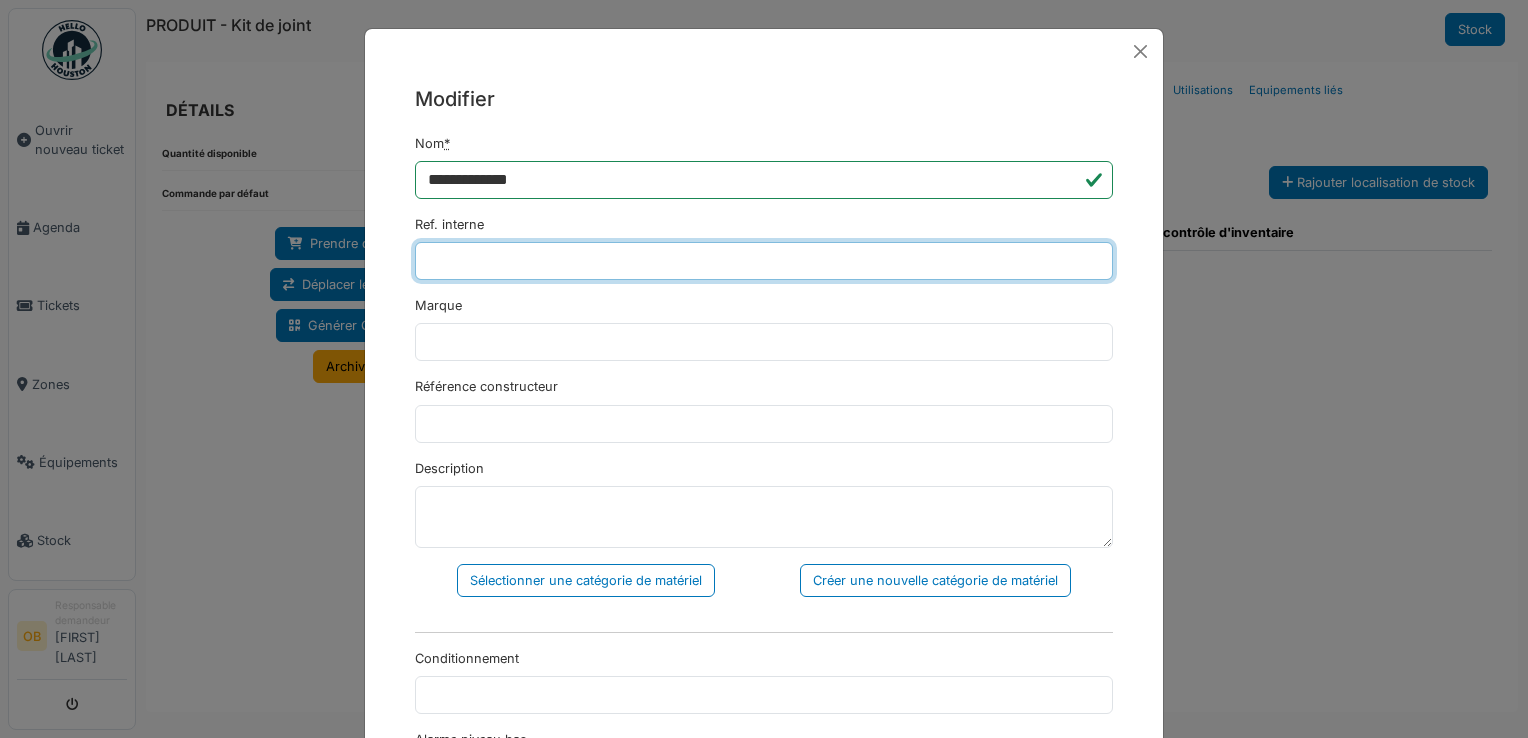 click on "Ref. interne" at bounding box center (764, 261) 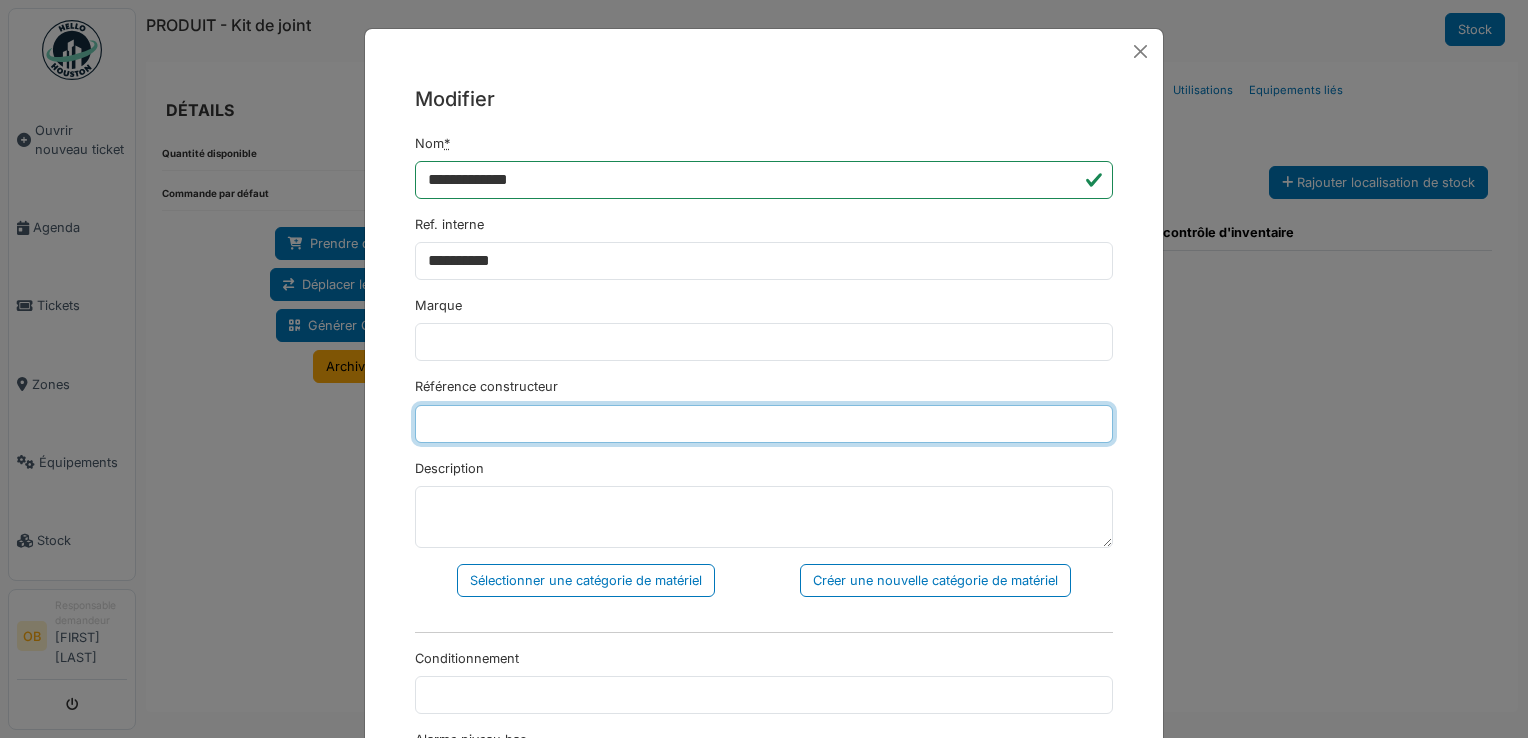 type on "**********" 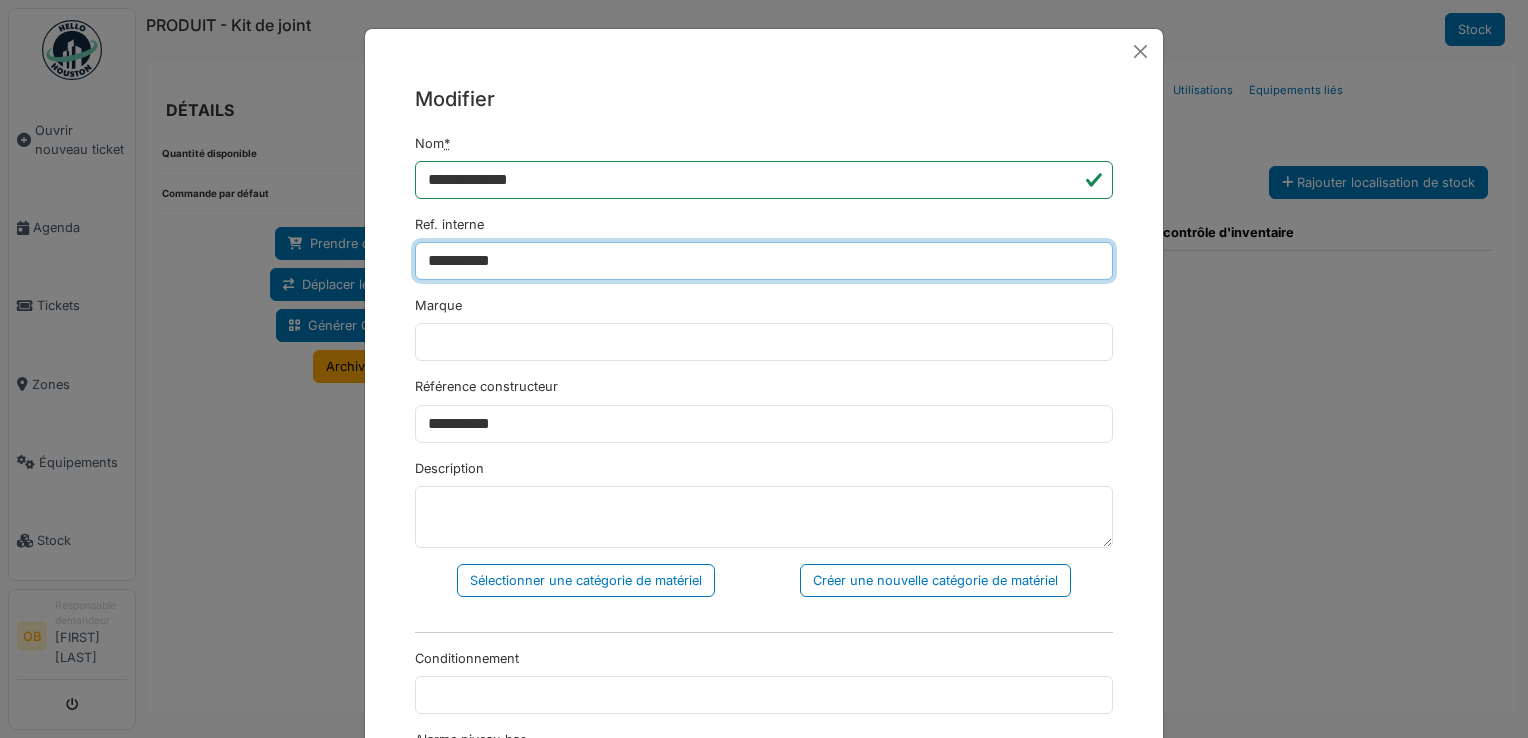 type on "**********" 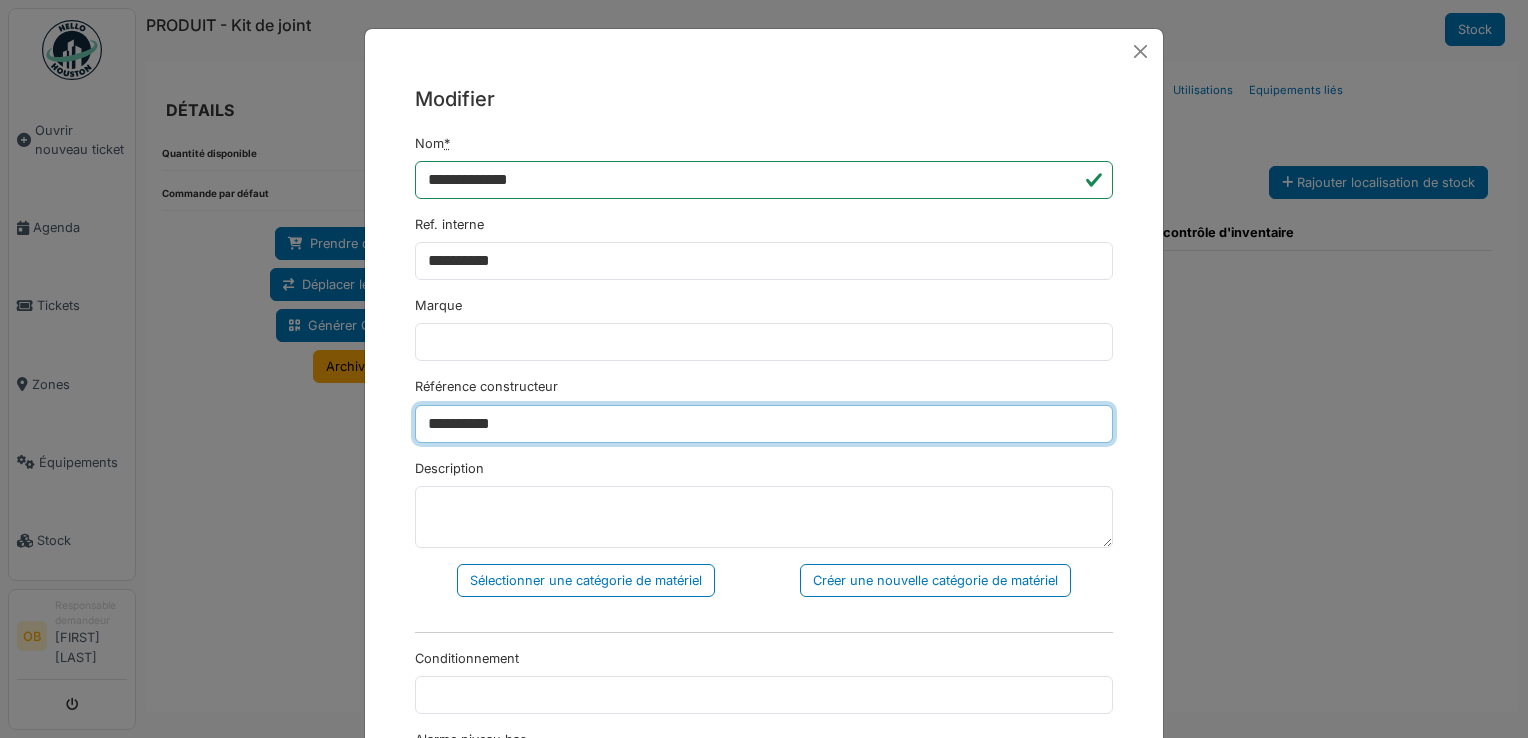 drag, startPoint x: 566, startPoint y: 428, endPoint x: 420, endPoint y: 526, distance: 175.84084 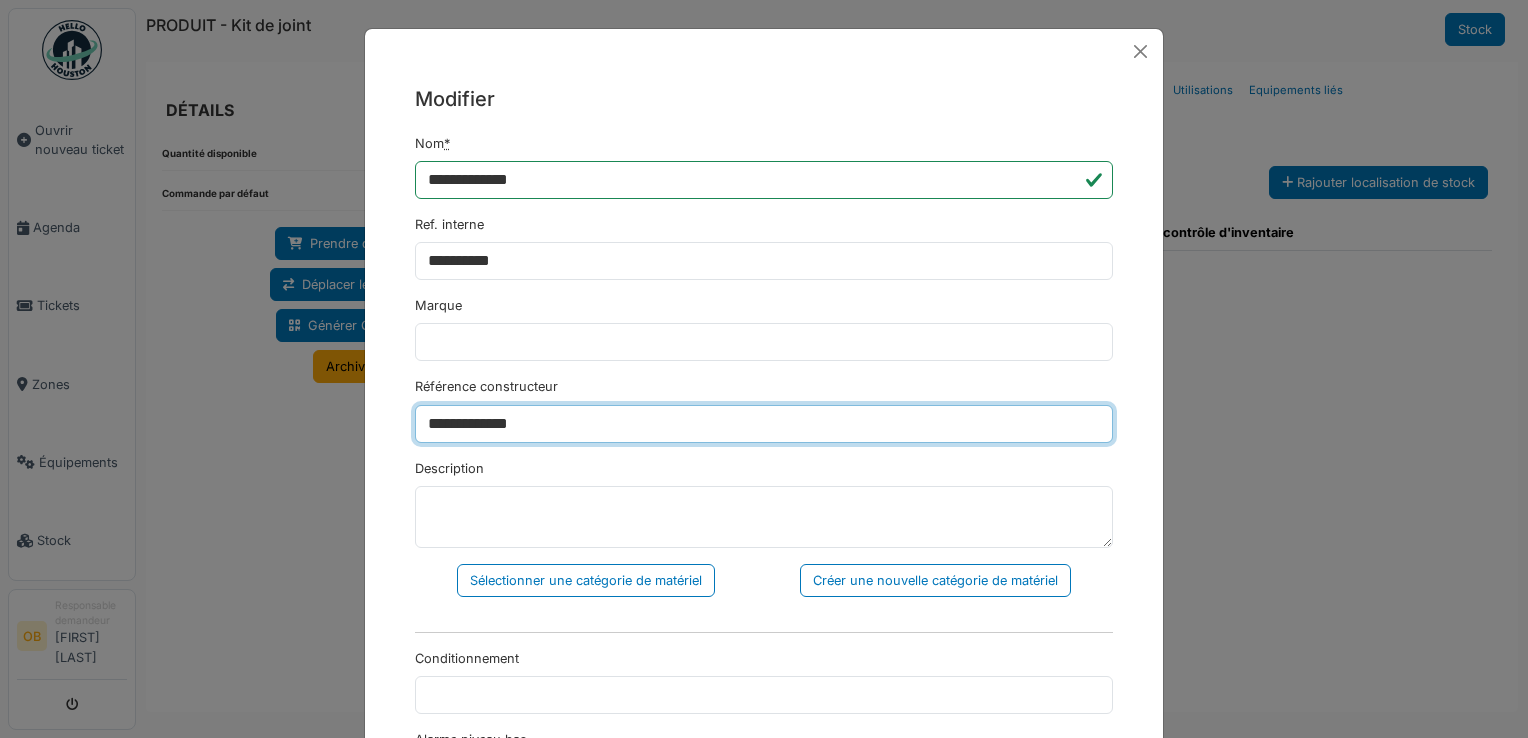 scroll, scrollTop: 133, scrollLeft: 0, axis: vertical 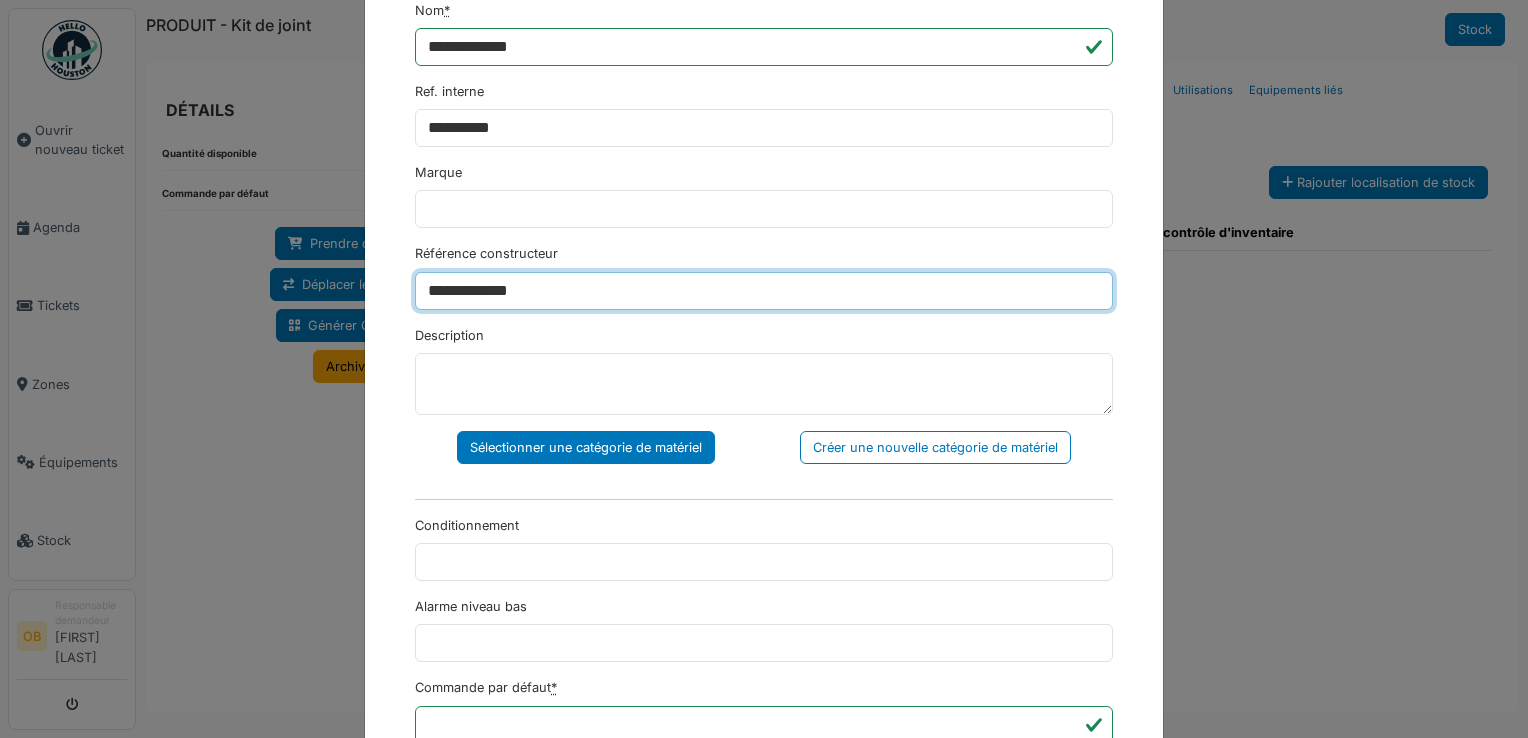 type on "**********" 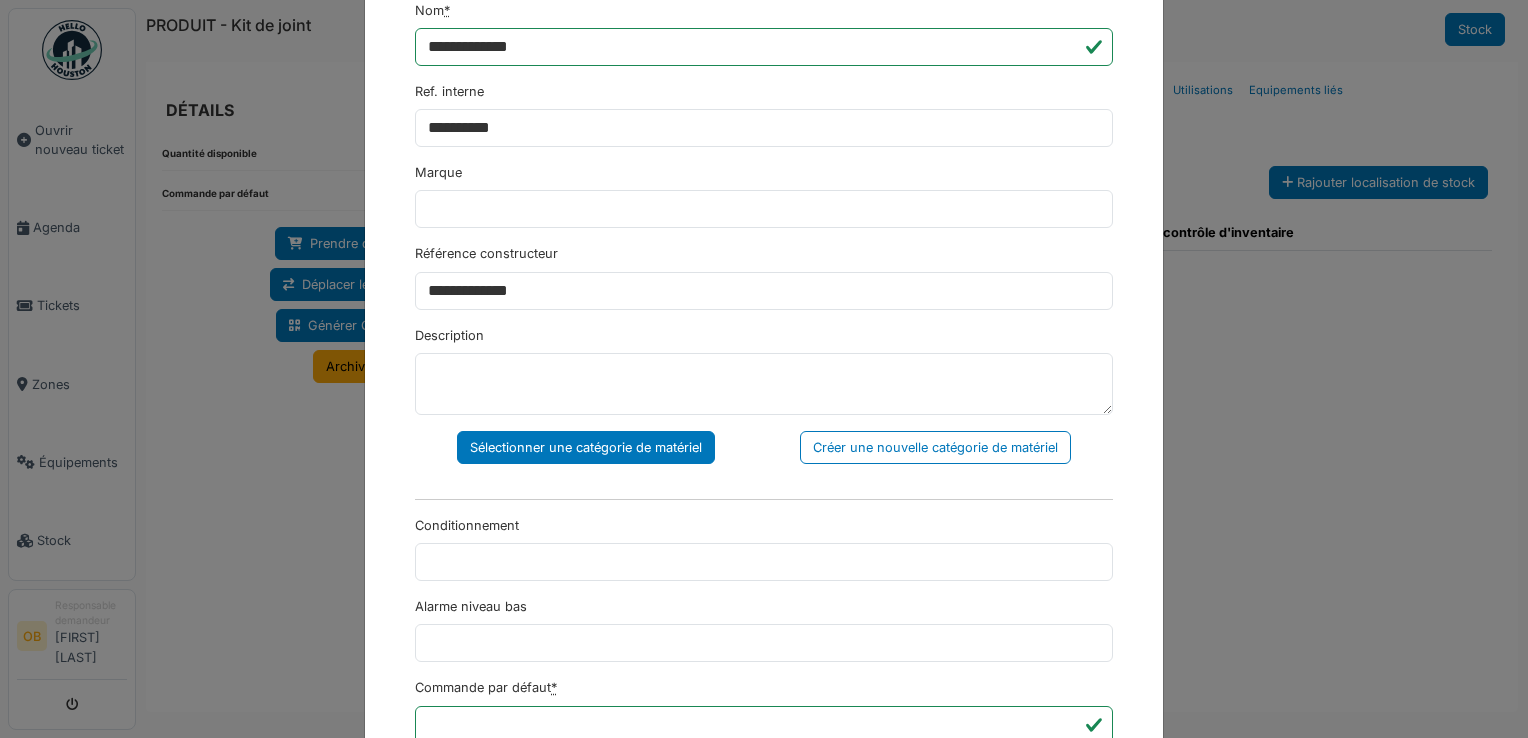 click on "Sélectionner une catégorie de matériel" at bounding box center [586, 447] 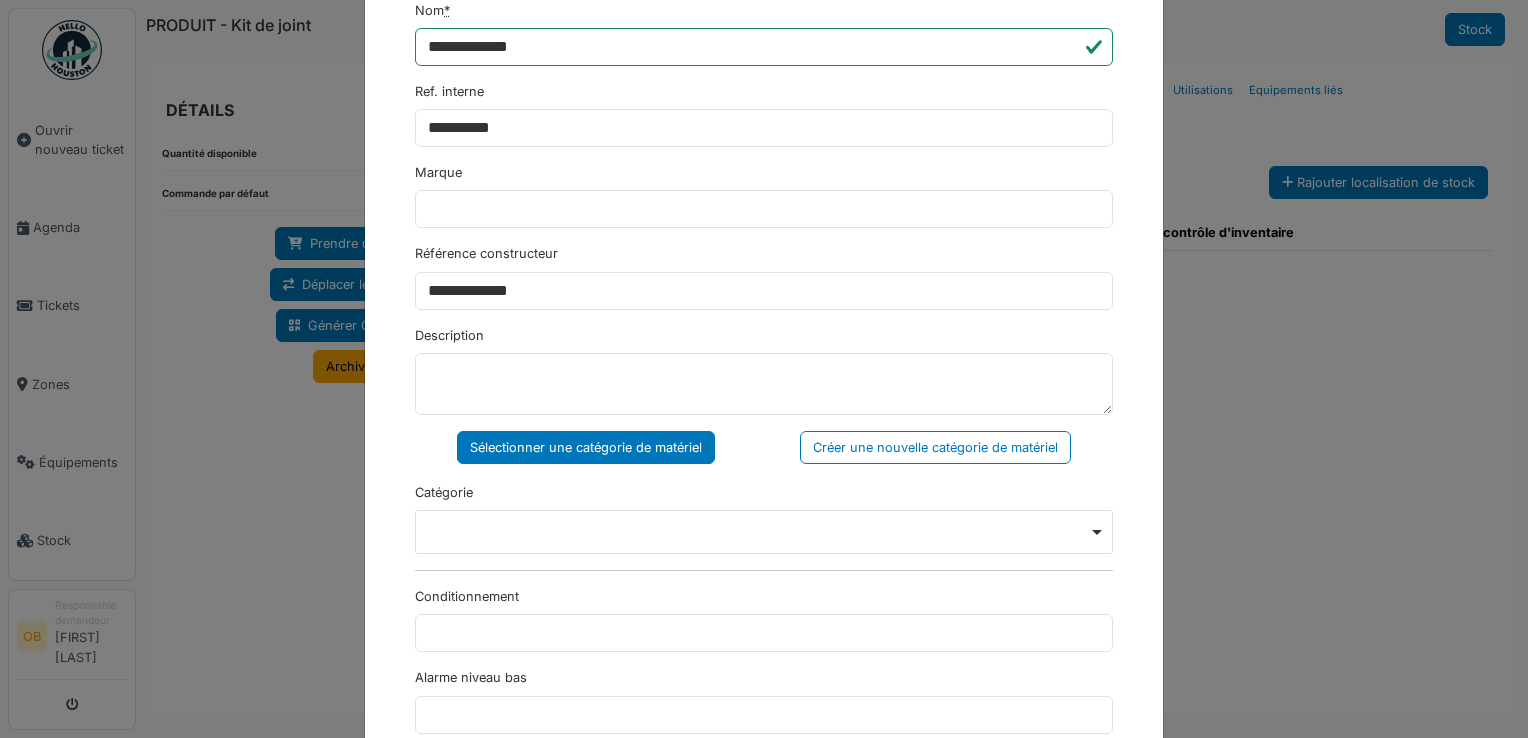 click on "Remove item" at bounding box center [764, 532] 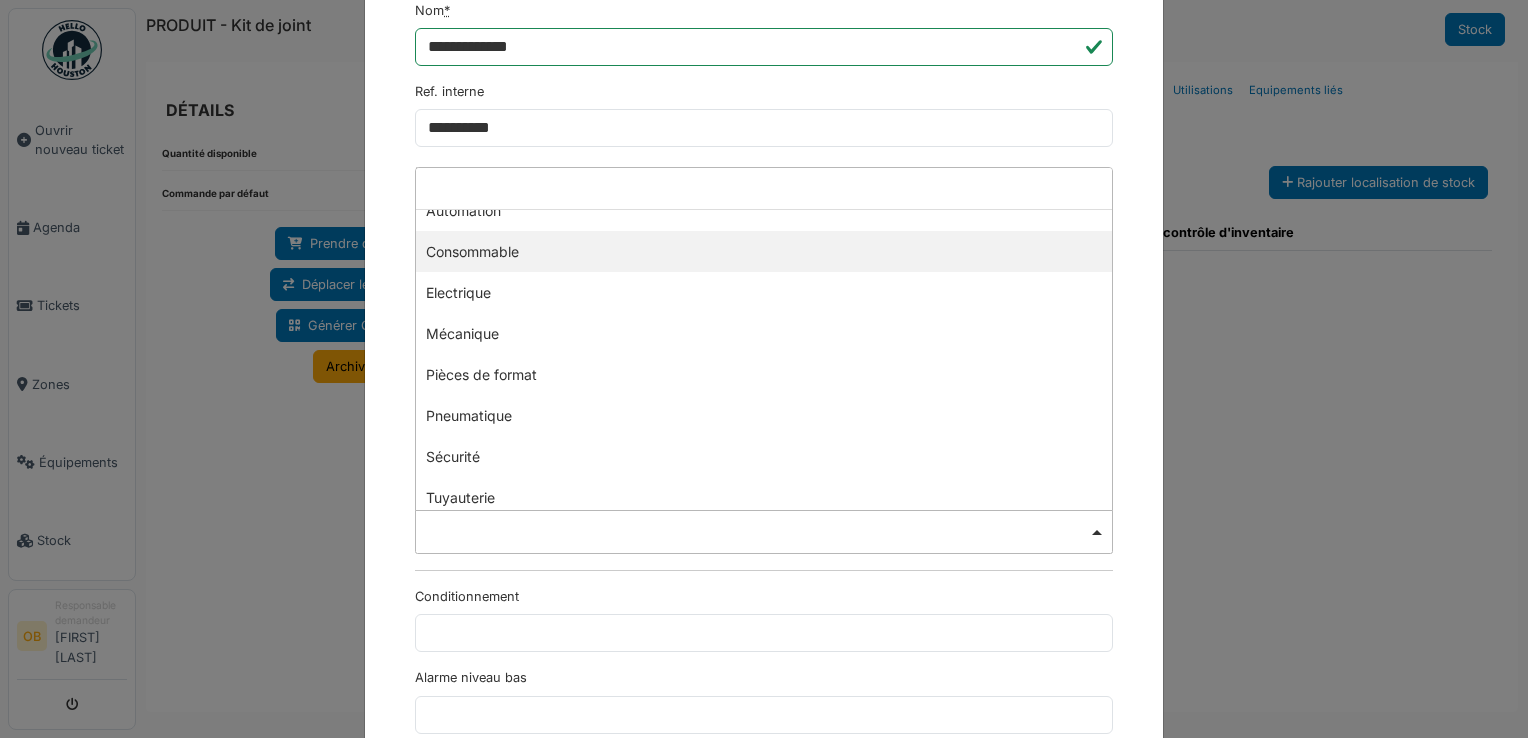 scroll, scrollTop: 130, scrollLeft: 0, axis: vertical 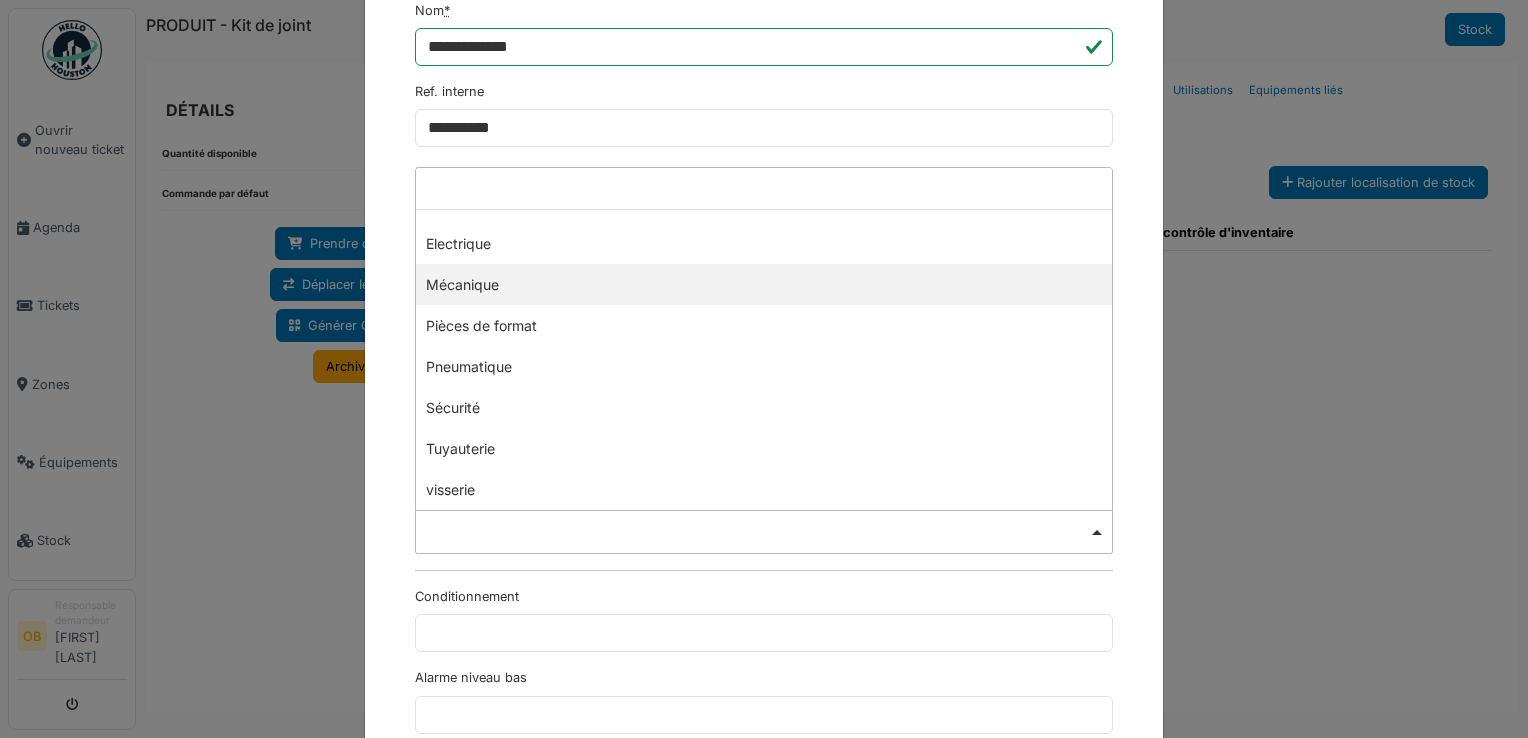 select on "***" 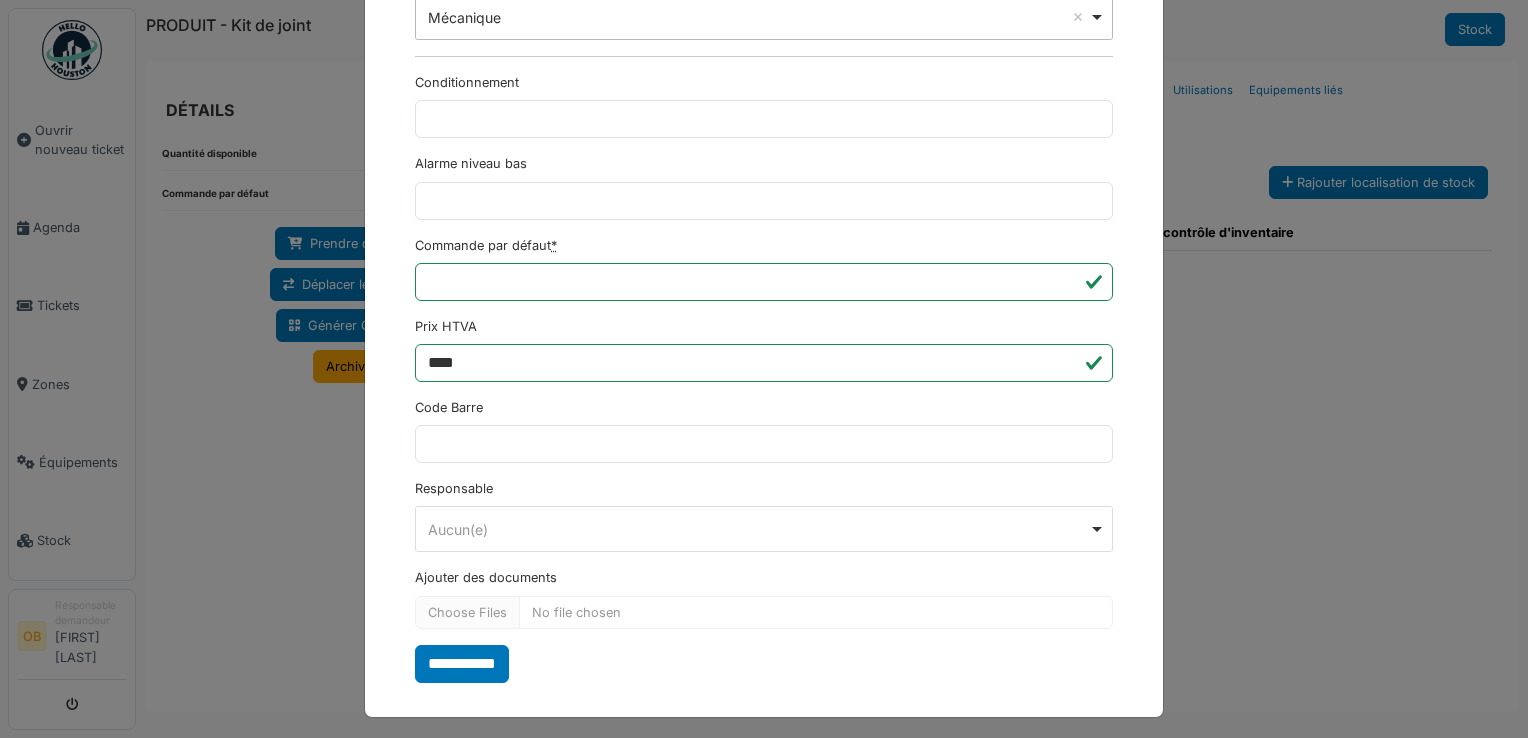 scroll, scrollTop: 650, scrollLeft: 0, axis: vertical 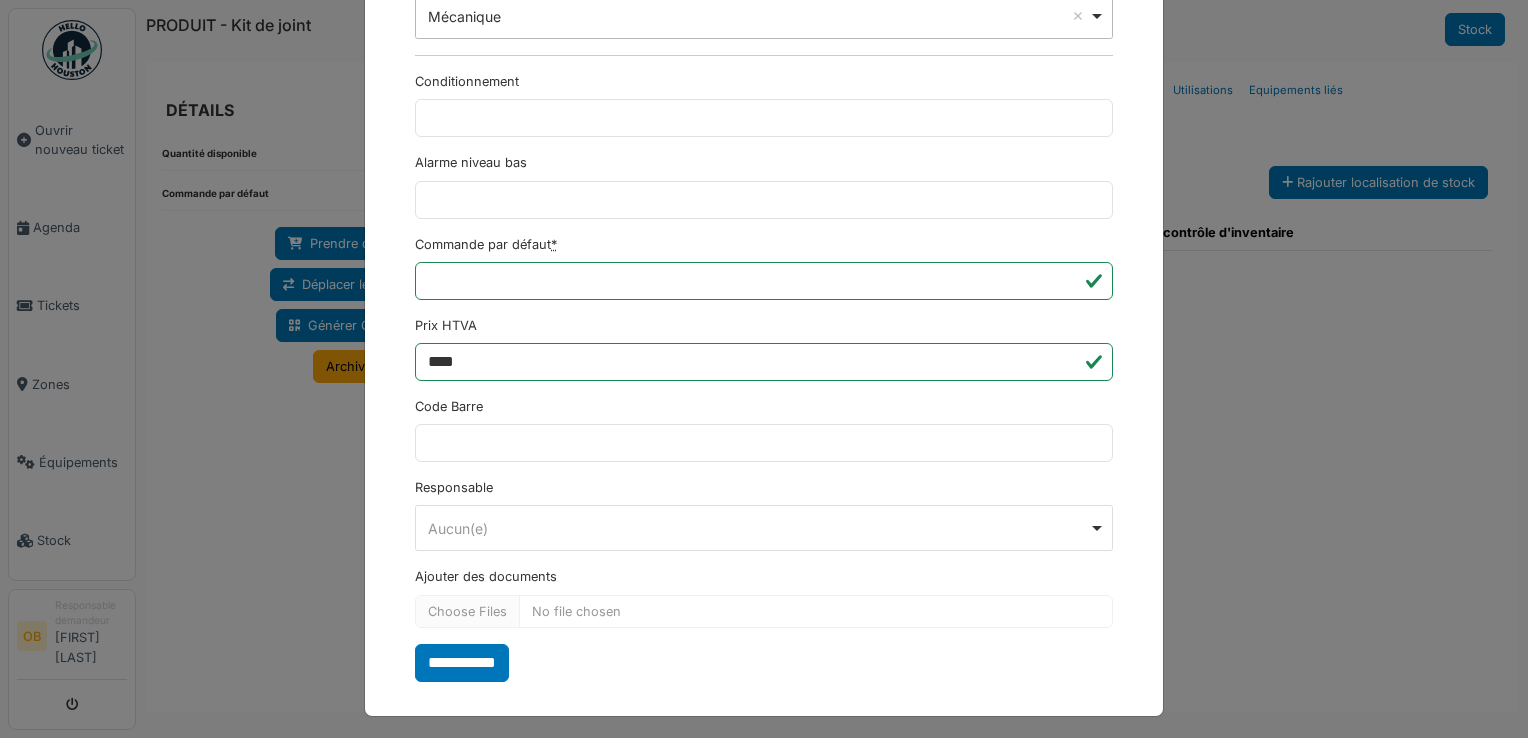 click on "**********" at bounding box center [764, 58] 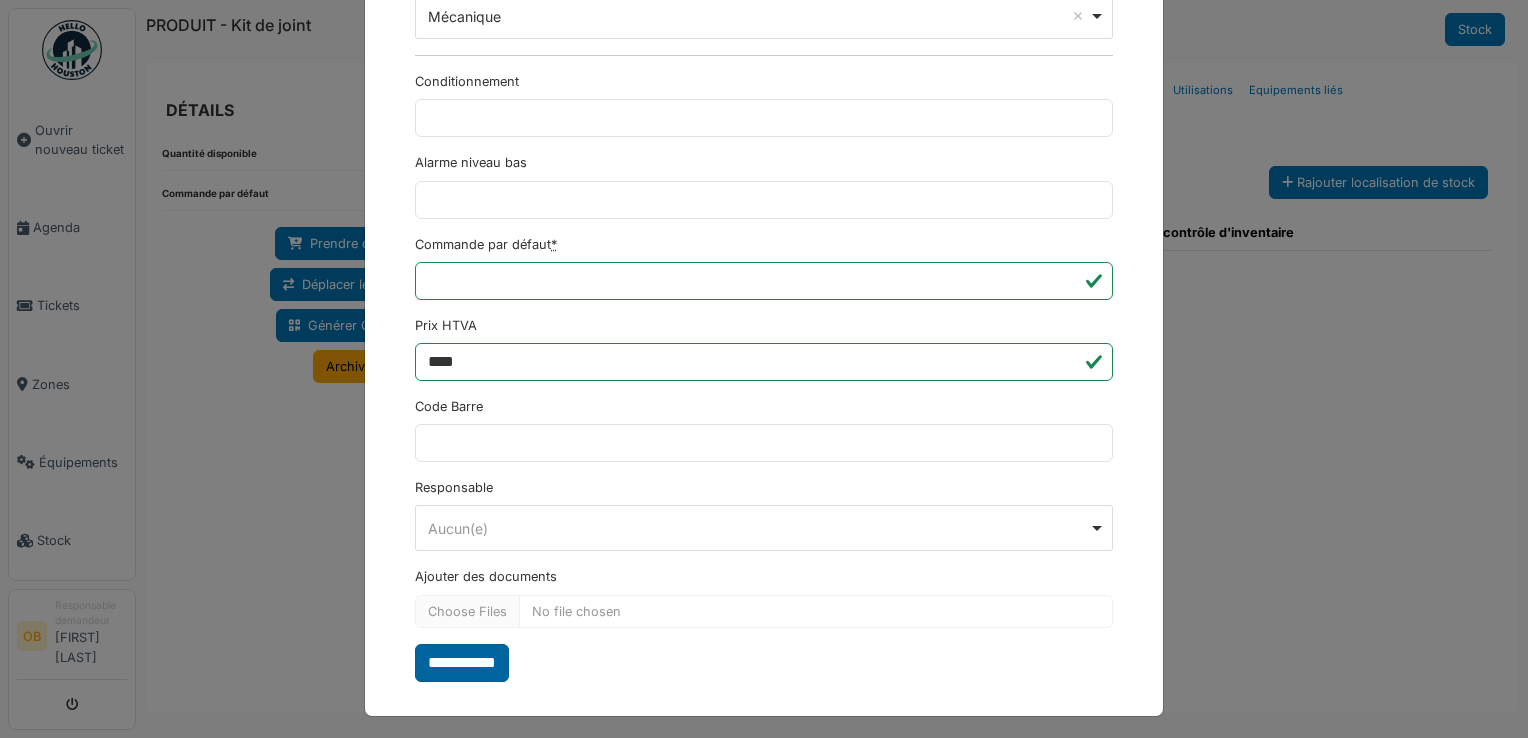 click on "**********" at bounding box center [462, 663] 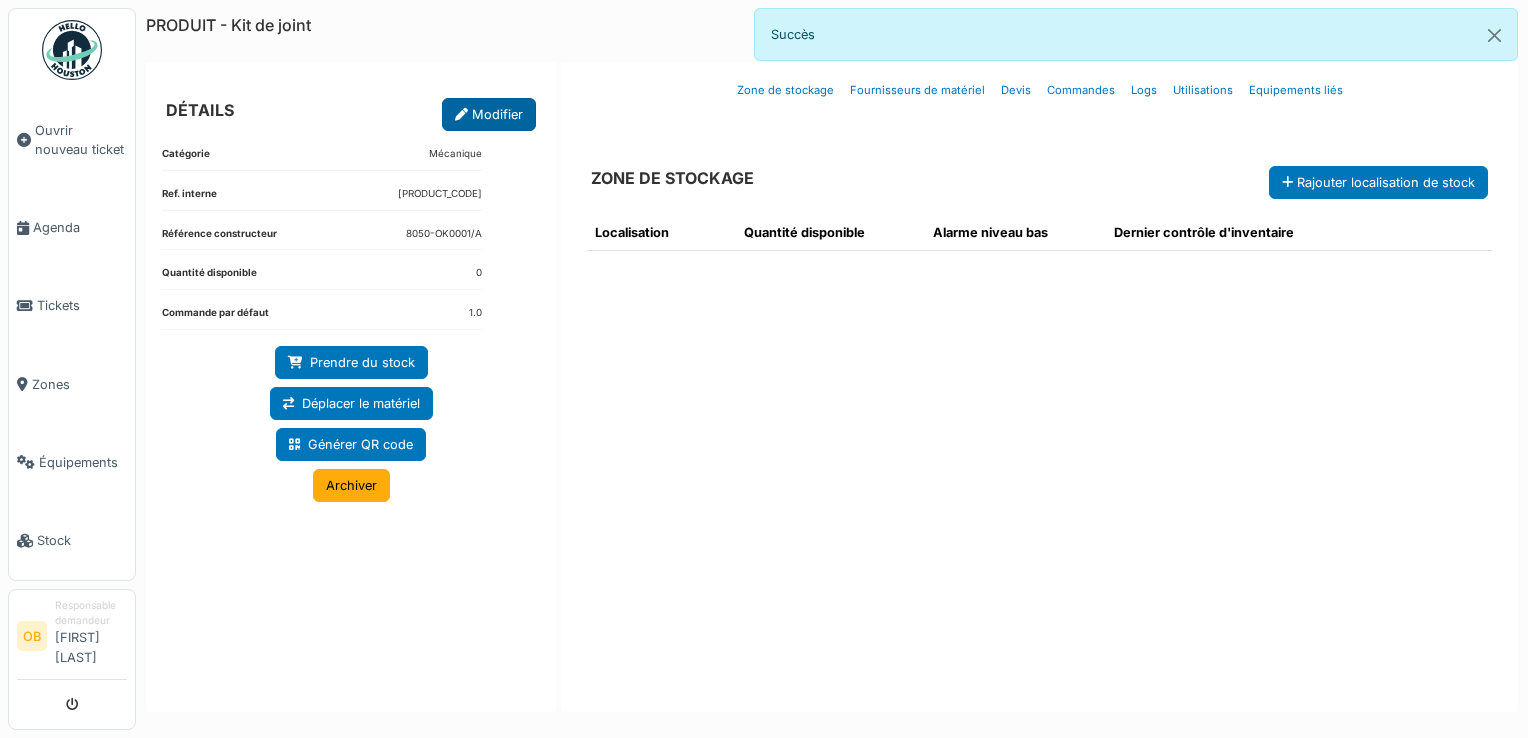 drag, startPoint x: 511, startPoint y: 102, endPoint x: 502, endPoint y: 111, distance: 12.727922 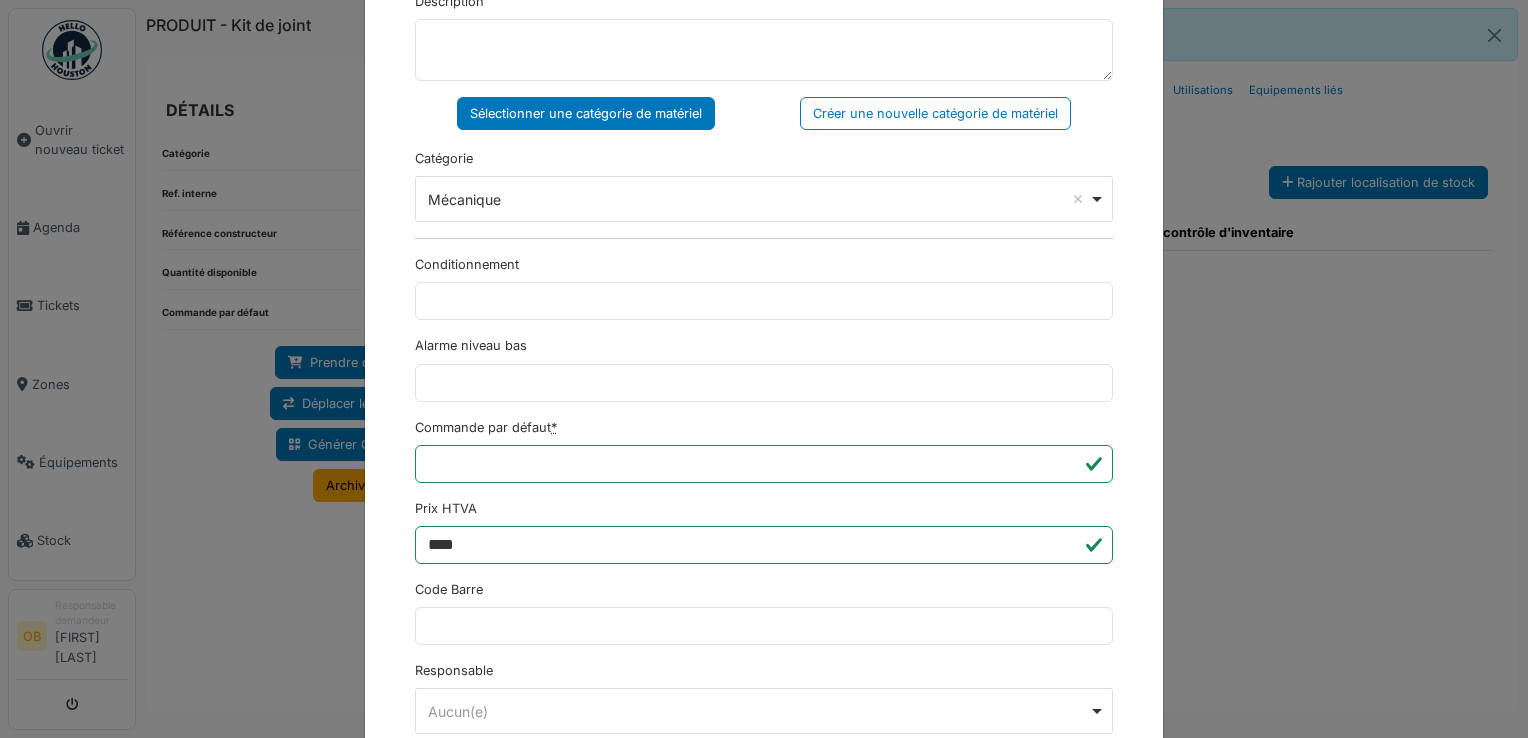 scroll, scrollTop: 650, scrollLeft: 0, axis: vertical 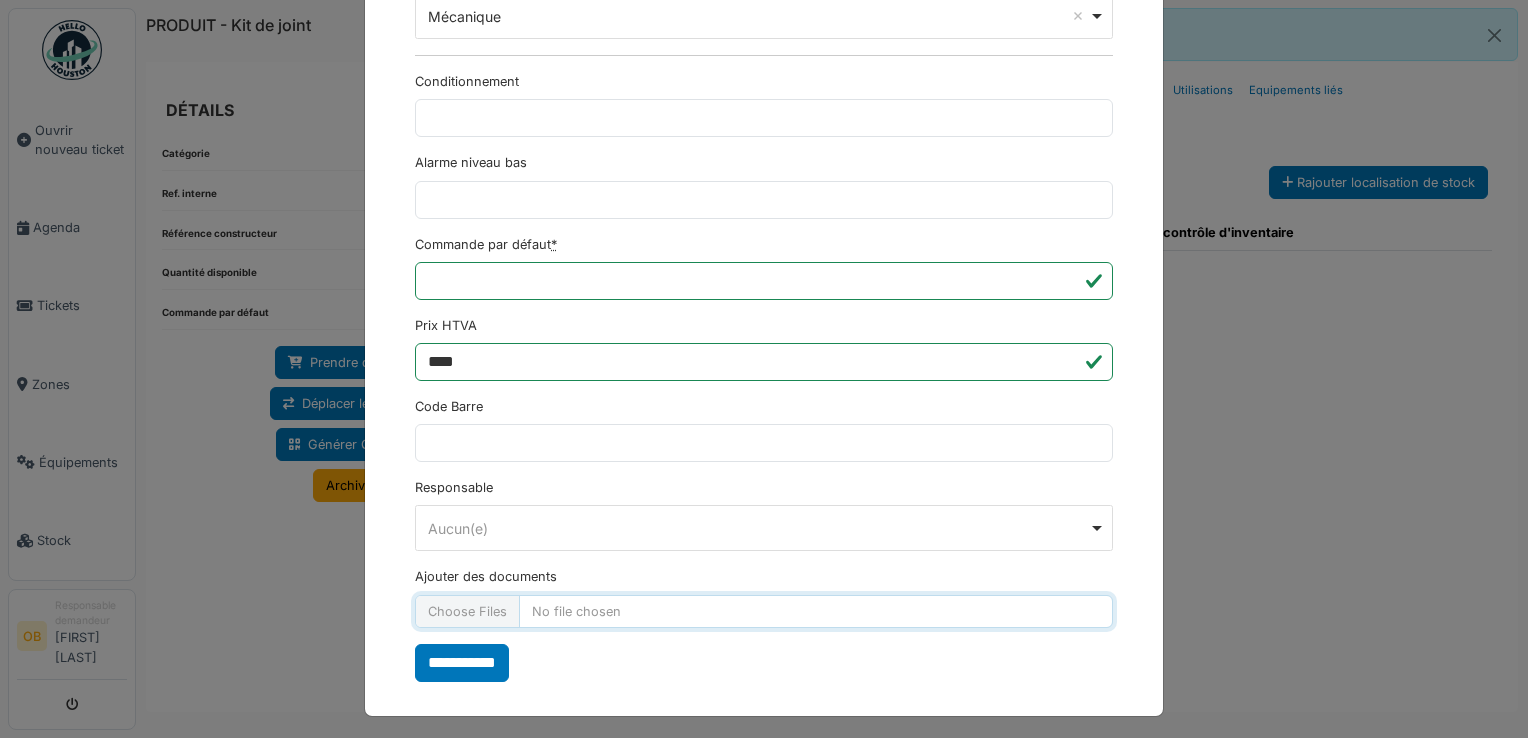 click on "Ajouter des documents" at bounding box center [764, 611] 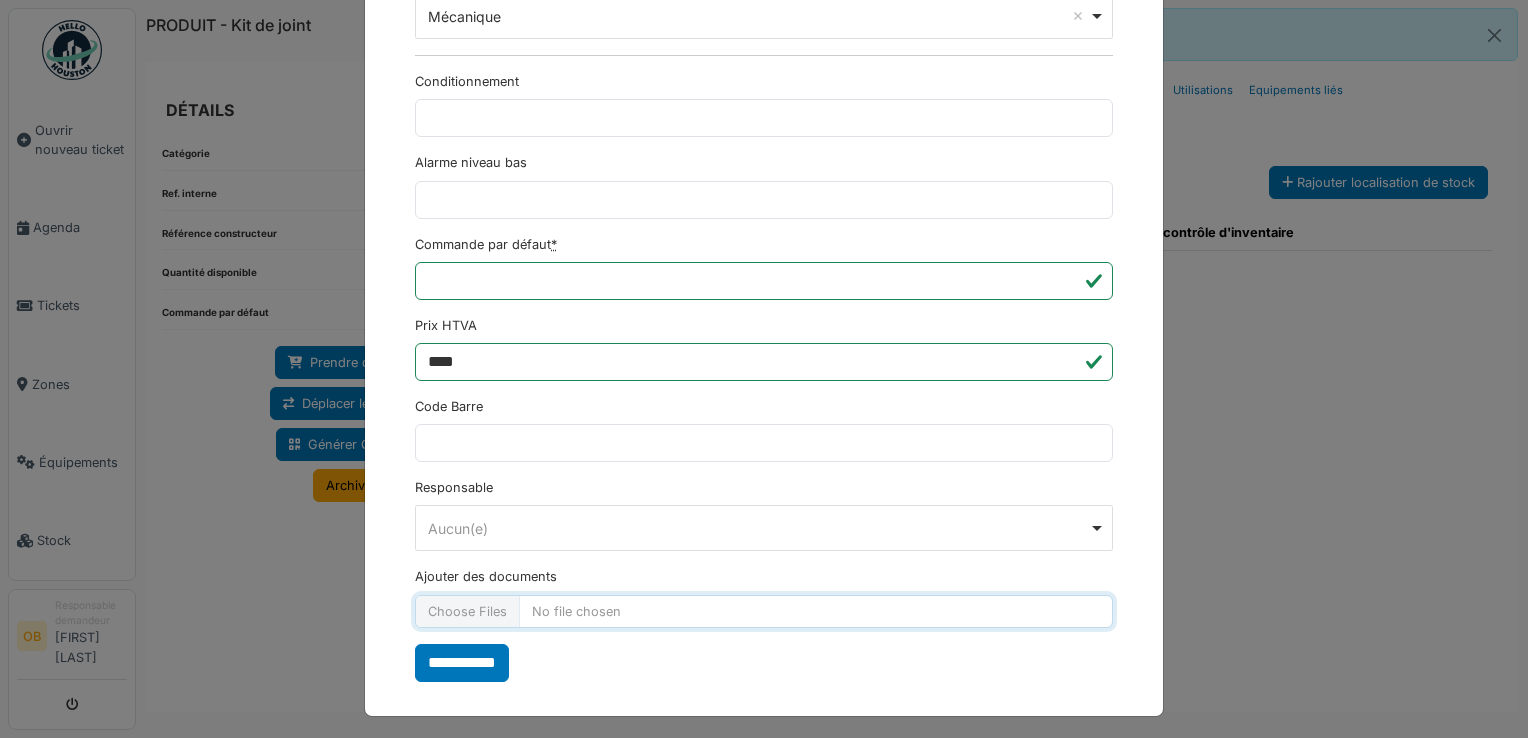 type on "**********" 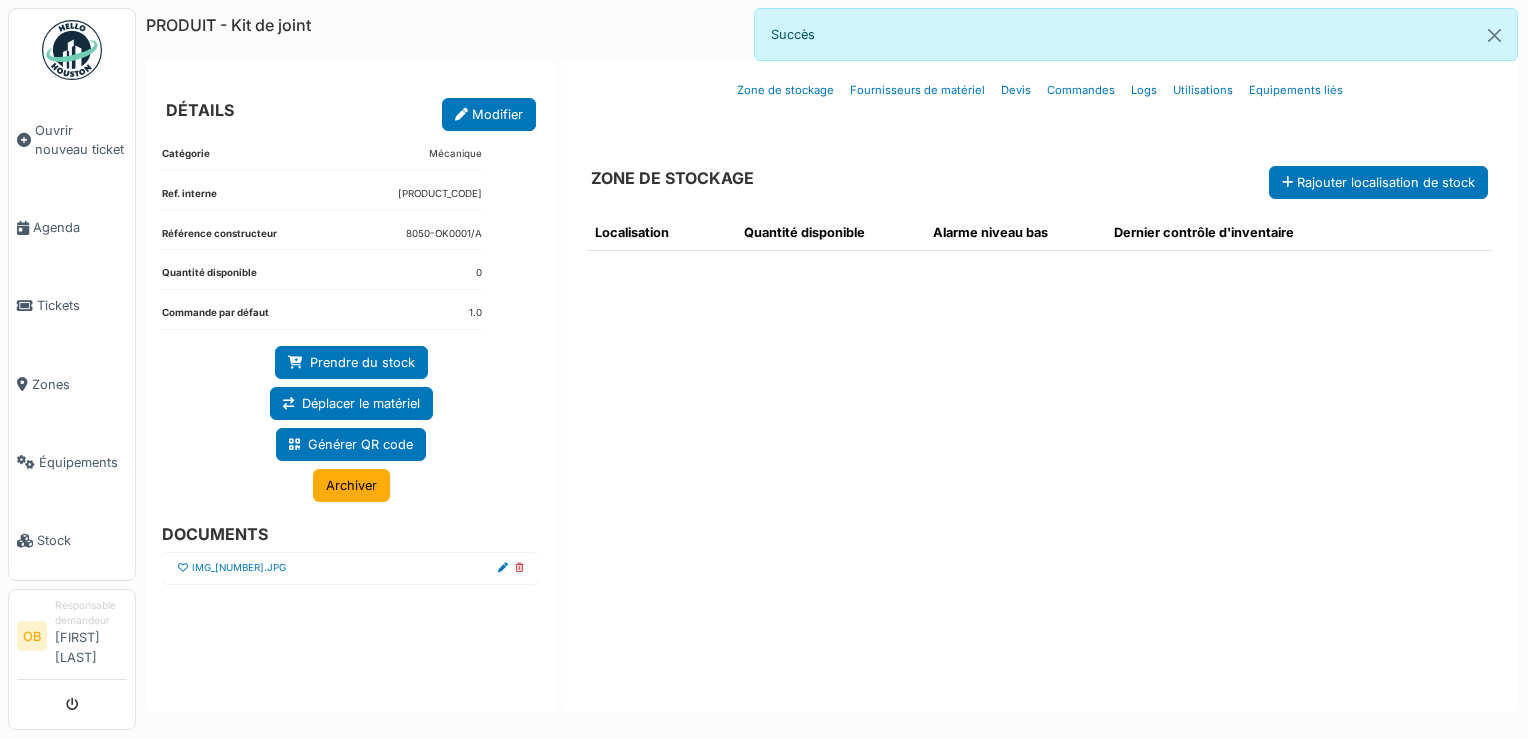 click at bounding box center (183, 568) 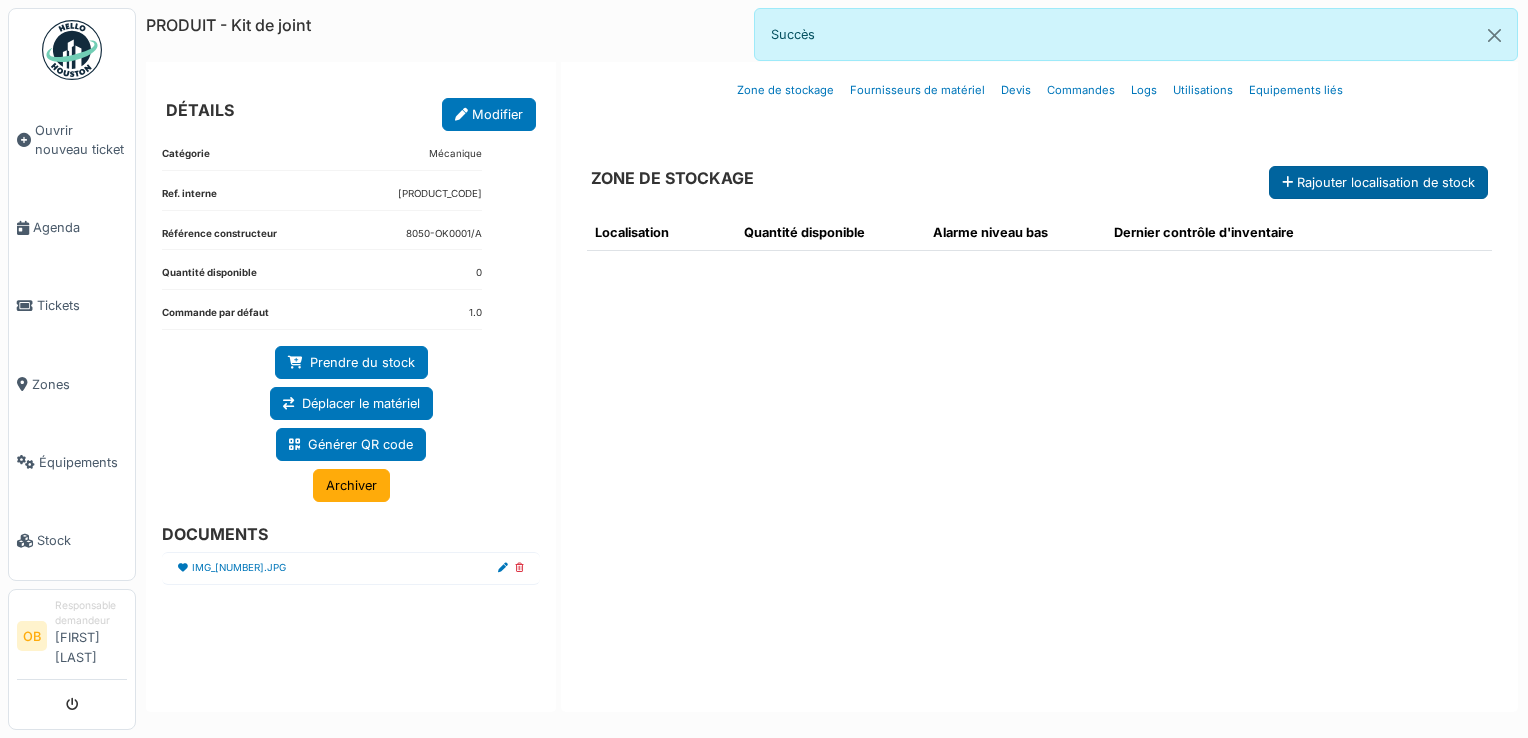 click on "Rajouter localisation de stock" at bounding box center (1378, 182) 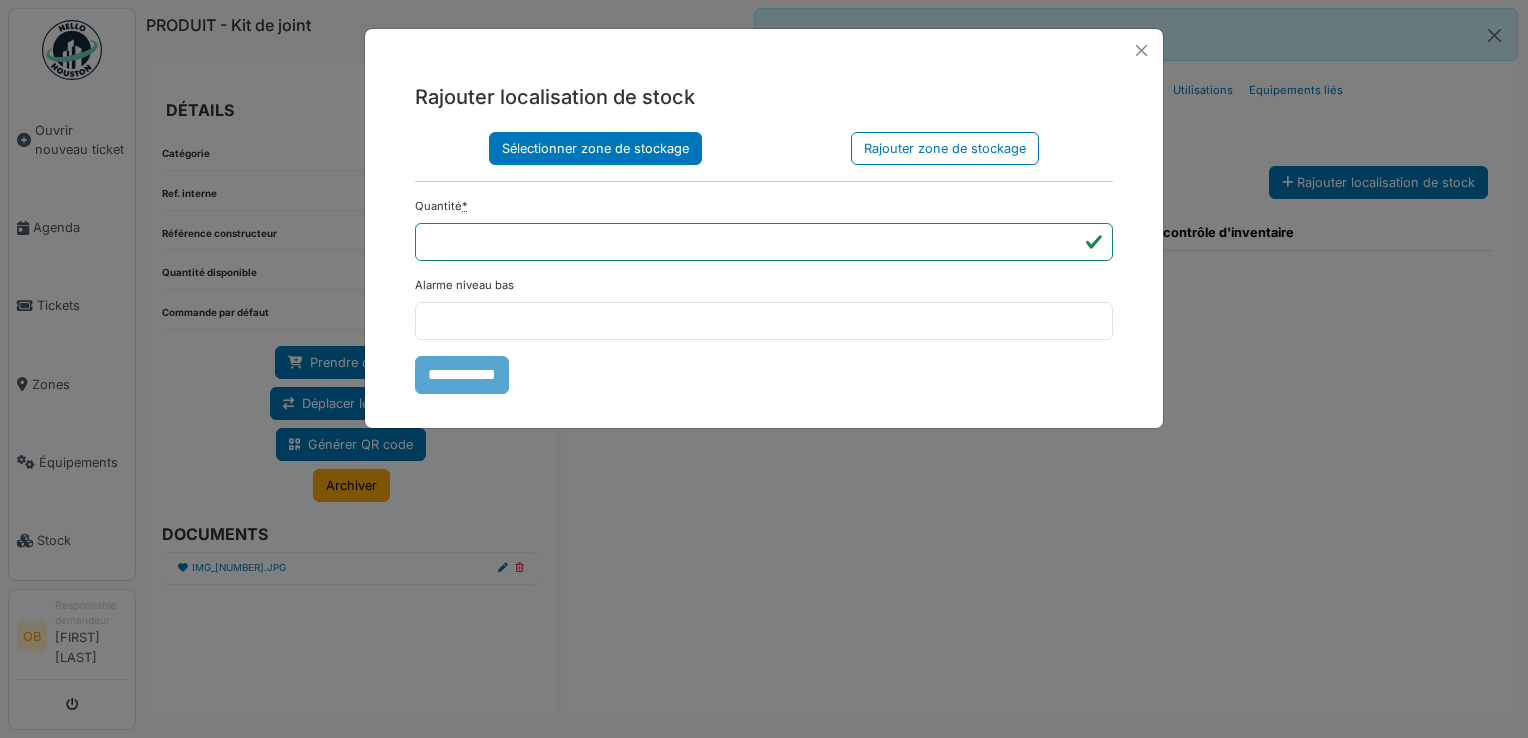 drag, startPoint x: 675, startPoint y: 157, endPoint x: 654, endPoint y: 156, distance: 21.023796 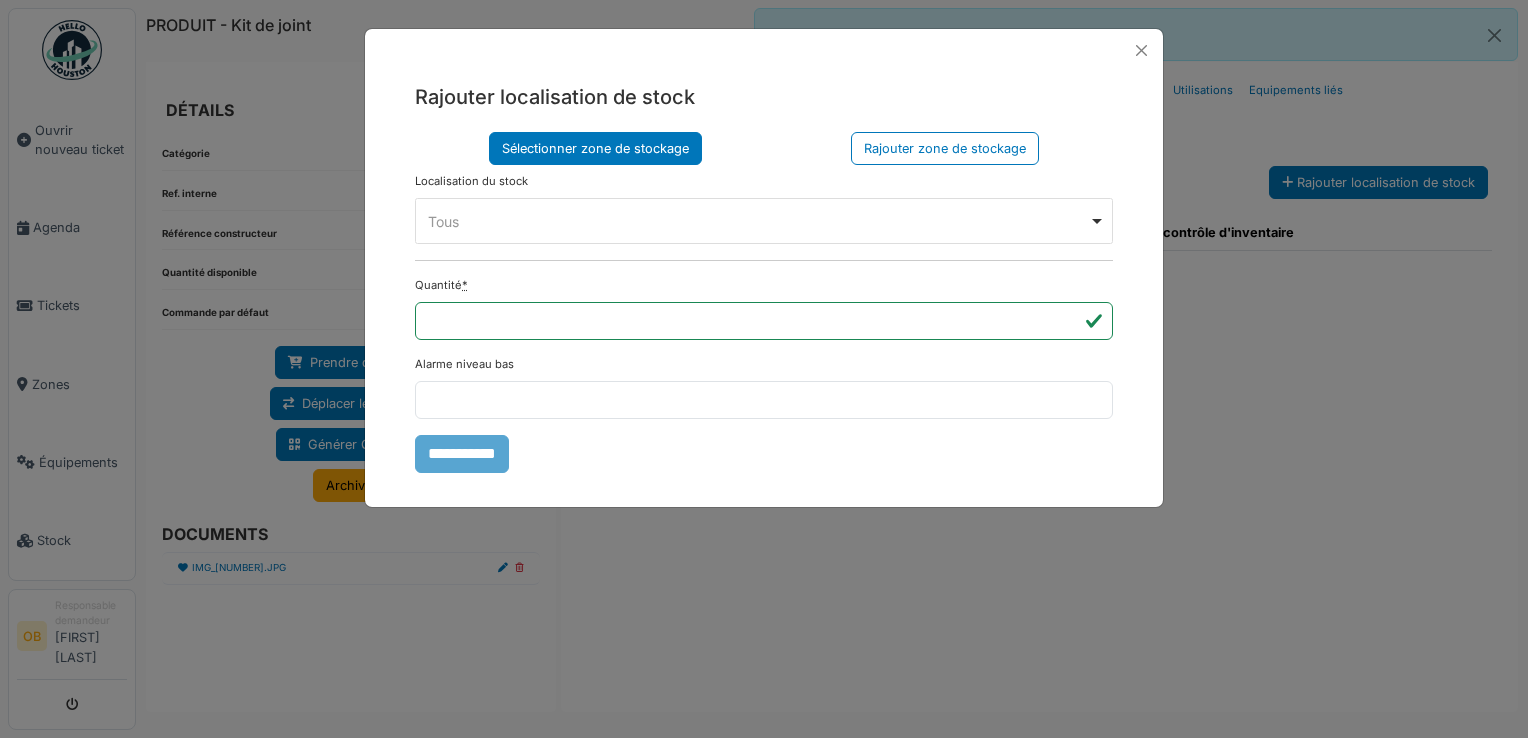 click on "Tous Remove item" at bounding box center [758, 221] 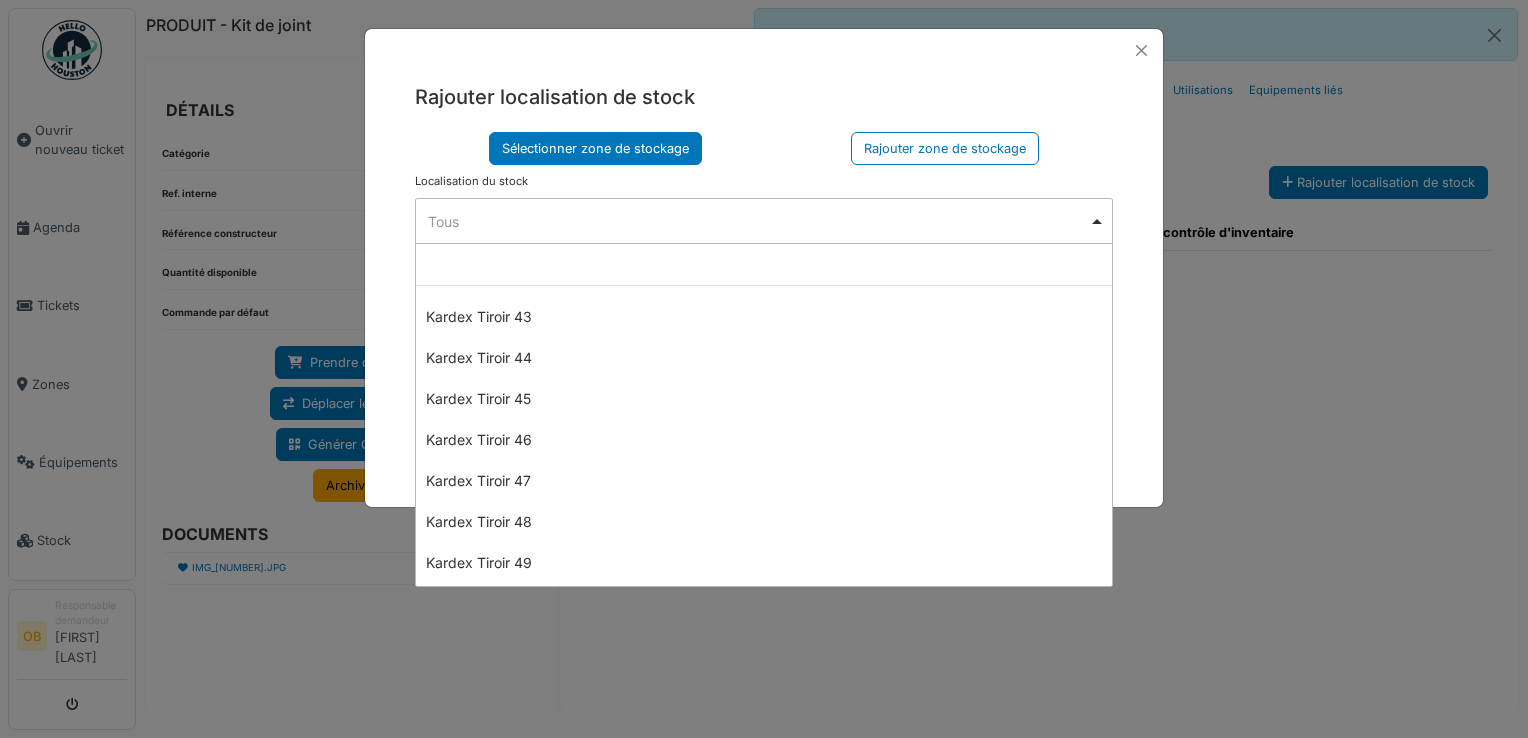 scroll, scrollTop: 1914, scrollLeft: 0, axis: vertical 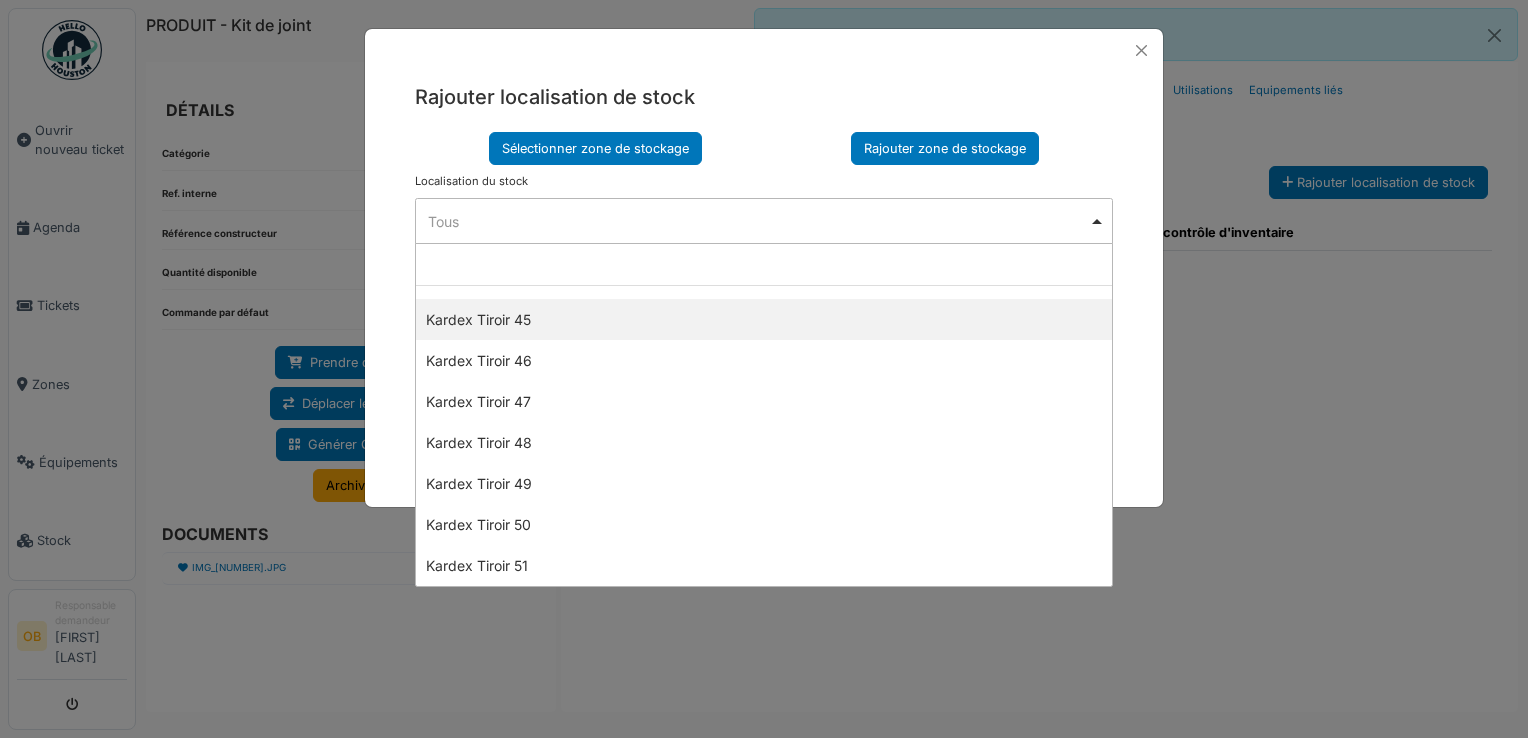 click on "Rajouter zone de stockage" at bounding box center (945, 148) 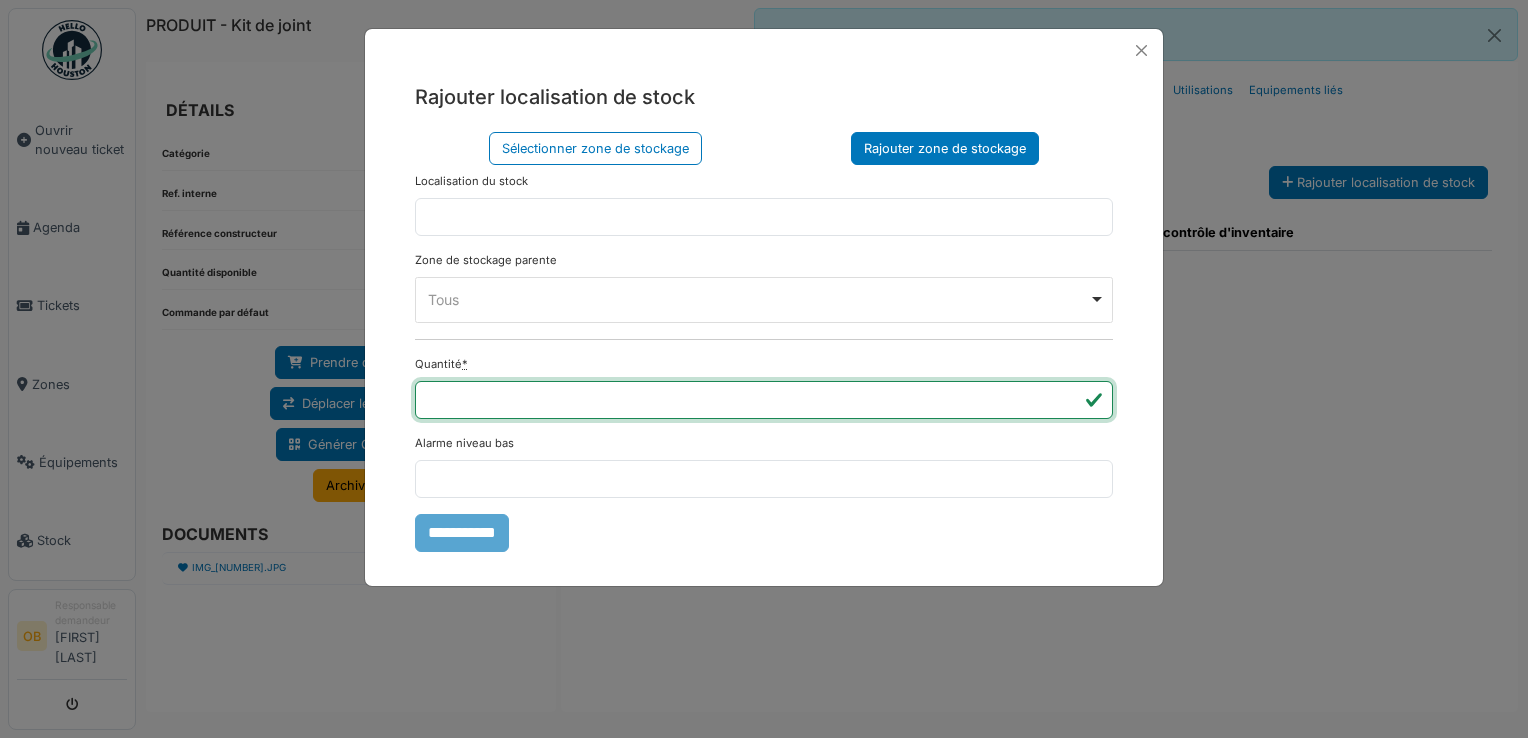 click on "*" at bounding box center (764, 400) 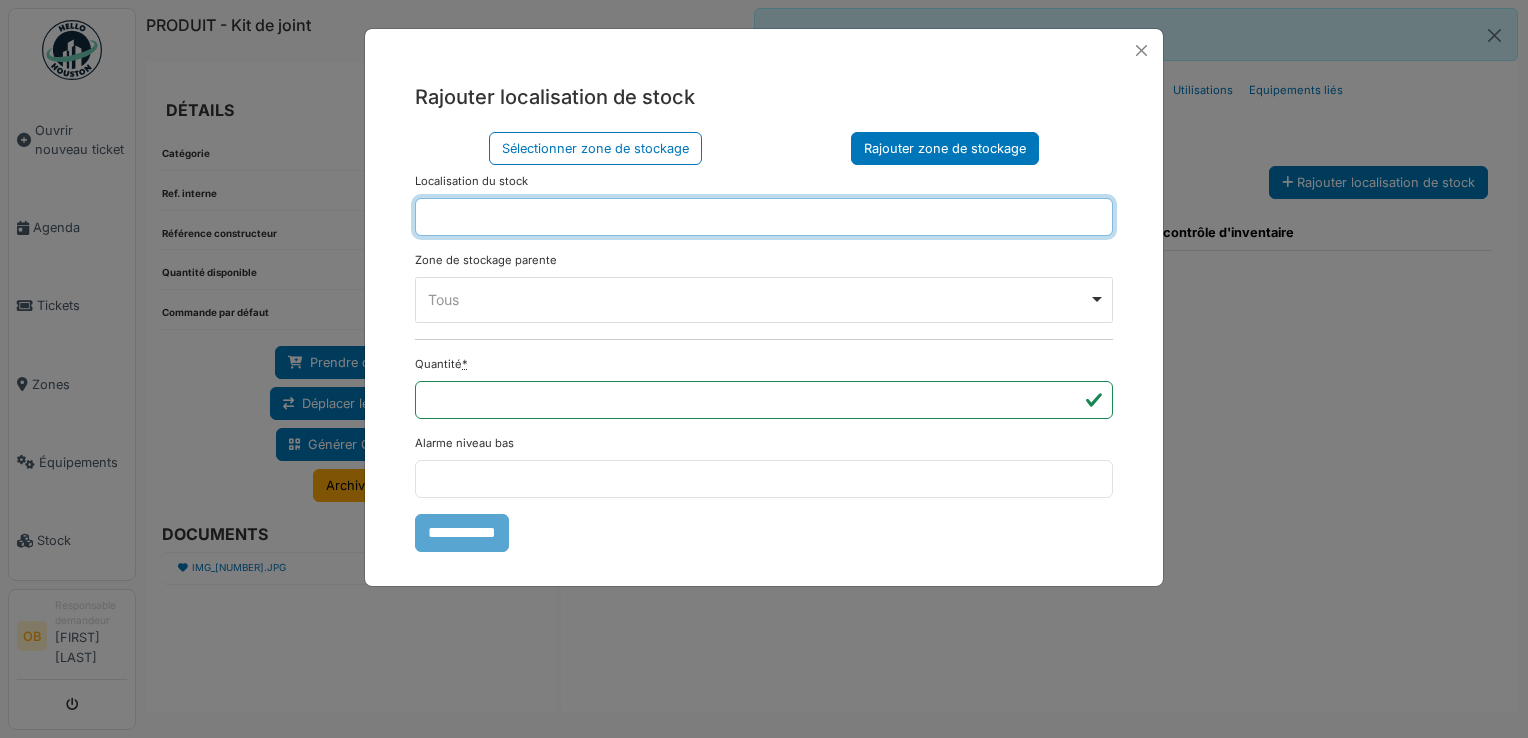 click at bounding box center (764, 217) 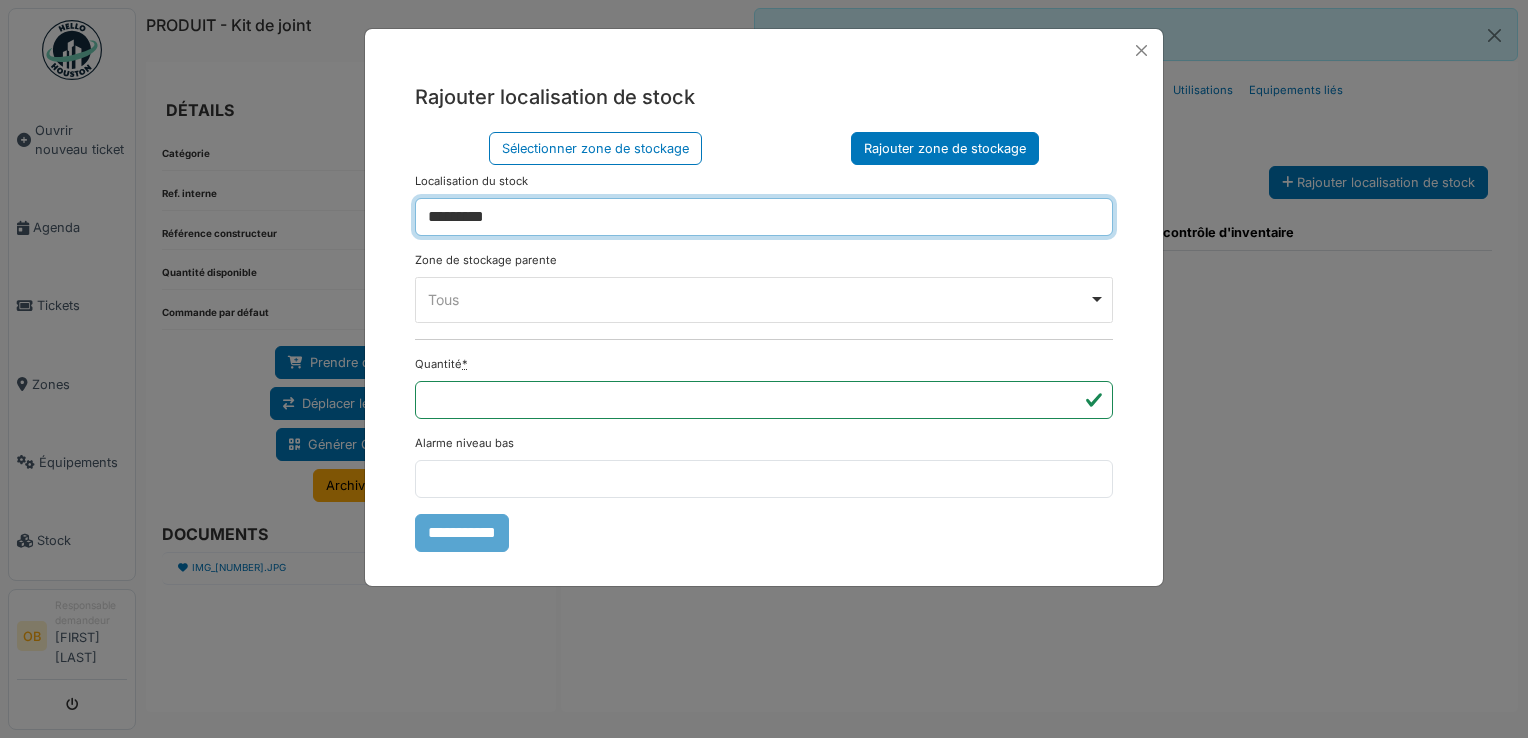 click on "Tous Remove item" at bounding box center [764, 299] 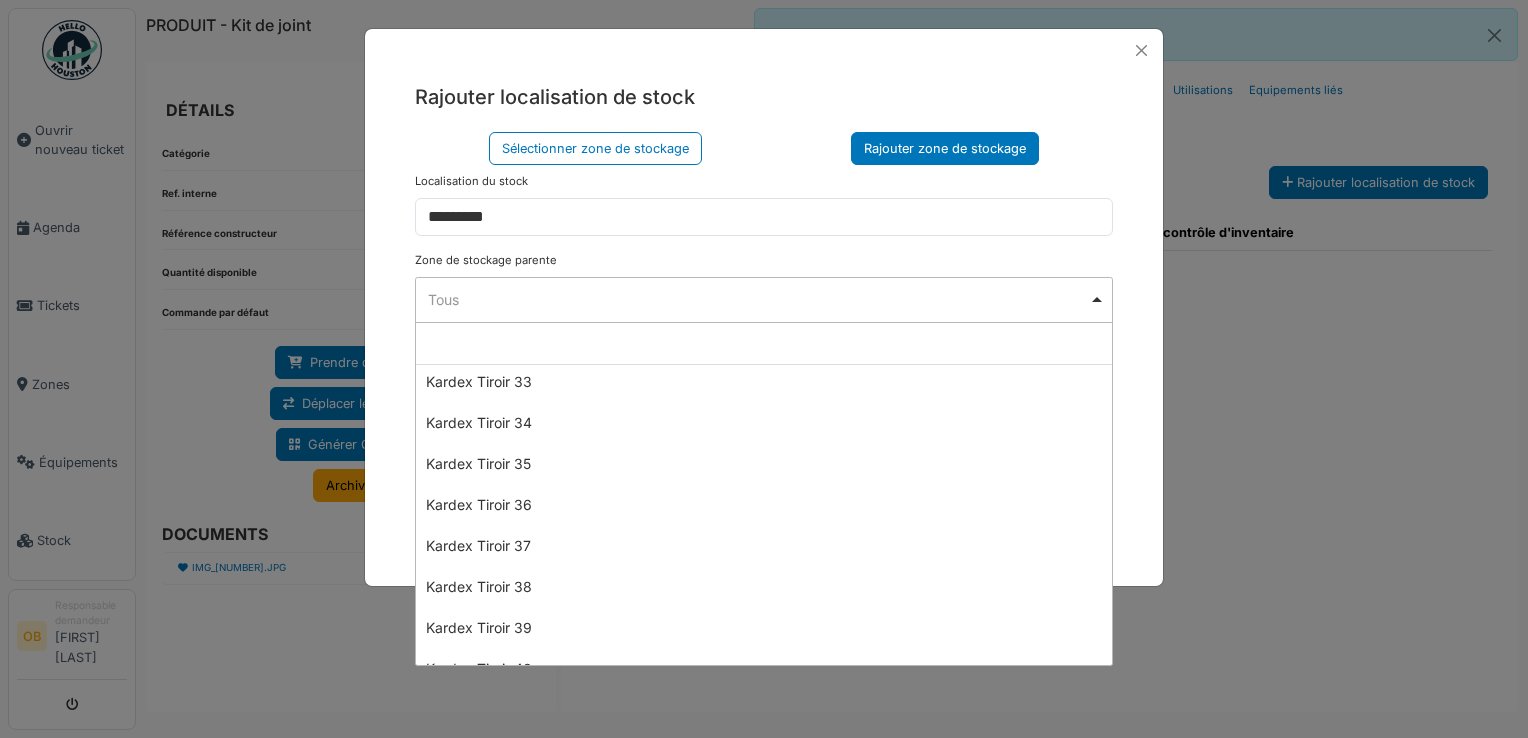 scroll, scrollTop: 1866, scrollLeft: 0, axis: vertical 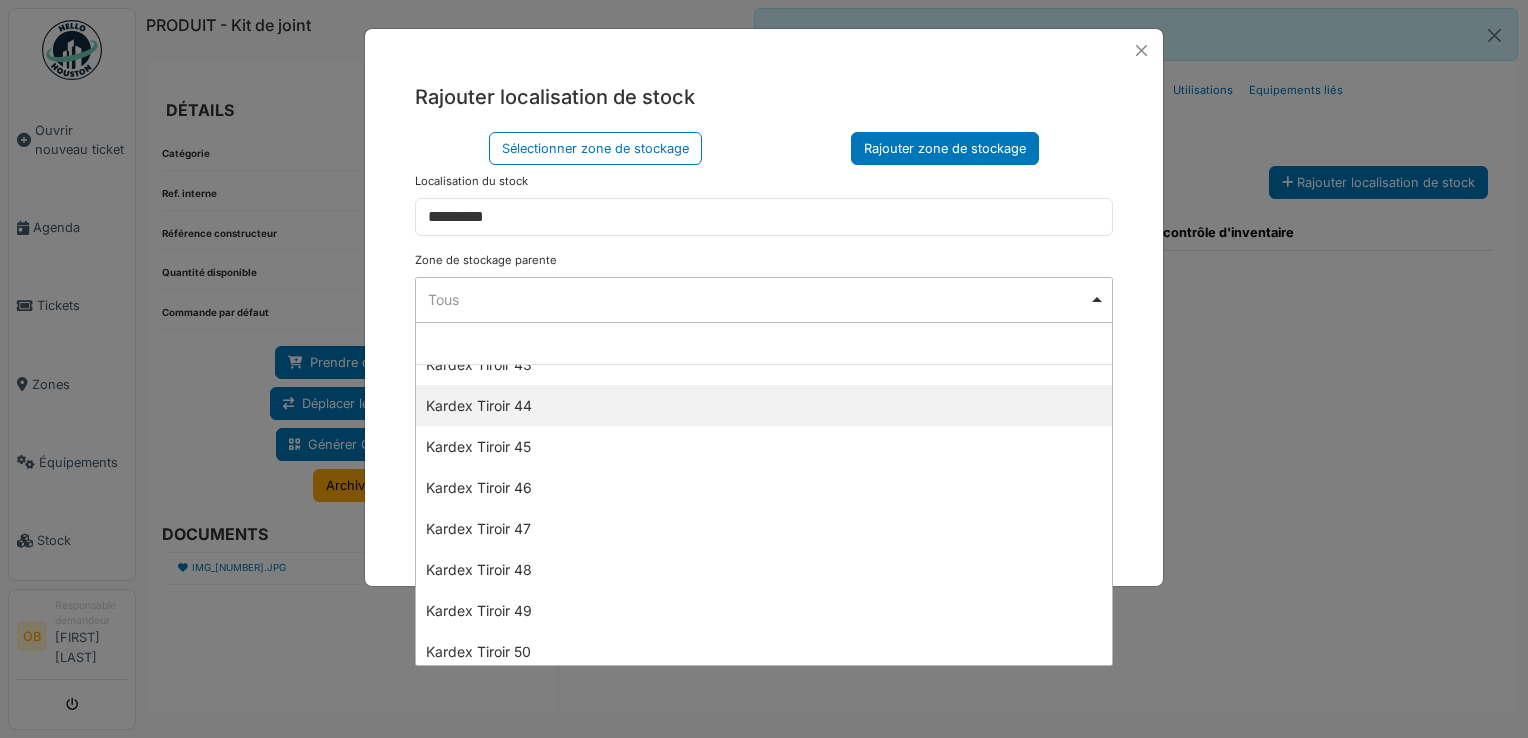 select on "****" 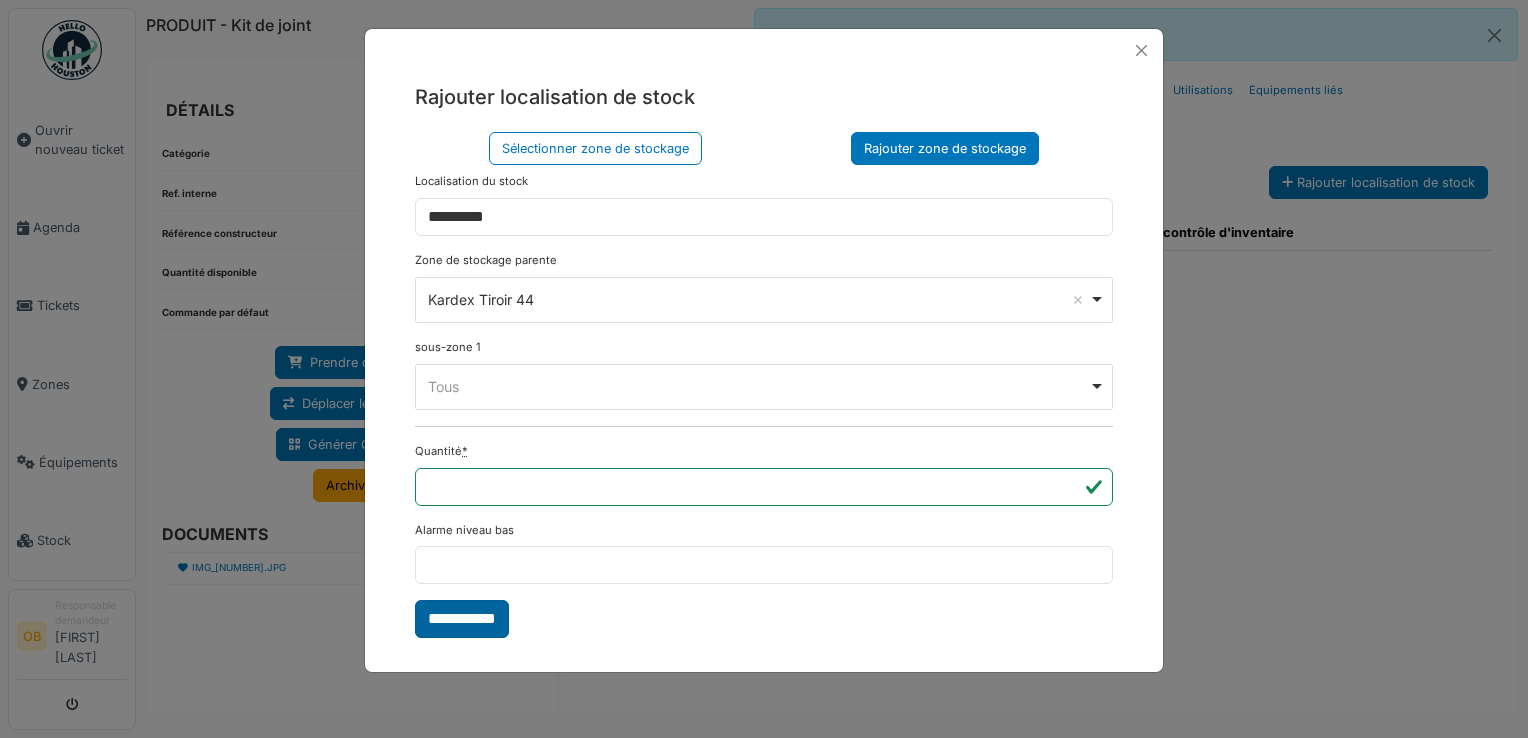 click on "**********" at bounding box center [462, 619] 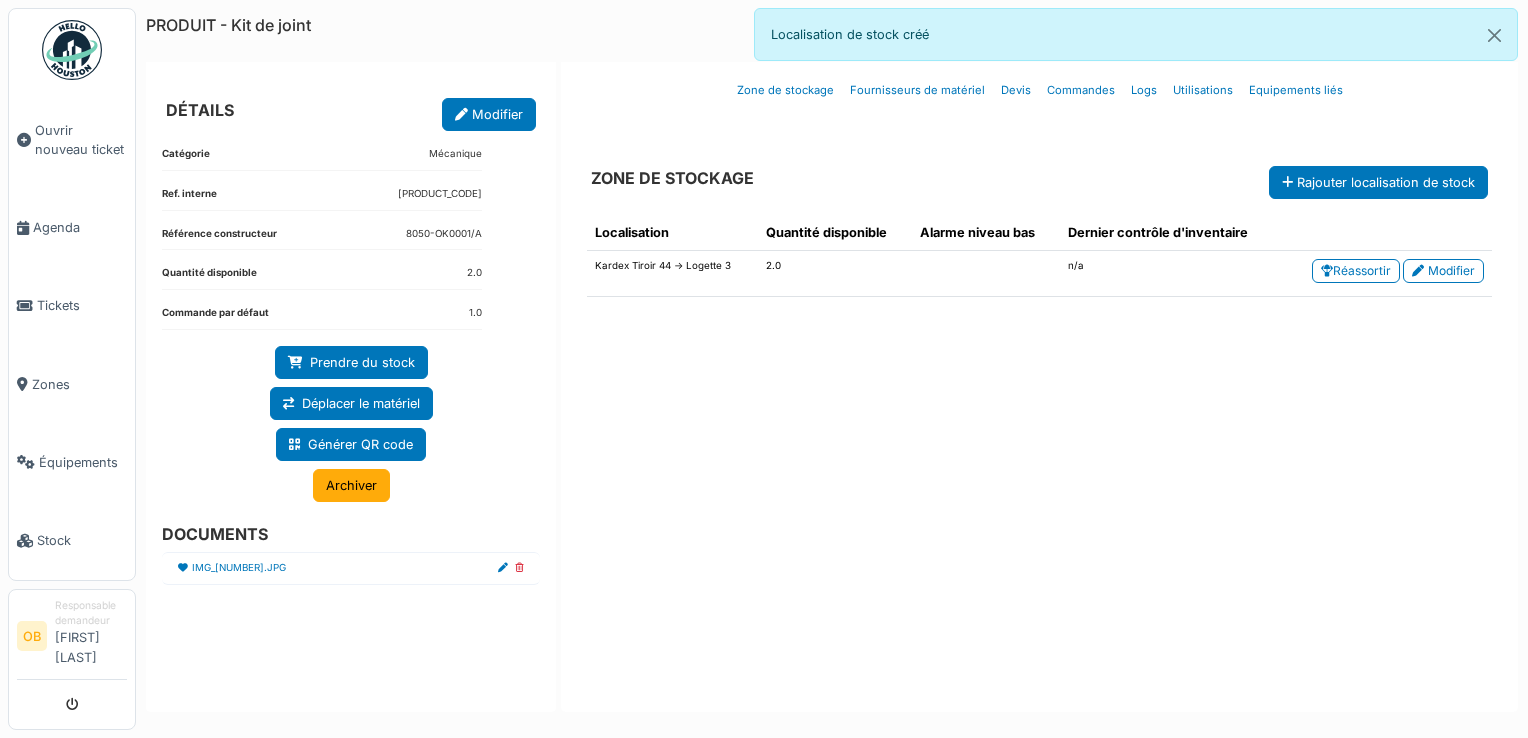 drag, startPoint x: 931, startPoint y: 374, endPoint x: 814, endPoint y: 515, distance: 183.22118 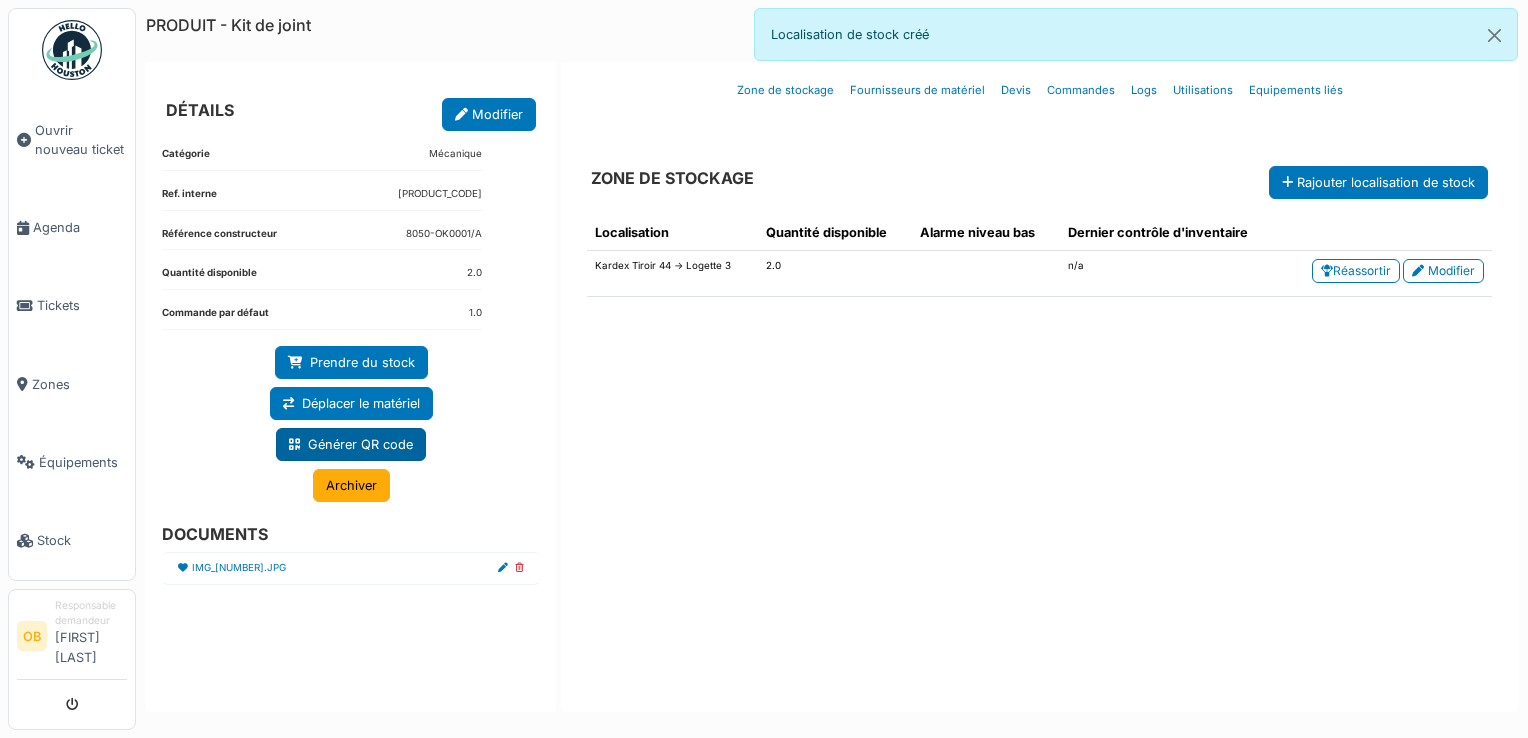 click on "Générer QR code" at bounding box center (351, 444) 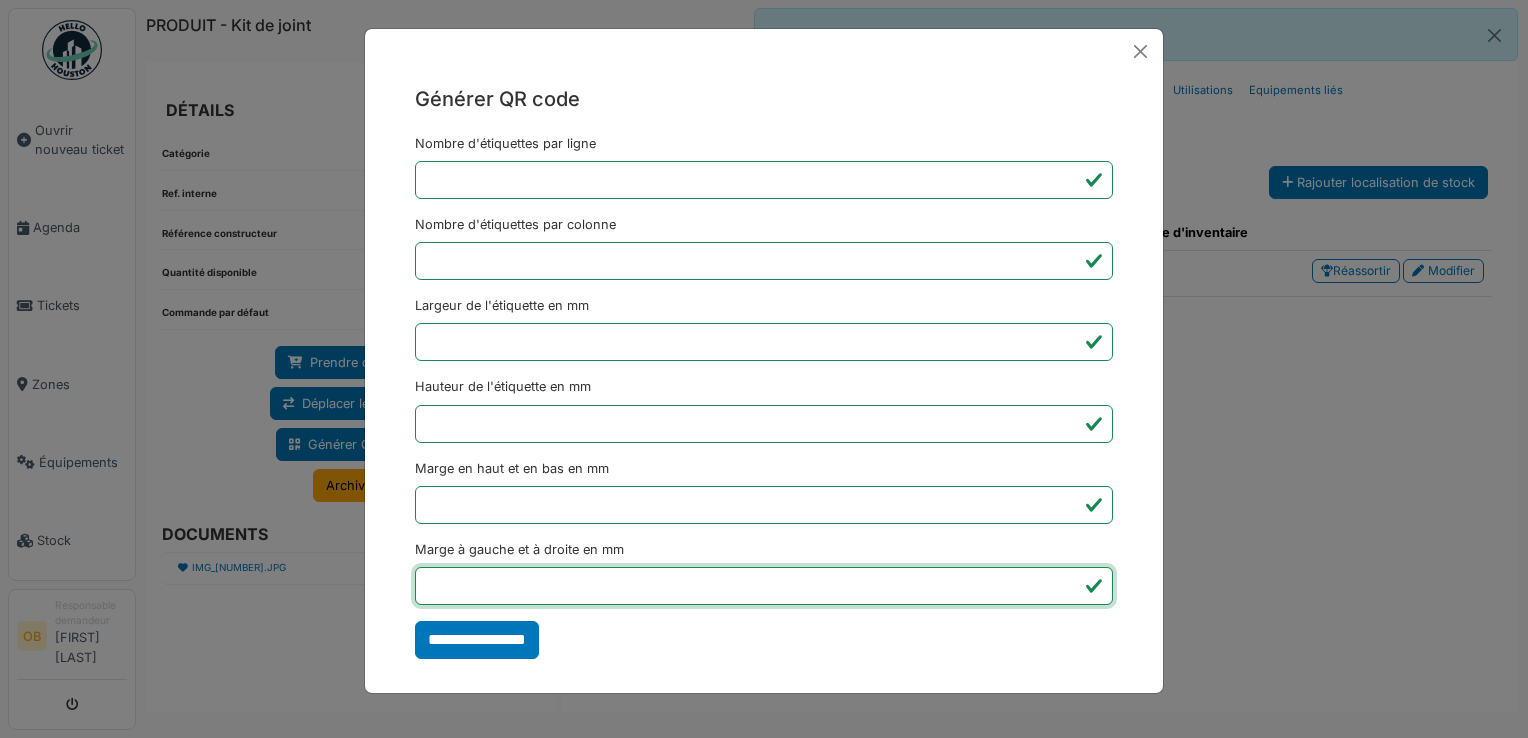 click on "*" at bounding box center [764, 586] 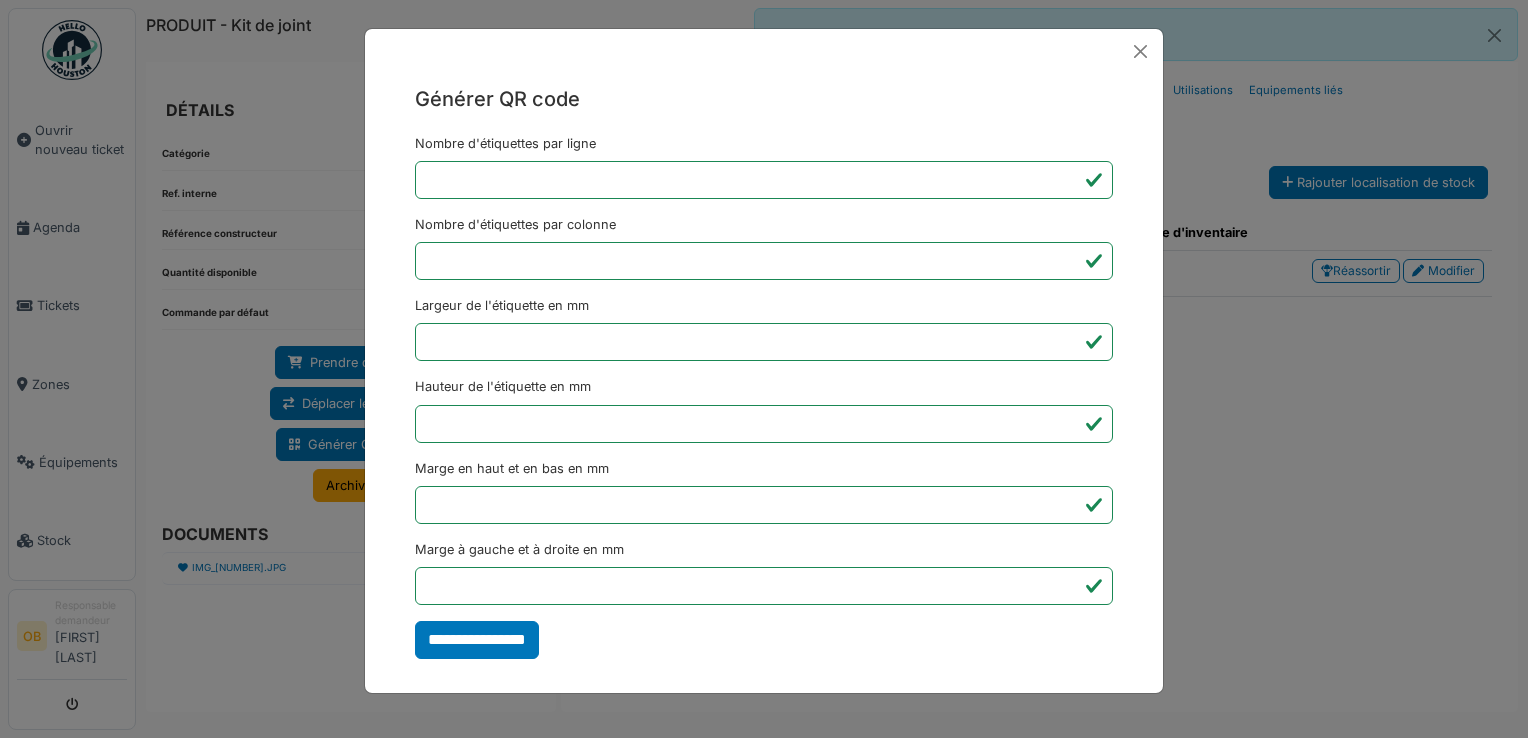 type on "*******" 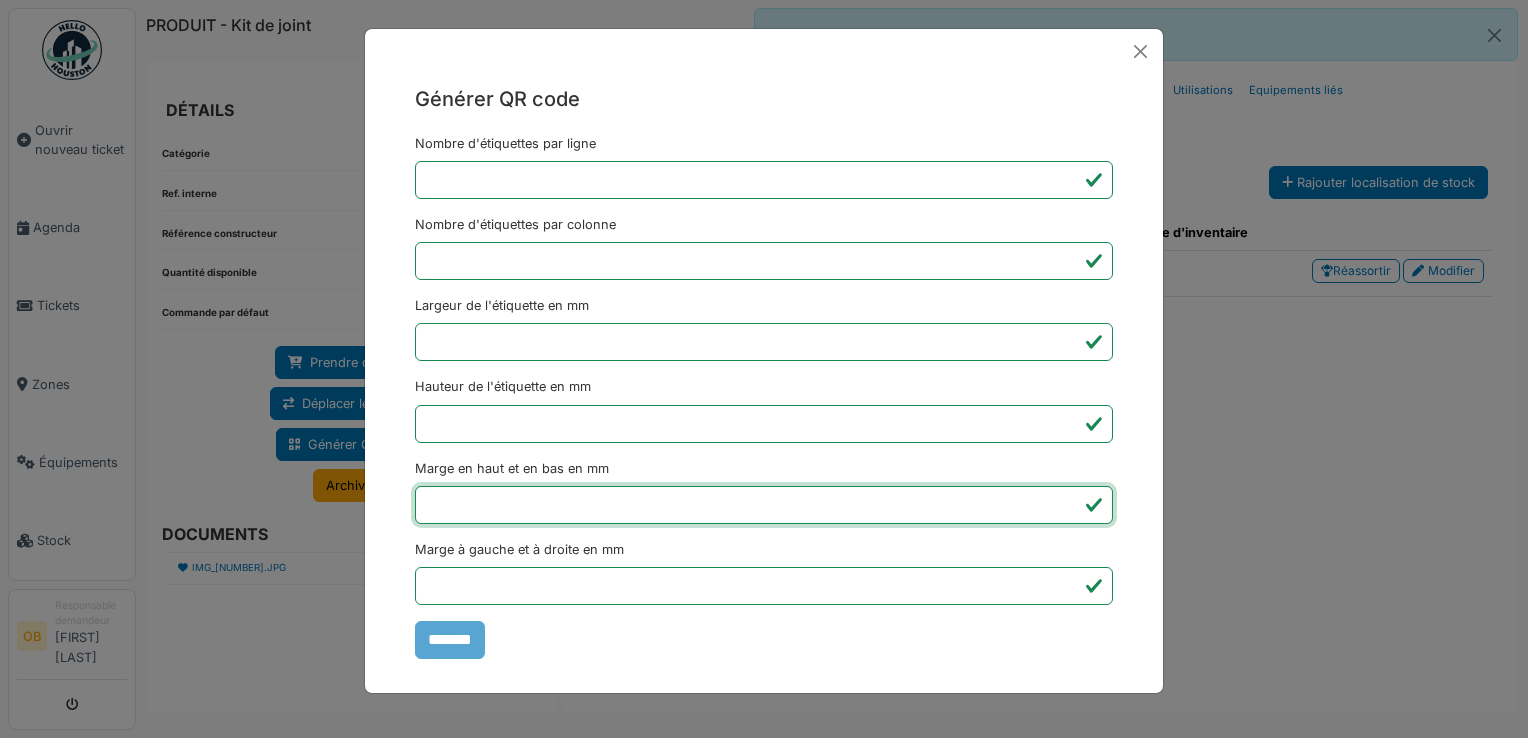 drag, startPoint x: 1462, startPoint y: 492, endPoint x: 1447, endPoint y: 493, distance: 15.033297 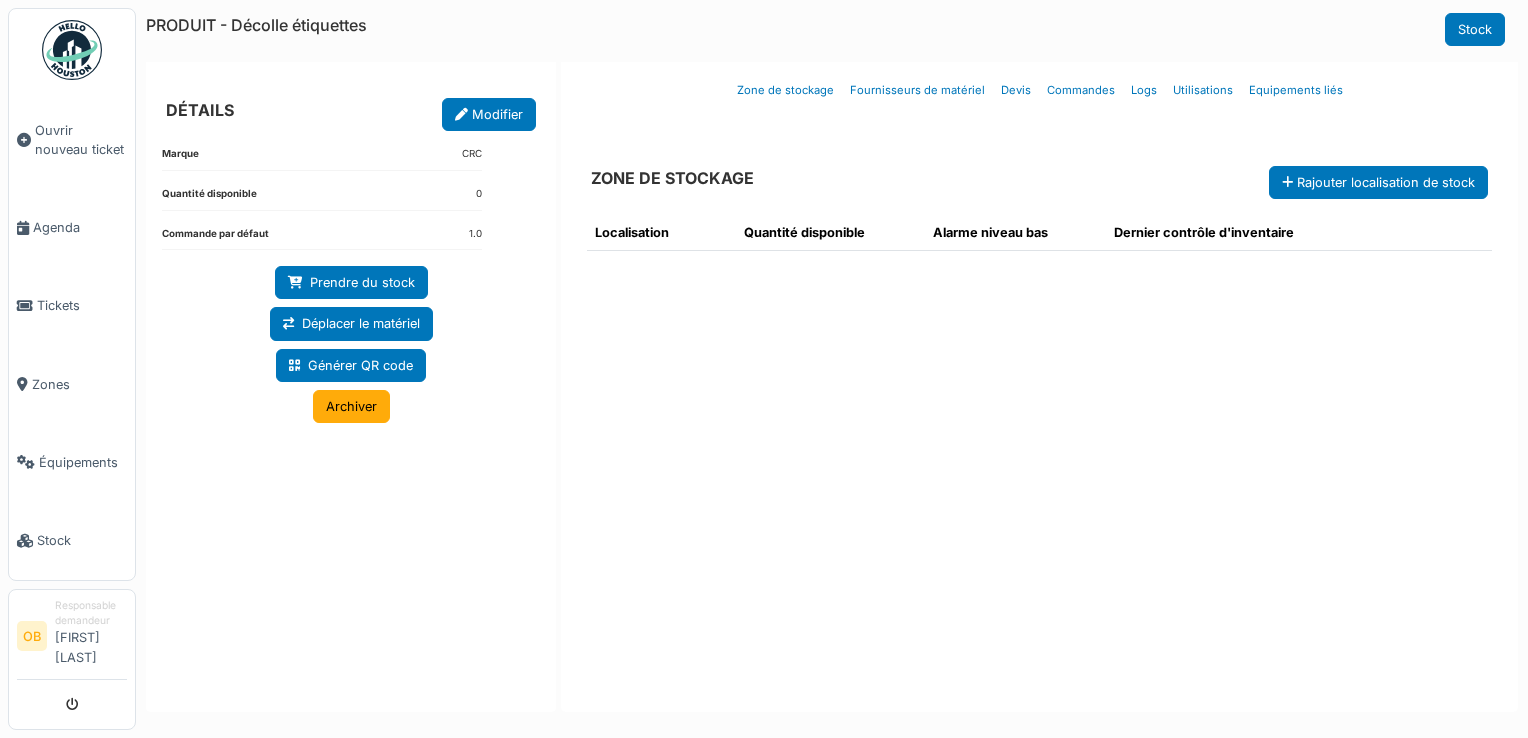 scroll, scrollTop: 0, scrollLeft: 0, axis: both 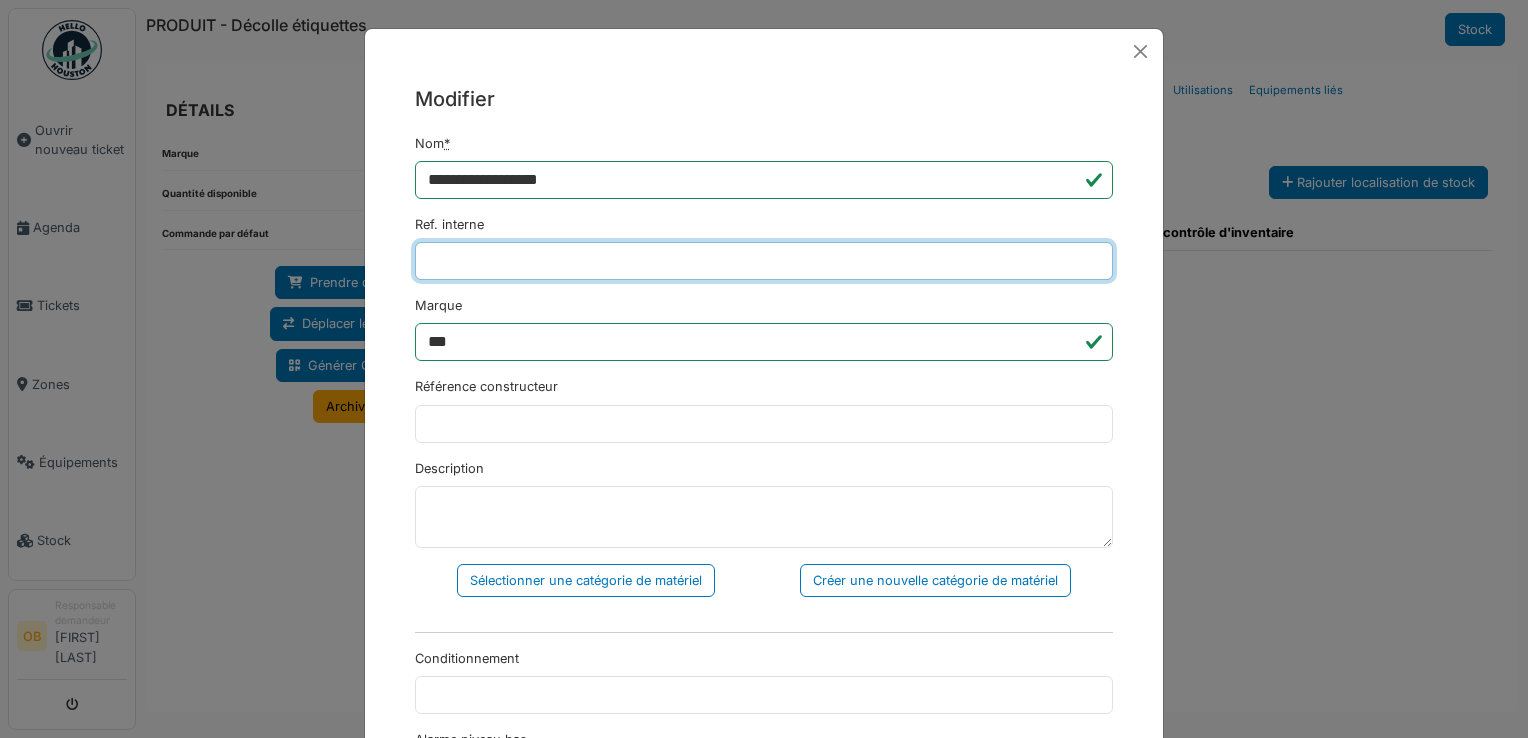 click on "Ref. interne" at bounding box center [764, 261] 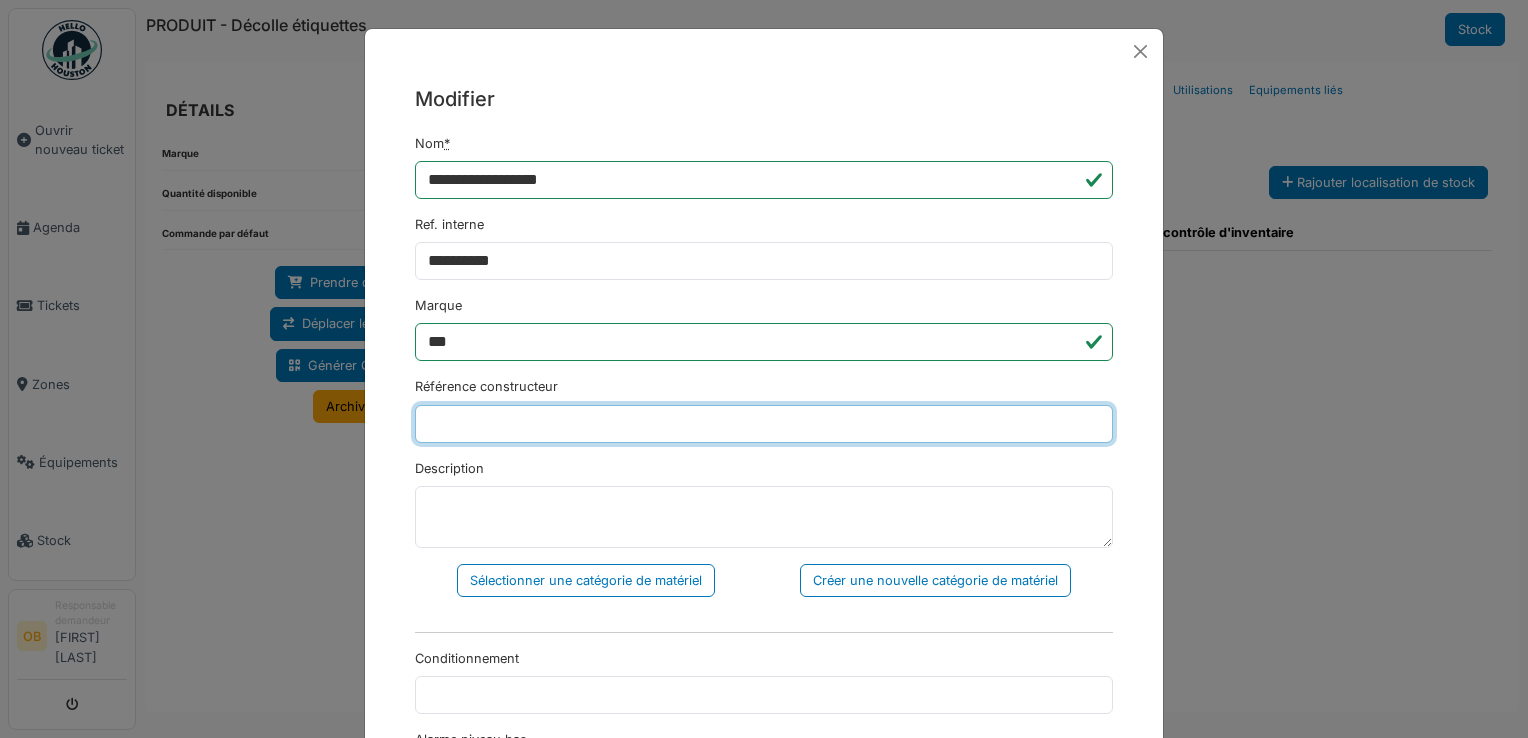 type on "**********" 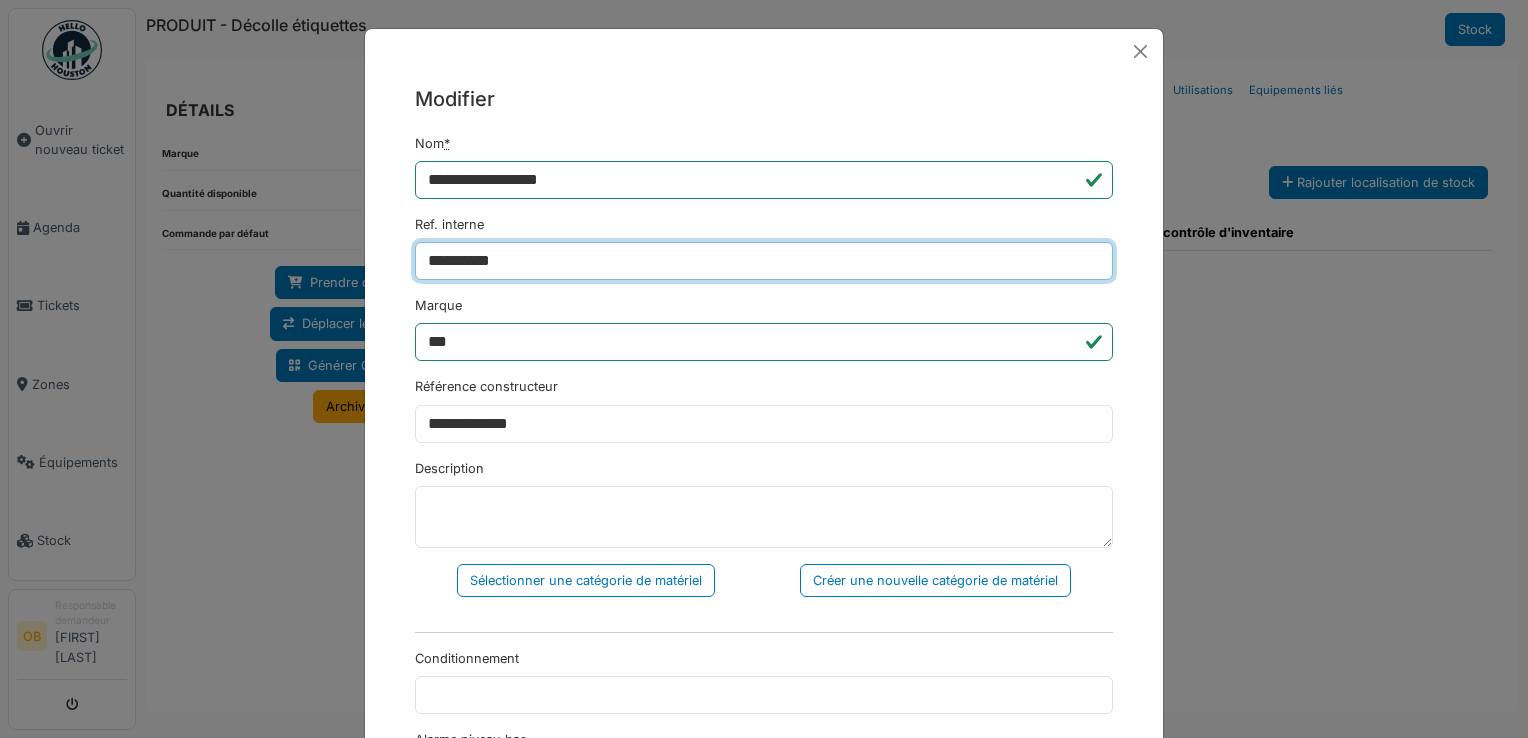 paste on "******" 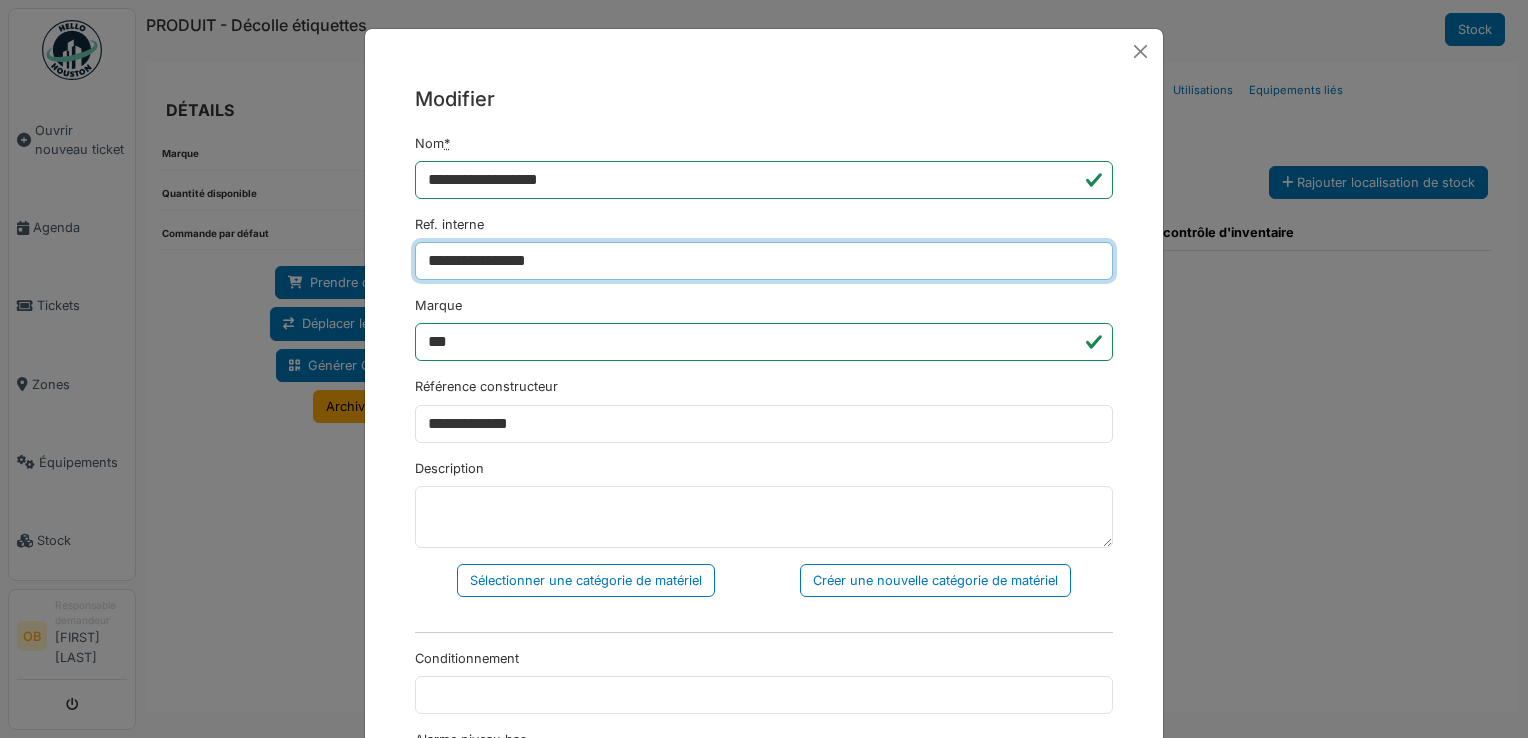 type on "**********" 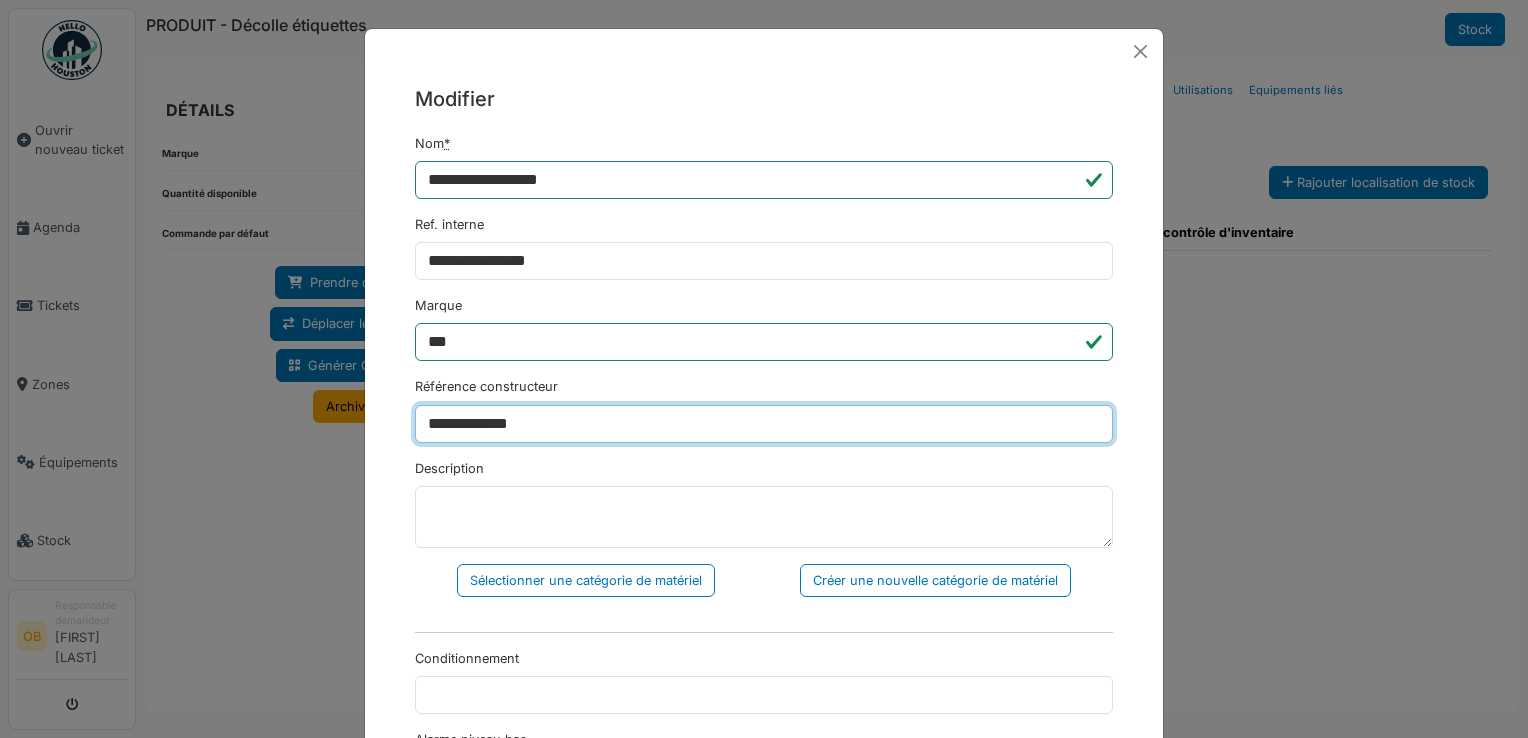 drag, startPoint x: 596, startPoint y: 417, endPoint x: 249, endPoint y: 506, distance: 358.23178 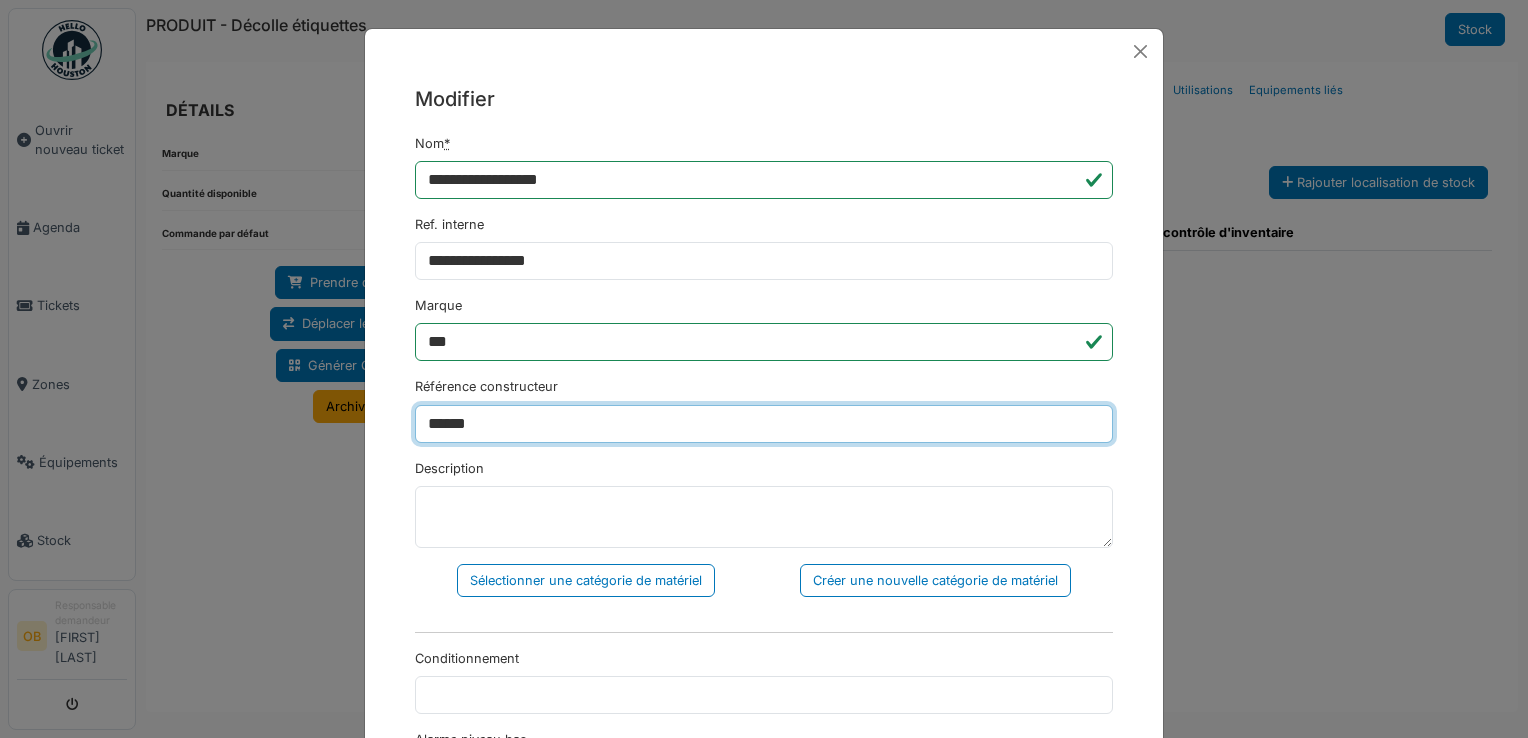 type on "*****" 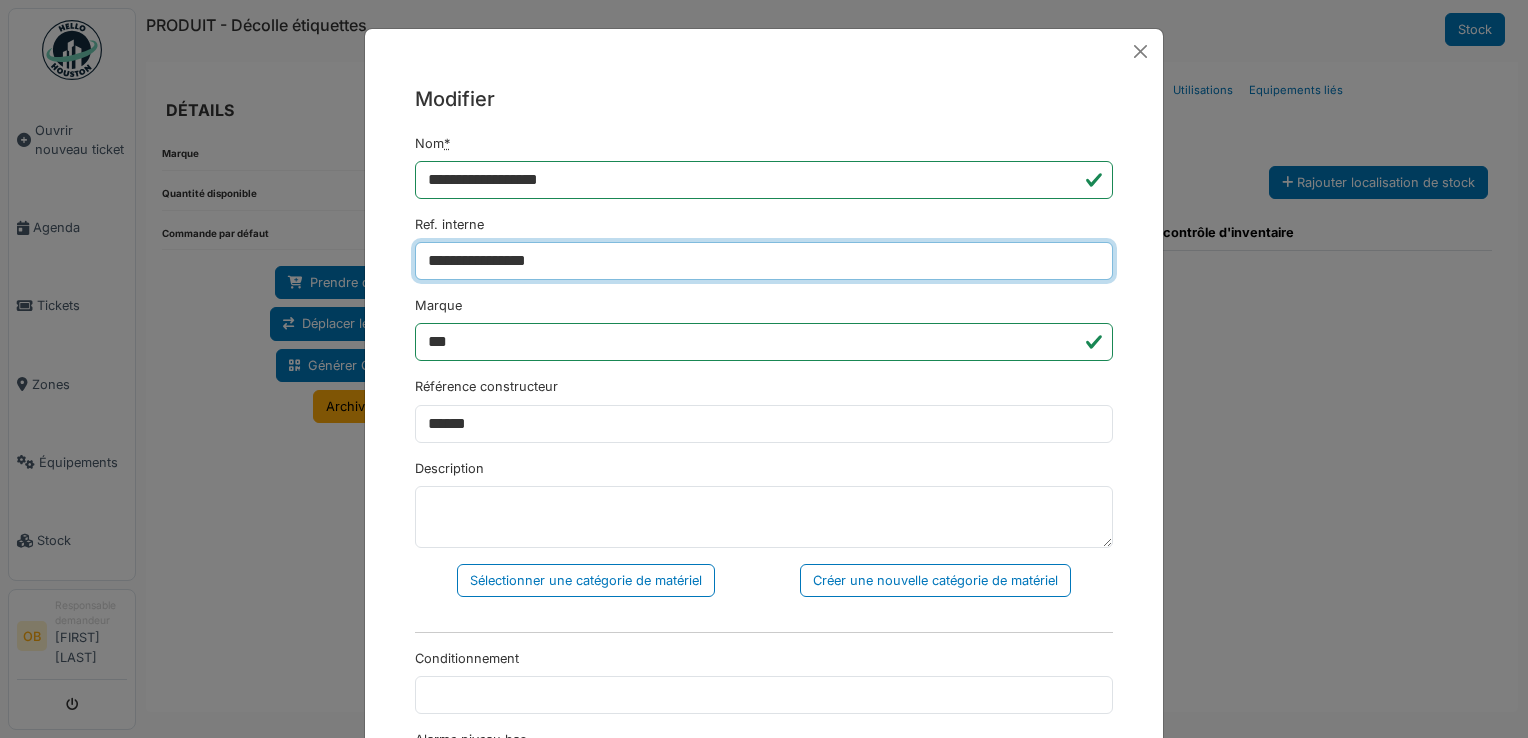 drag, startPoint x: 509, startPoint y: 262, endPoint x: 296, endPoint y: 316, distance: 219.73848 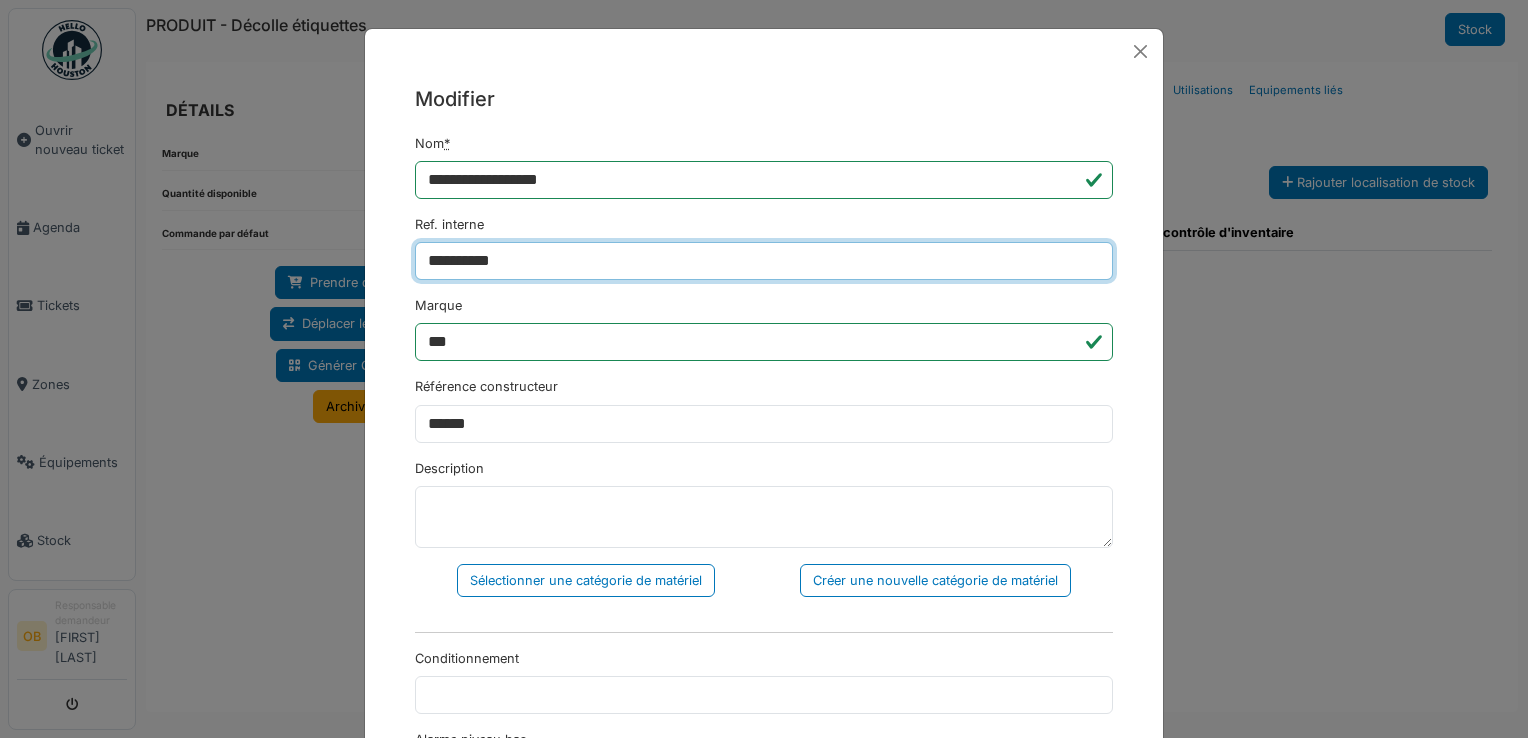 type on "**********" 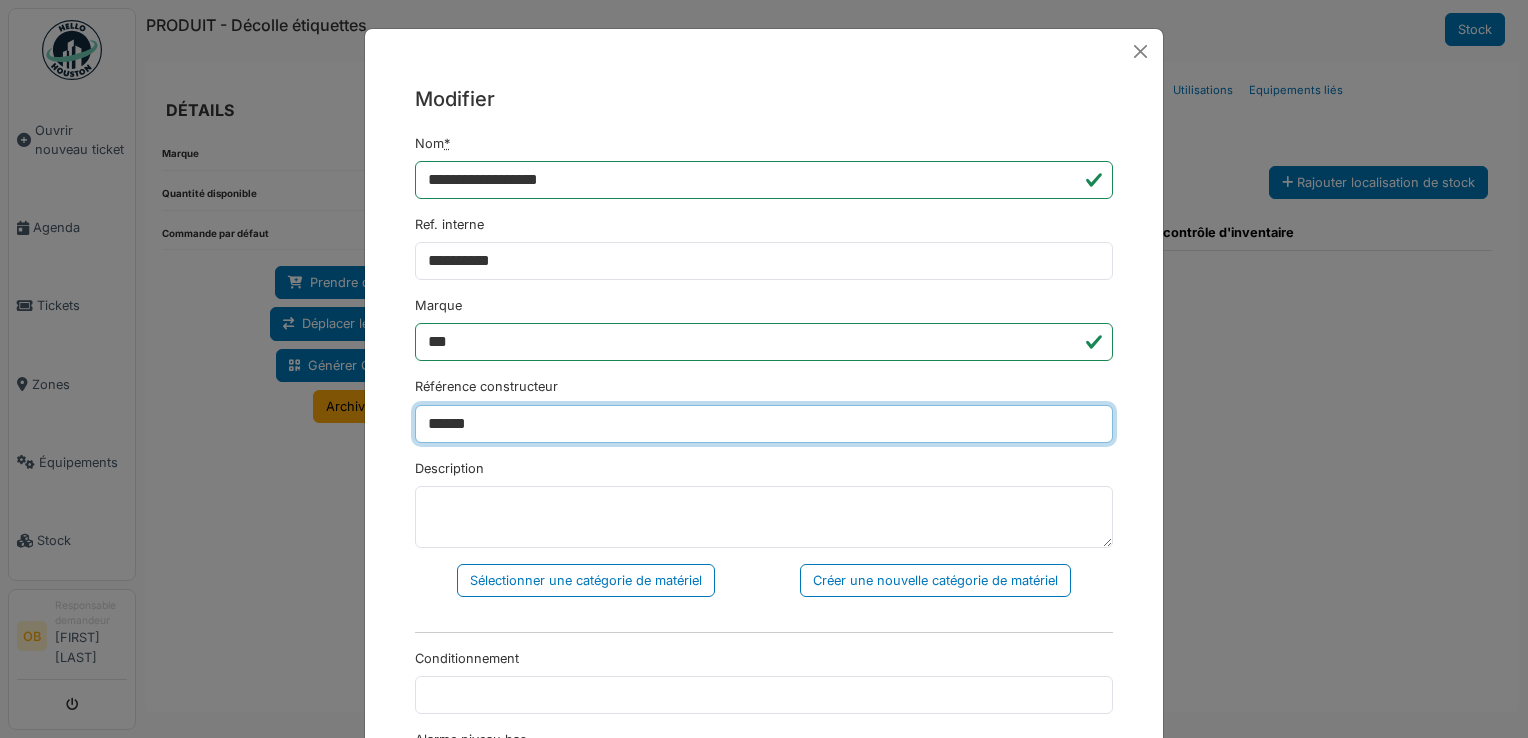 click on "*****" at bounding box center (764, 424) 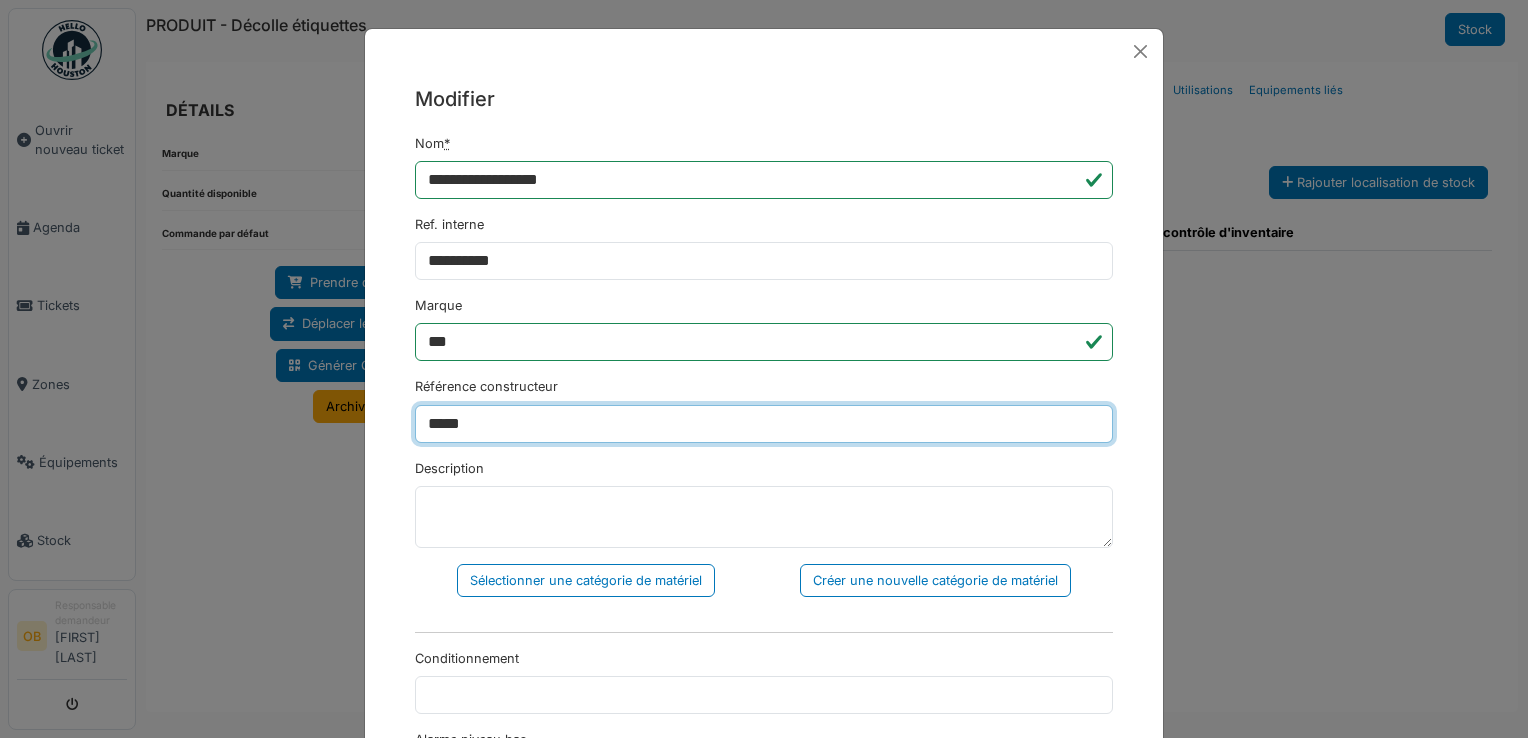 type on "*****" 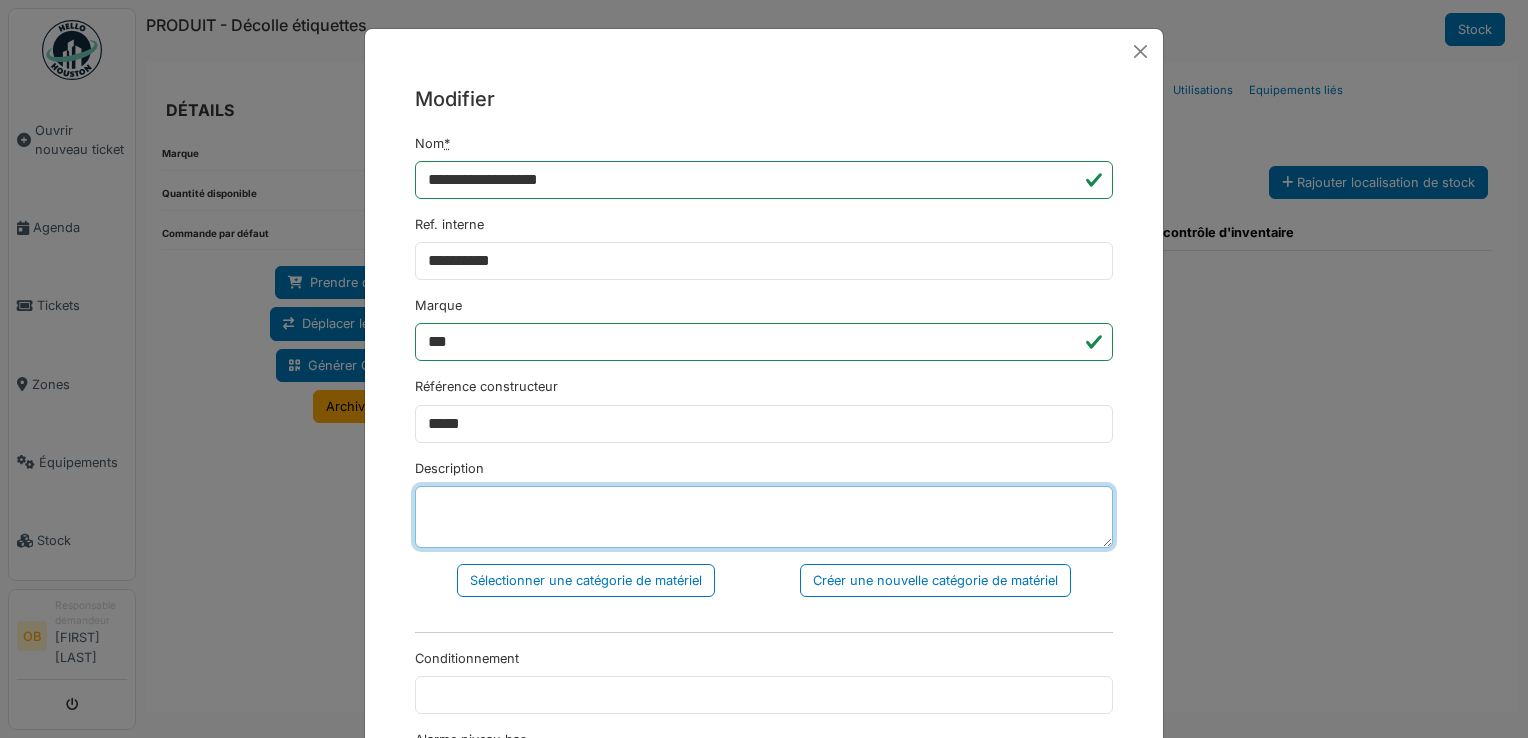 click on "Description" at bounding box center (764, 517) 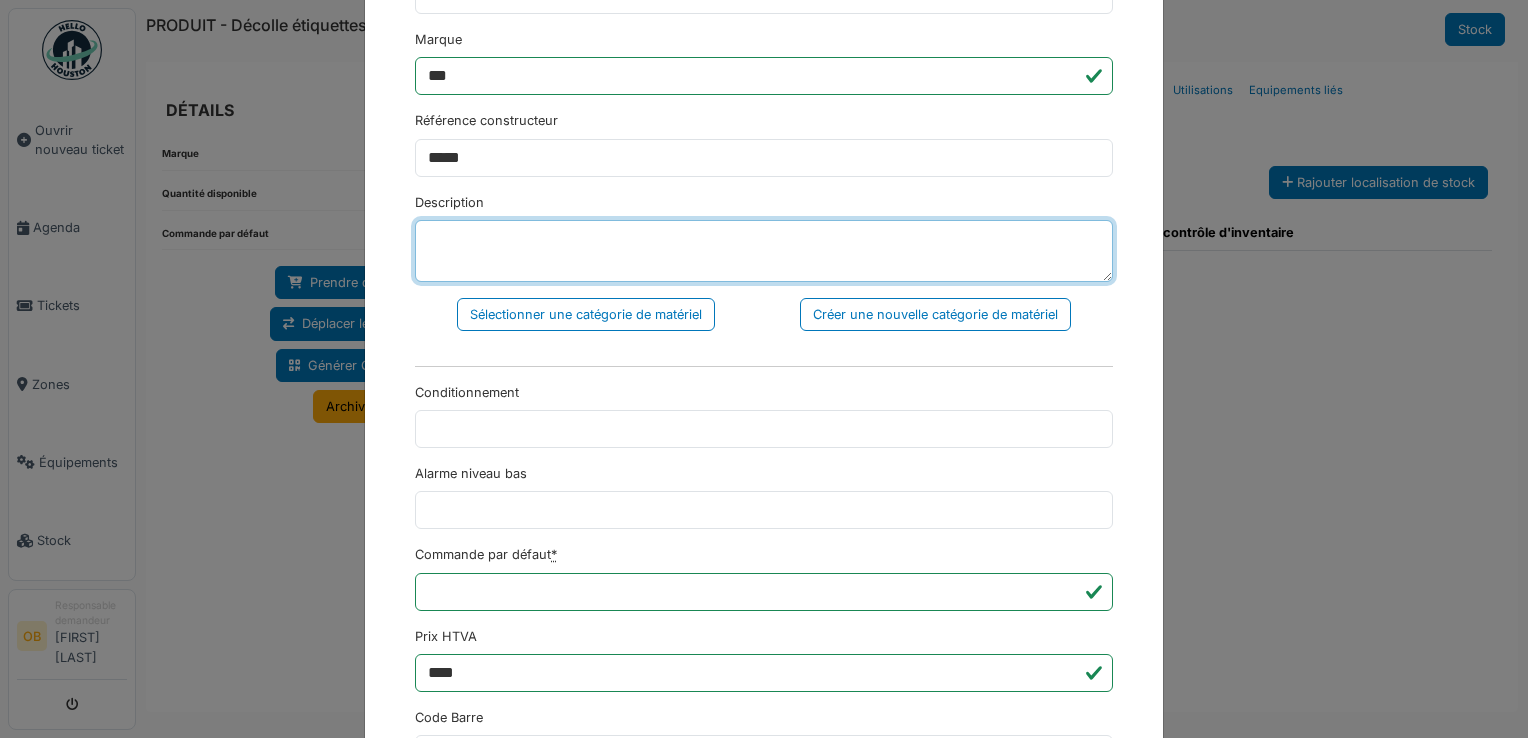 scroll, scrollTop: 577, scrollLeft: 0, axis: vertical 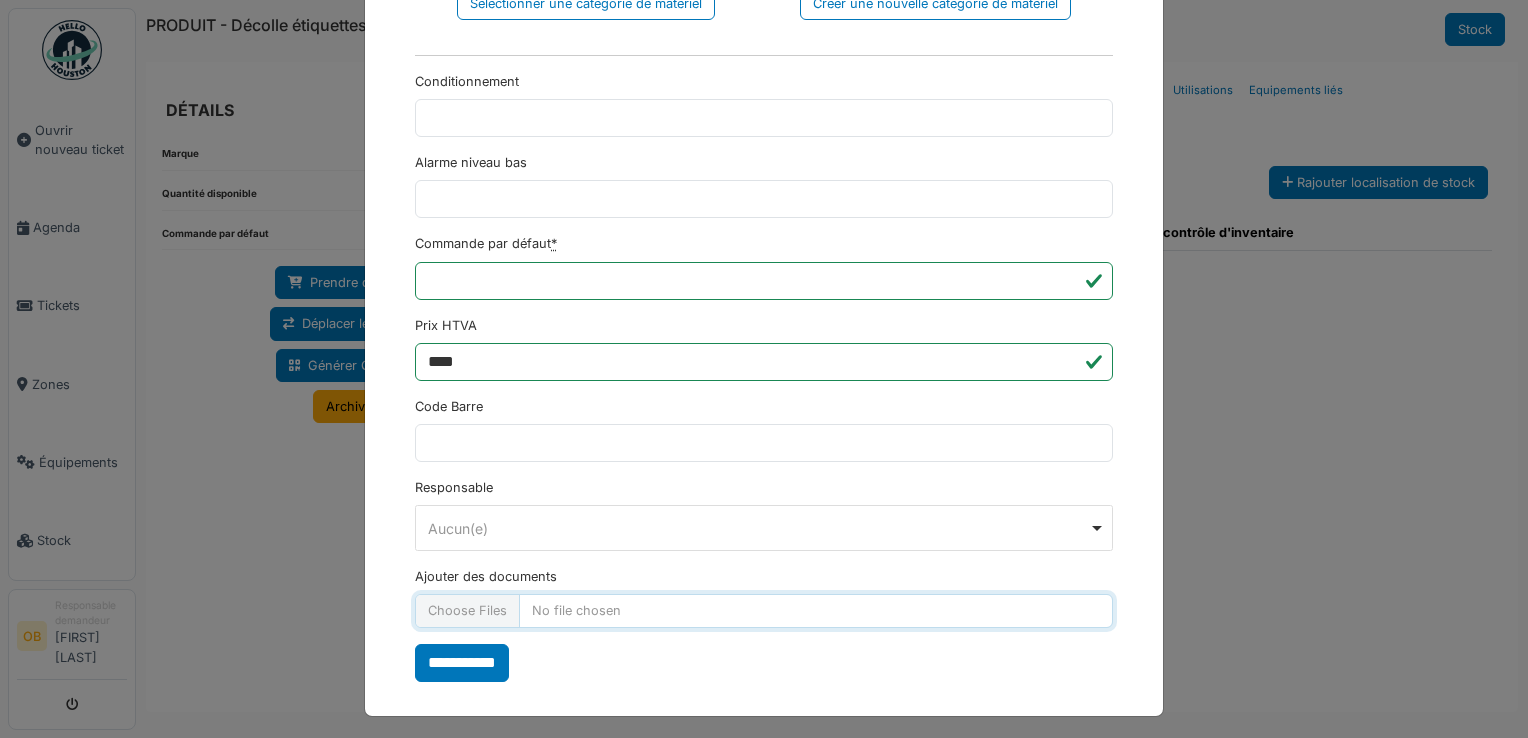 click on "Ajouter des documents" at bounding box center (764, 610) 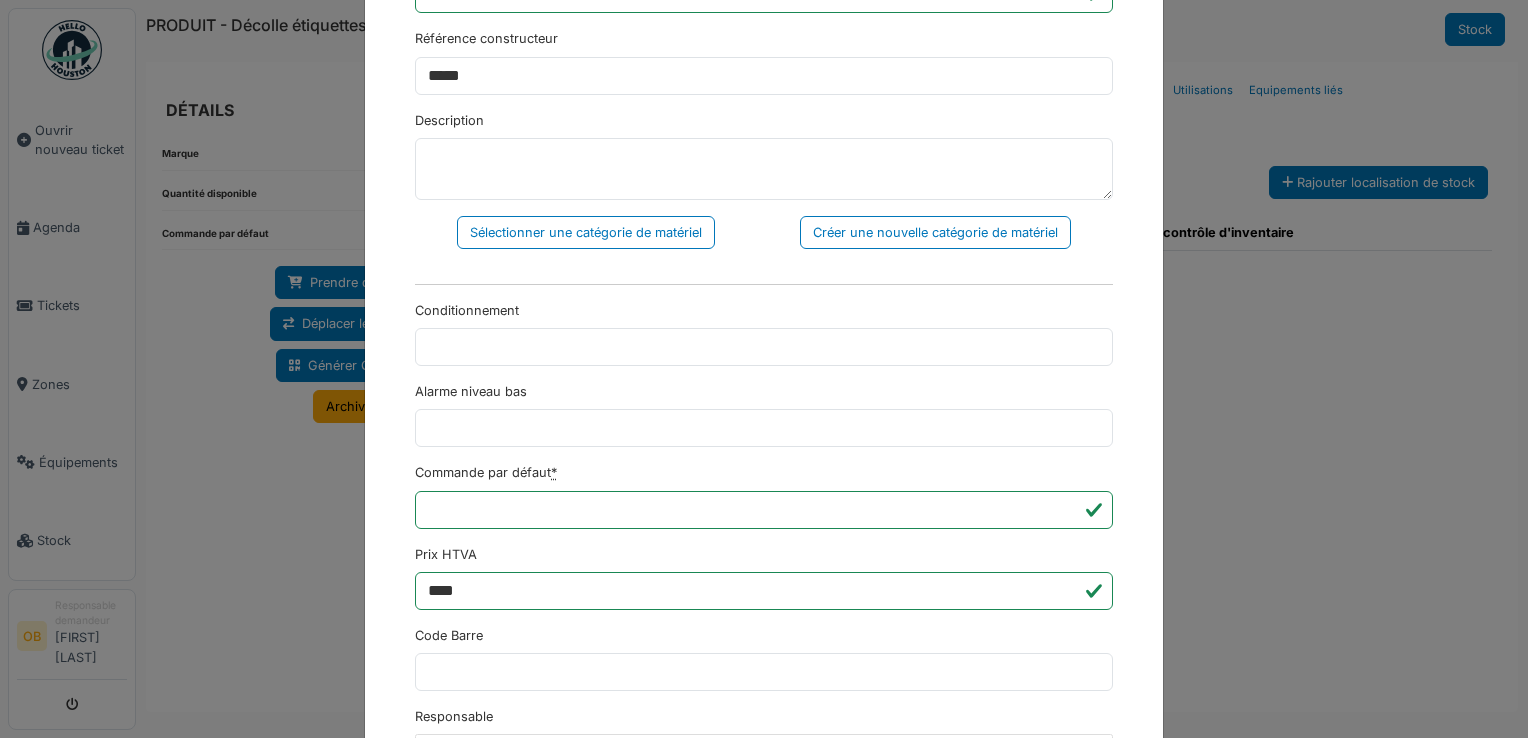 scroll, scrollTop: 177, scrollLeft: 0, axis: vertical 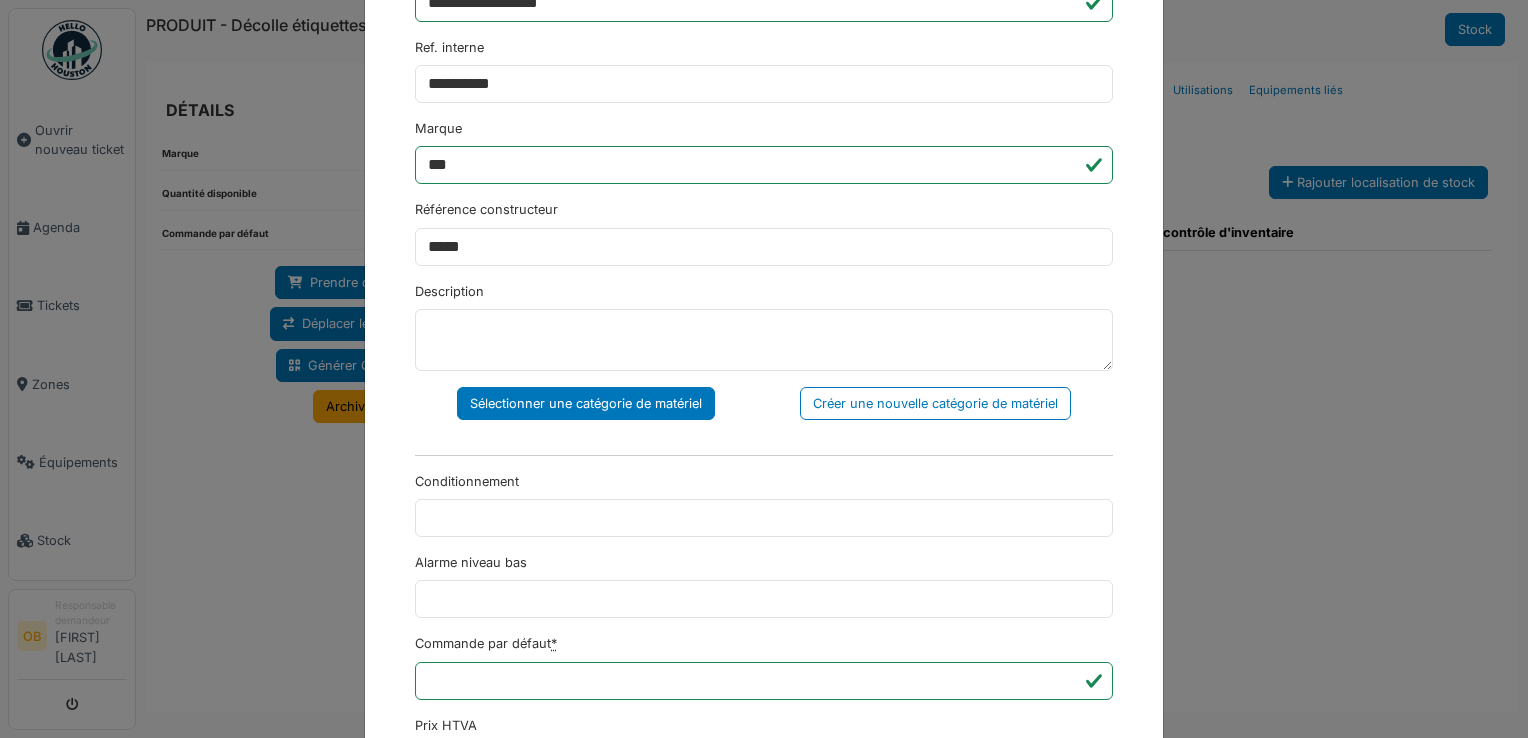 click on "Sélectionner une catégorie de matériel" at bounding box center (586, 403) 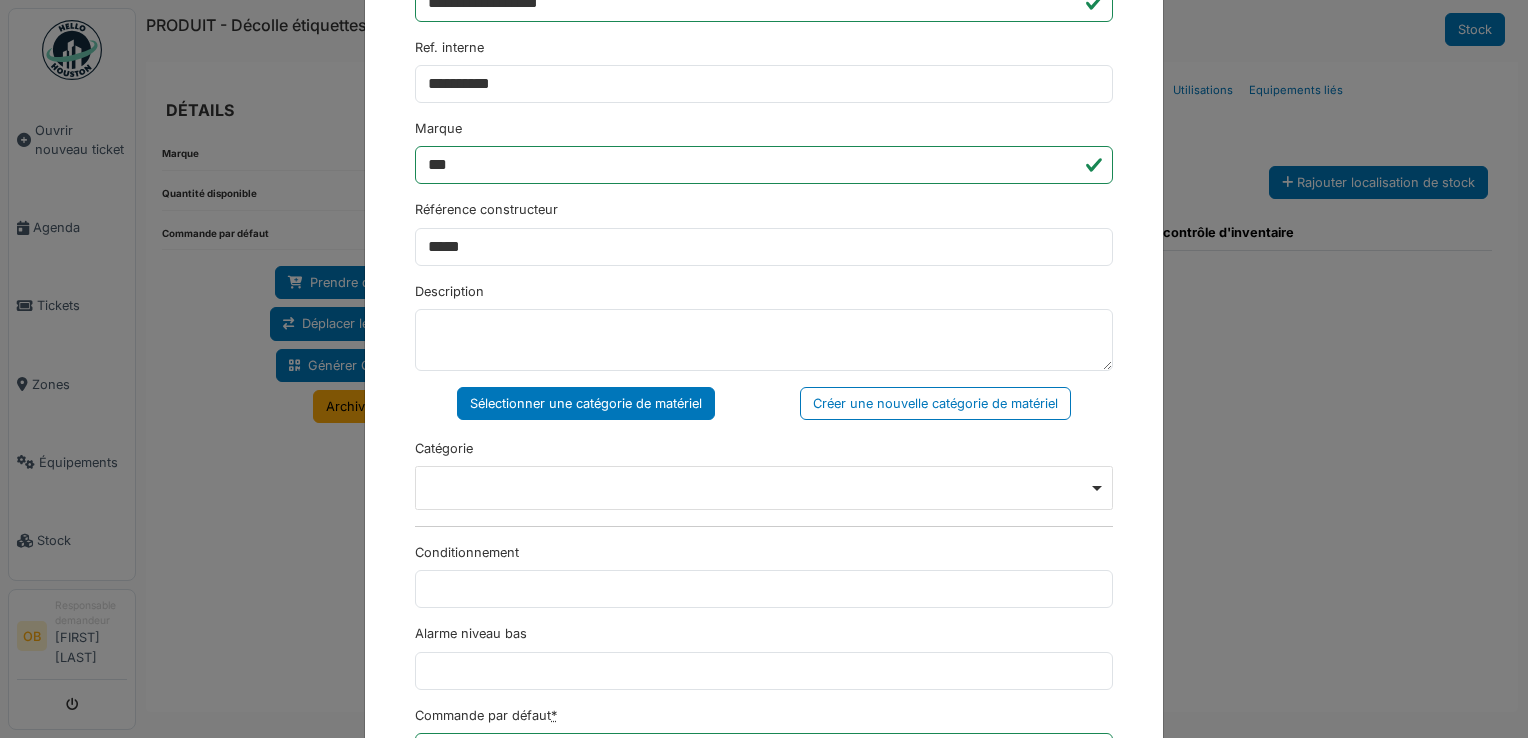 drag, startPoint x: 528, startPoint y: 489, endPoint x: 525, endPoint y: 502, distance: 13.341664 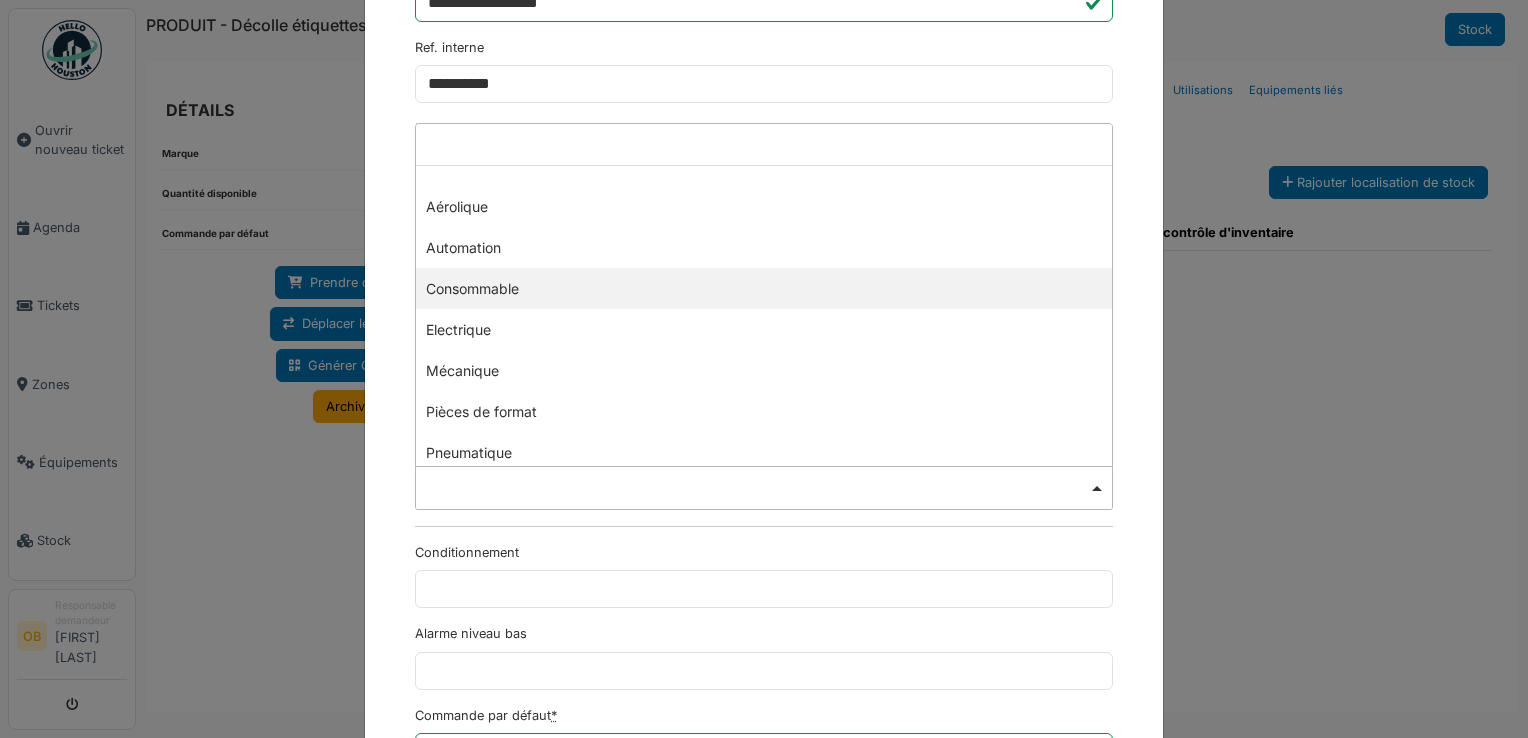 select on "***" 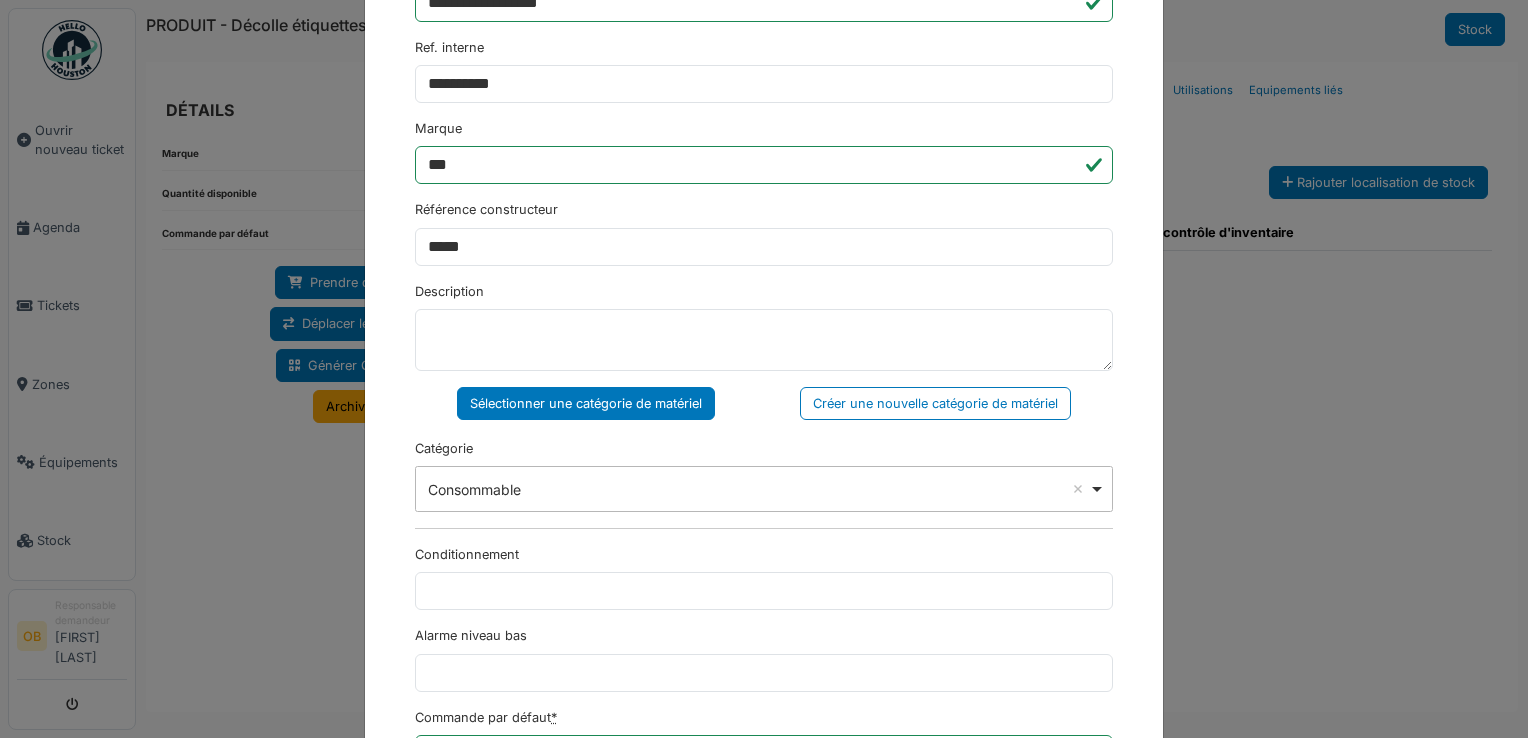 scroll, scrollTop: 650, scrollLeft: 0, axis: vertical 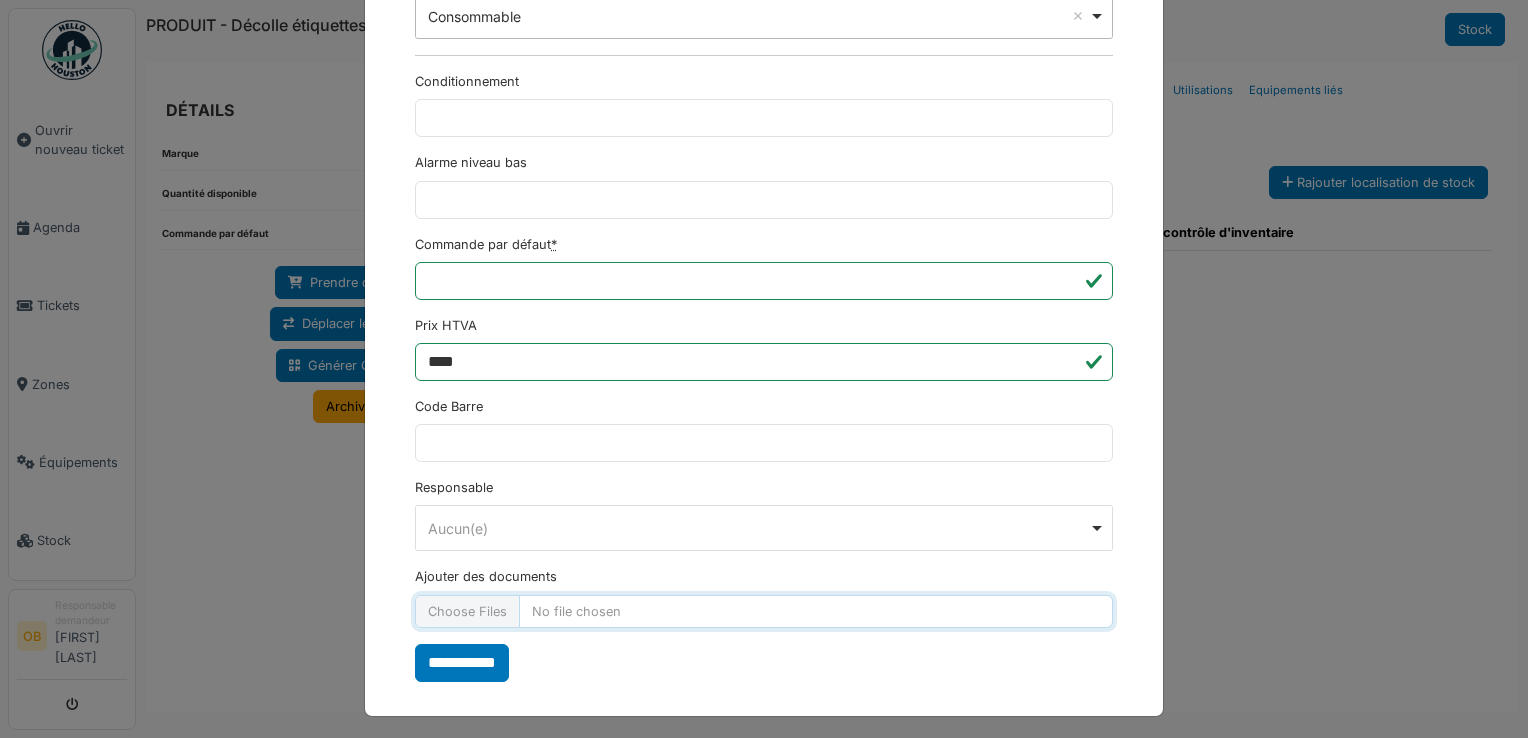 click on "Ajouter des documents" at bounding box center (764, 611) 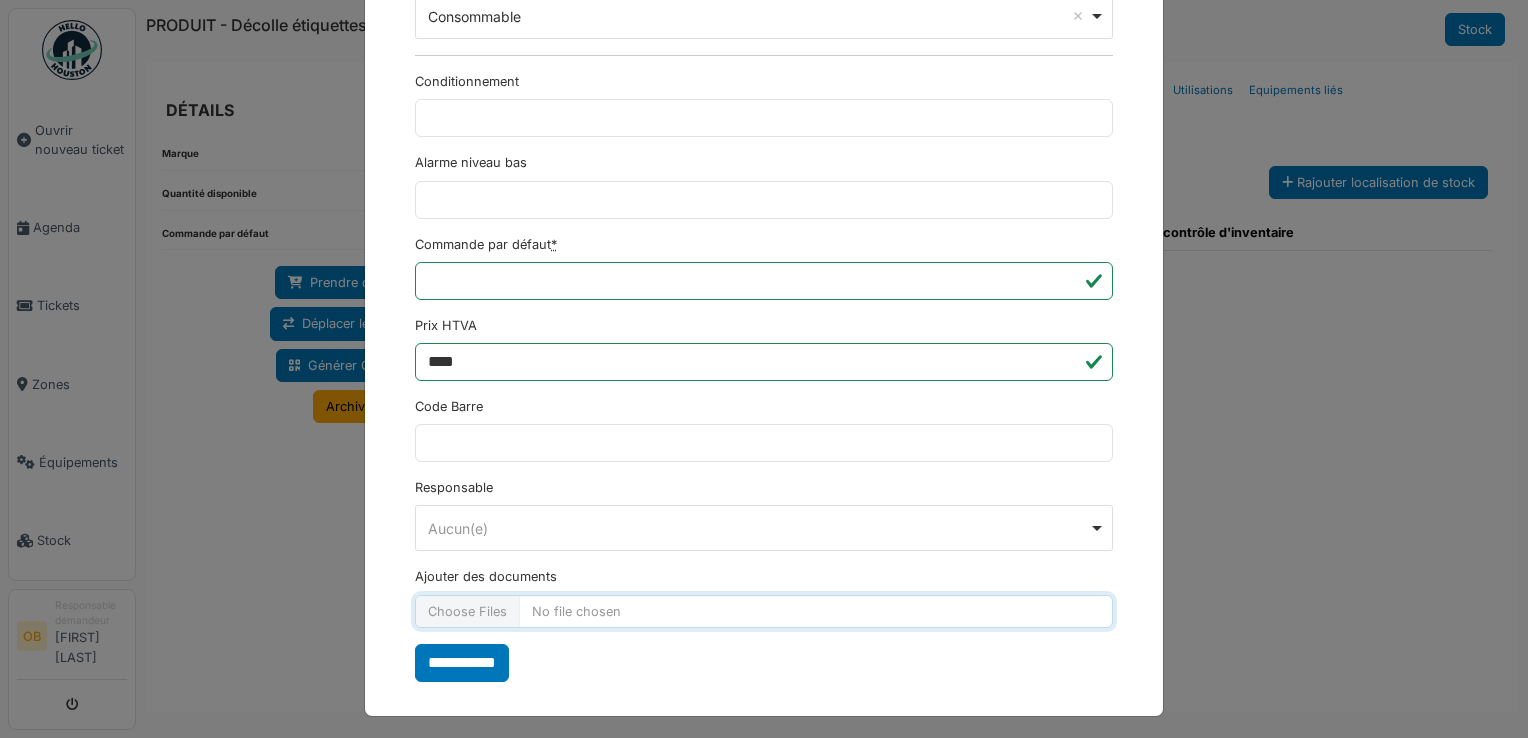 type on "**********" 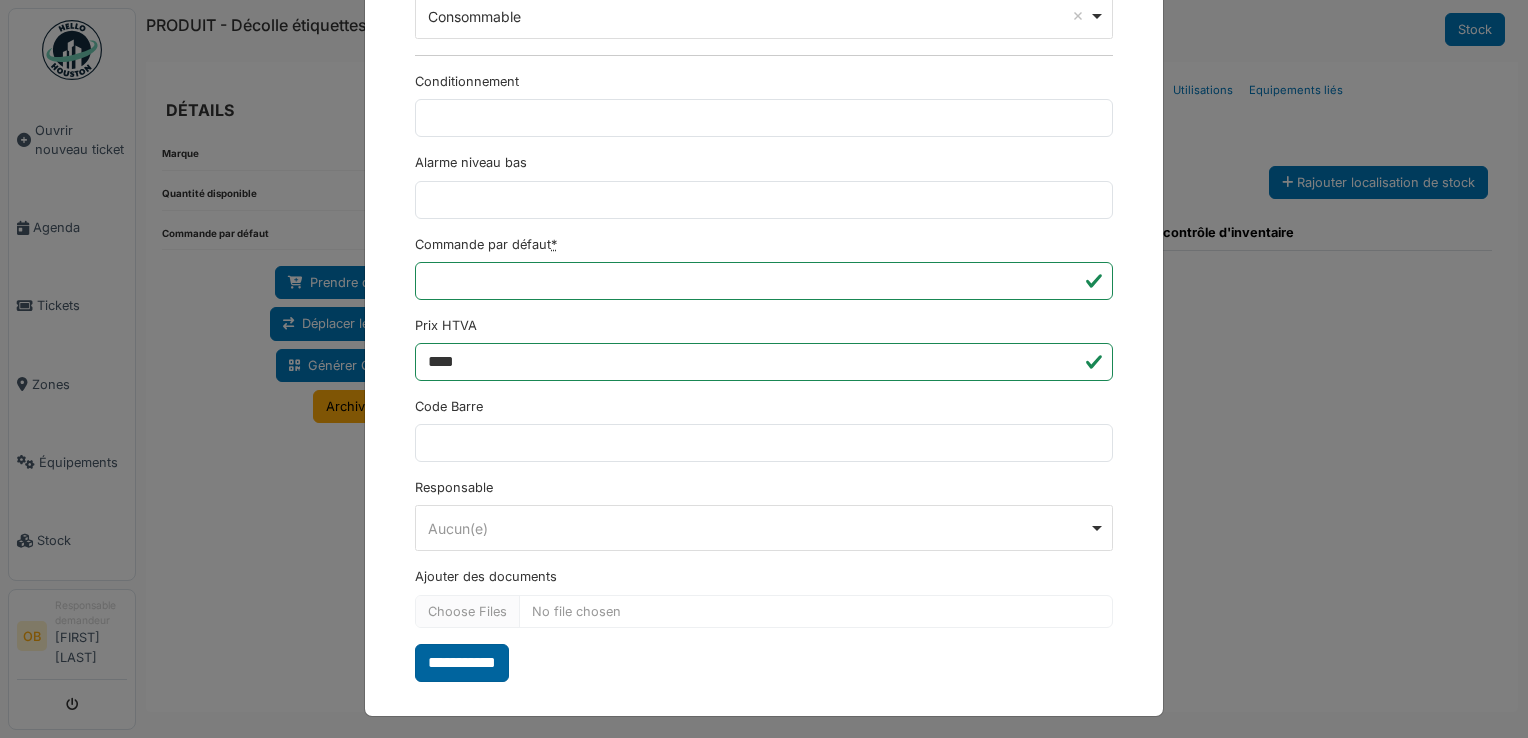 drag, startPoint x: 472, startPoint y: 658, endPoint x: 452, endPoint y: 664, distance: 20.880613 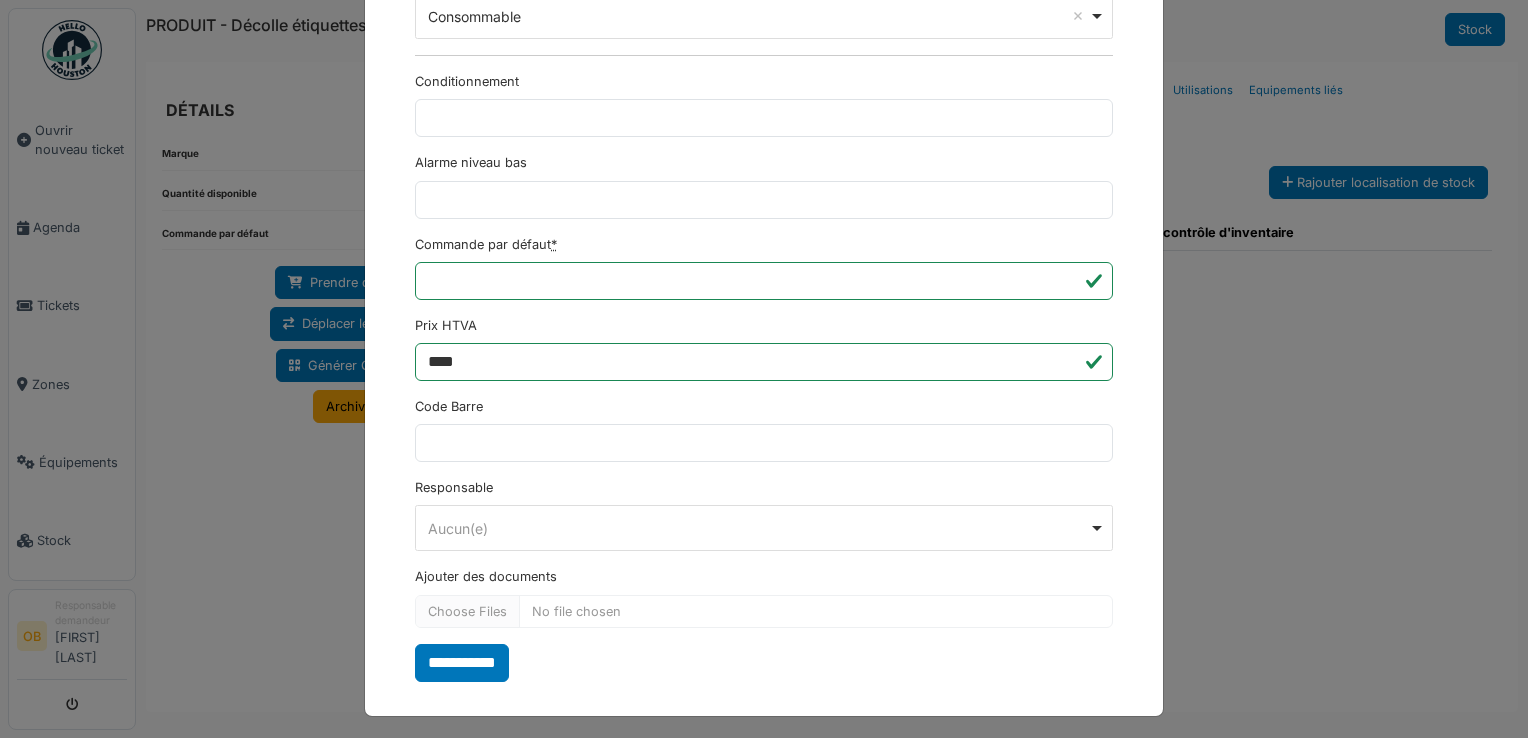 click on "**********" at bounding box center (462, 663) 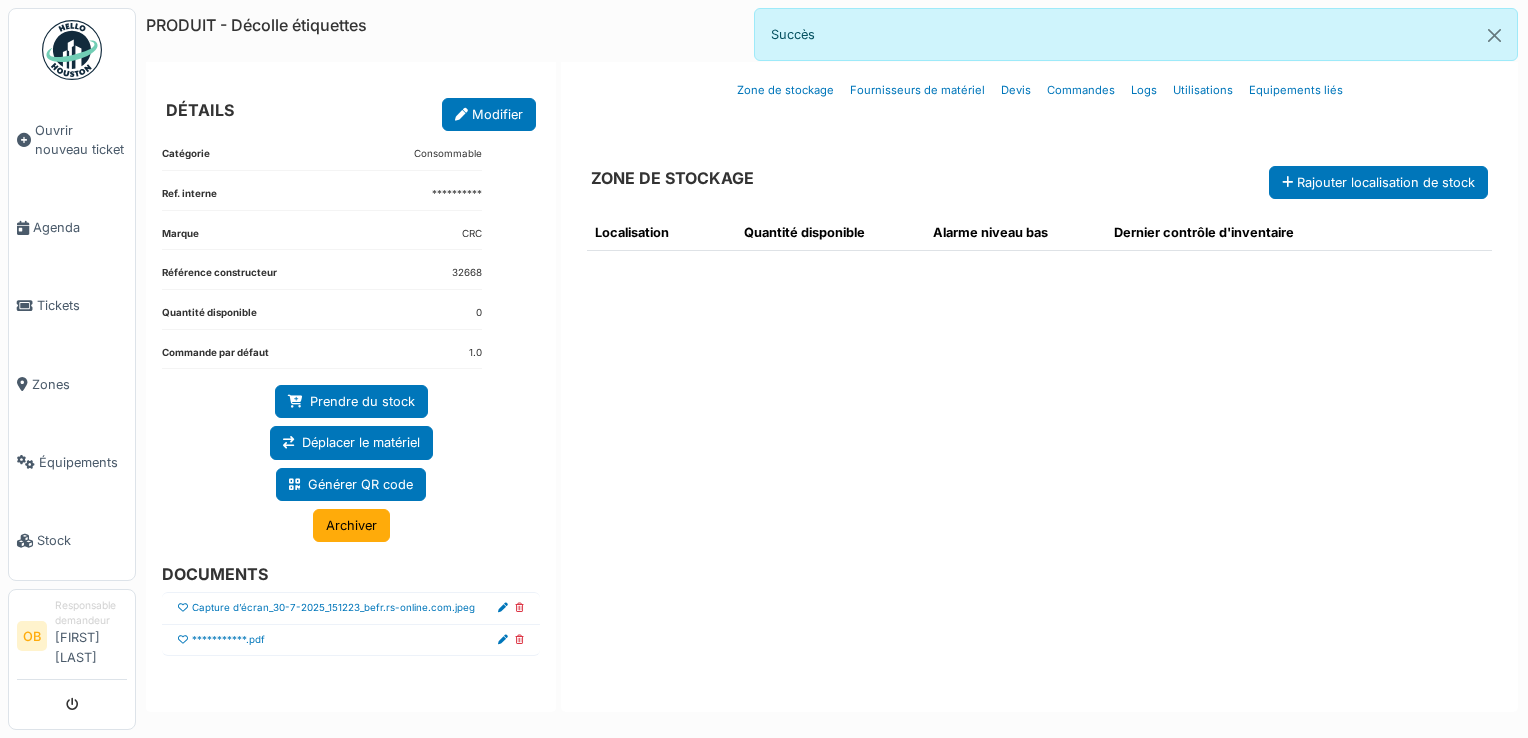 click on "Capture d’écran_30-7-2025_151223_befr.rs-online.com.jpeg" at bounding box center (351, 608) 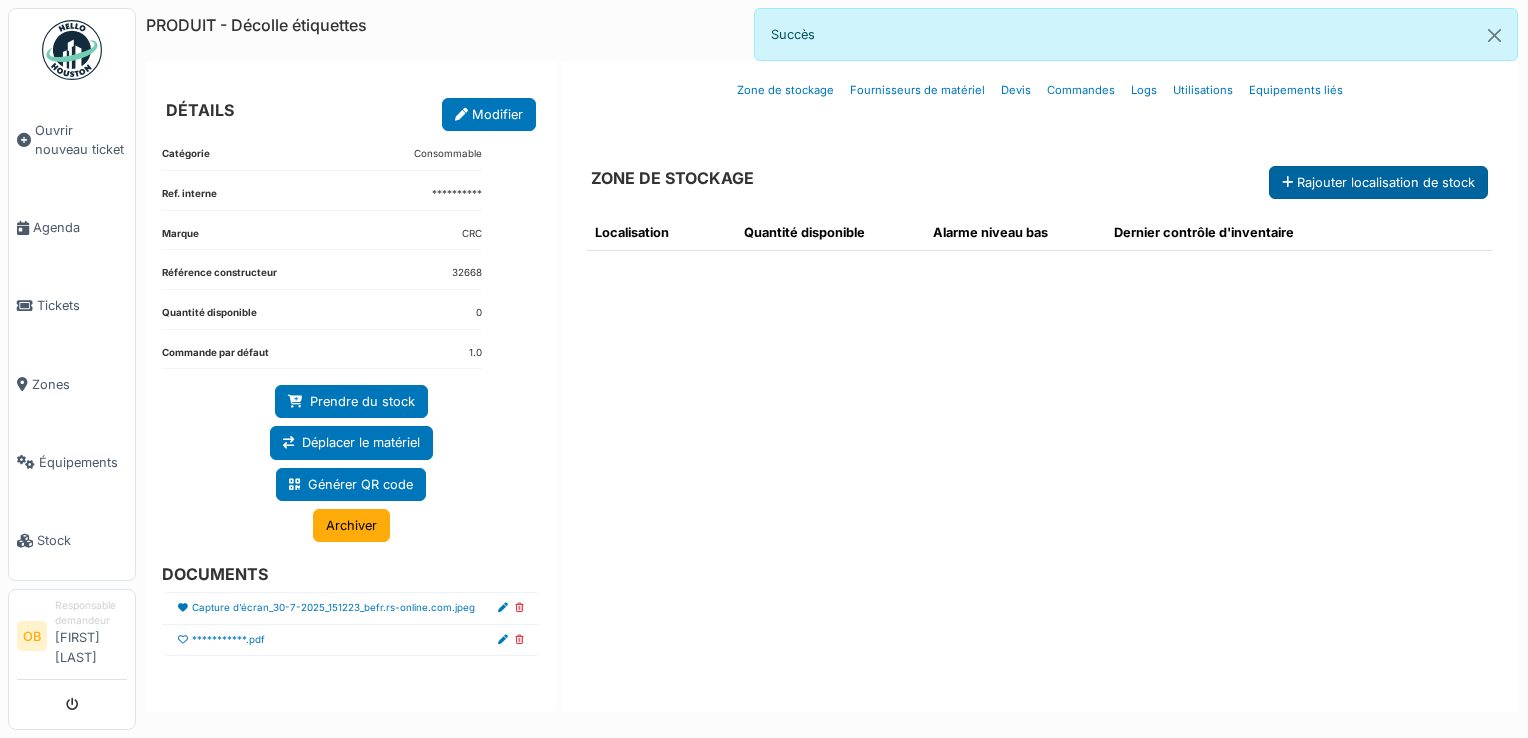 click on "Rajouter localisation de stock" at bounding box center (1378, 182) 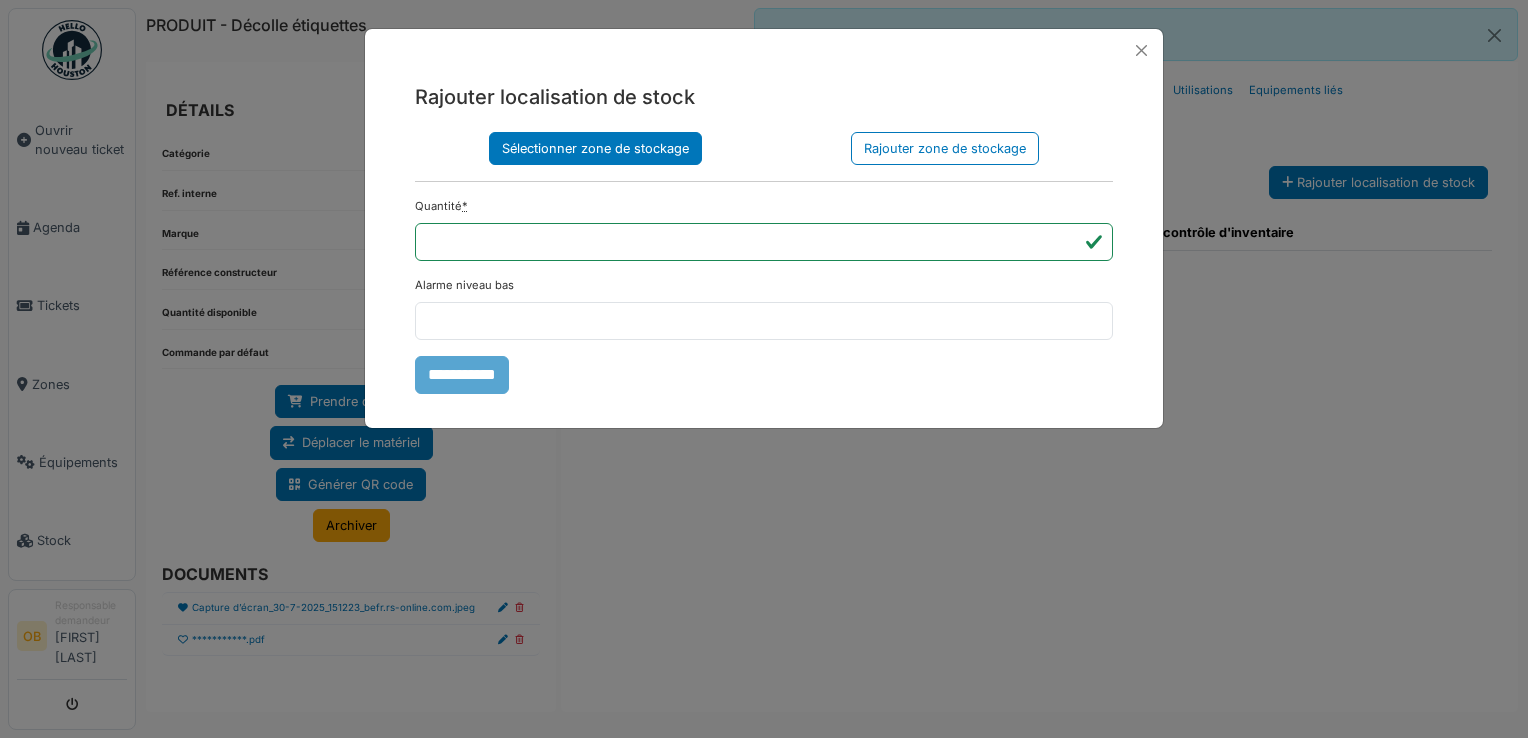 click on "Sélectionner zone de stockage" at bounding box center (595, 148) 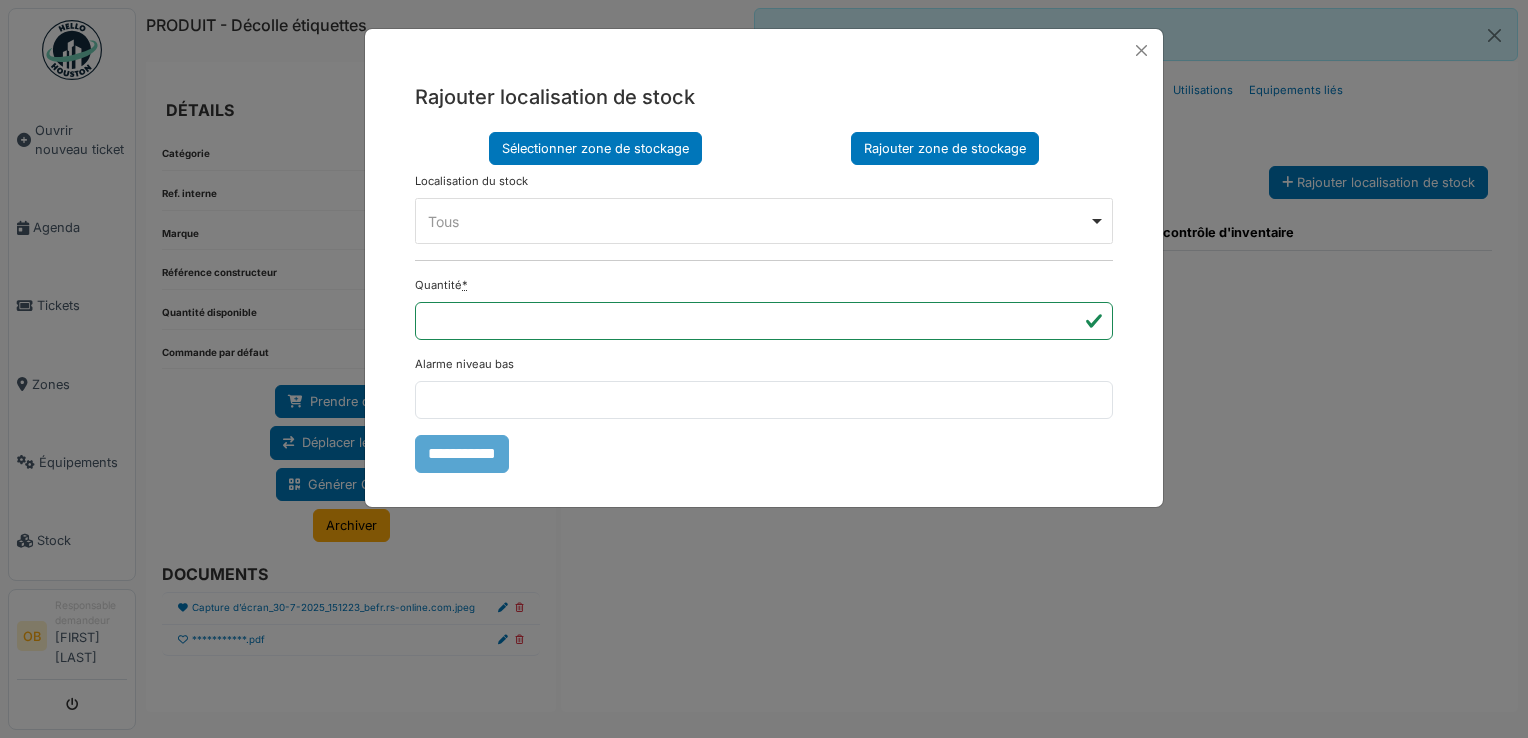click on "Rajouter zone de stockage" at bounding box center [945, 148] 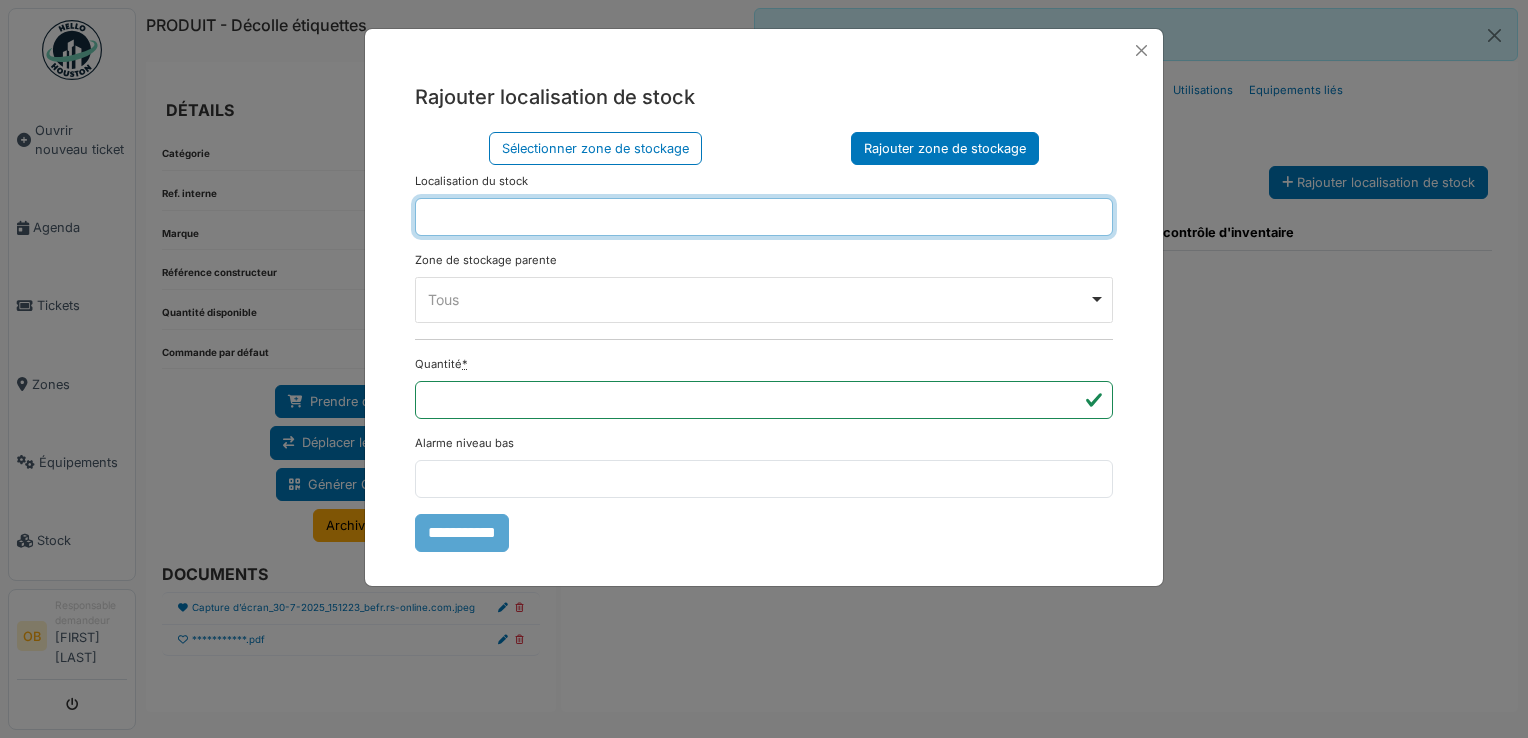 click at bounding box center (764, 217) 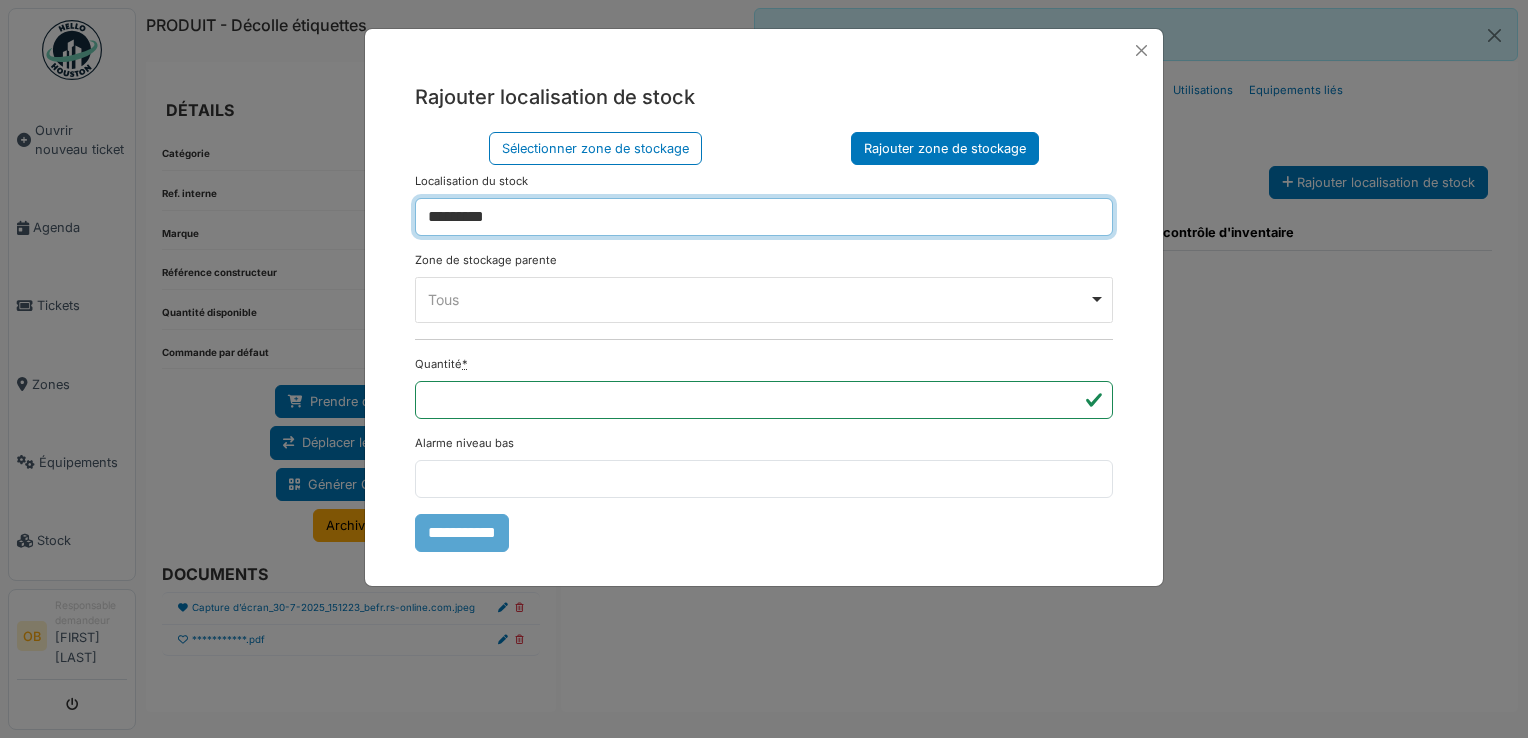 click on "Tous Remove item" at bounding box center [758, 299] 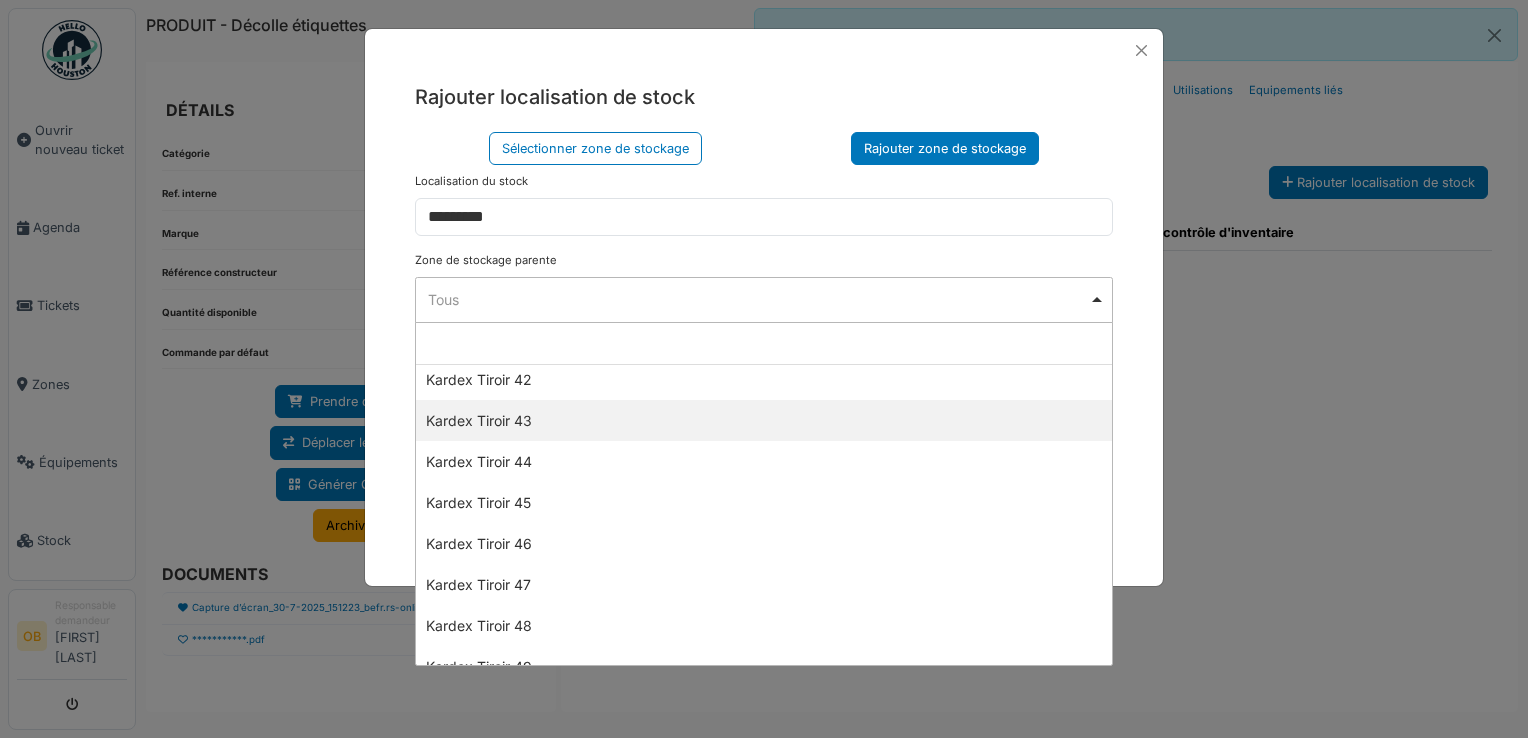 scroll, scrollTop: 1780, scrollLeft: 0, axis: vertical 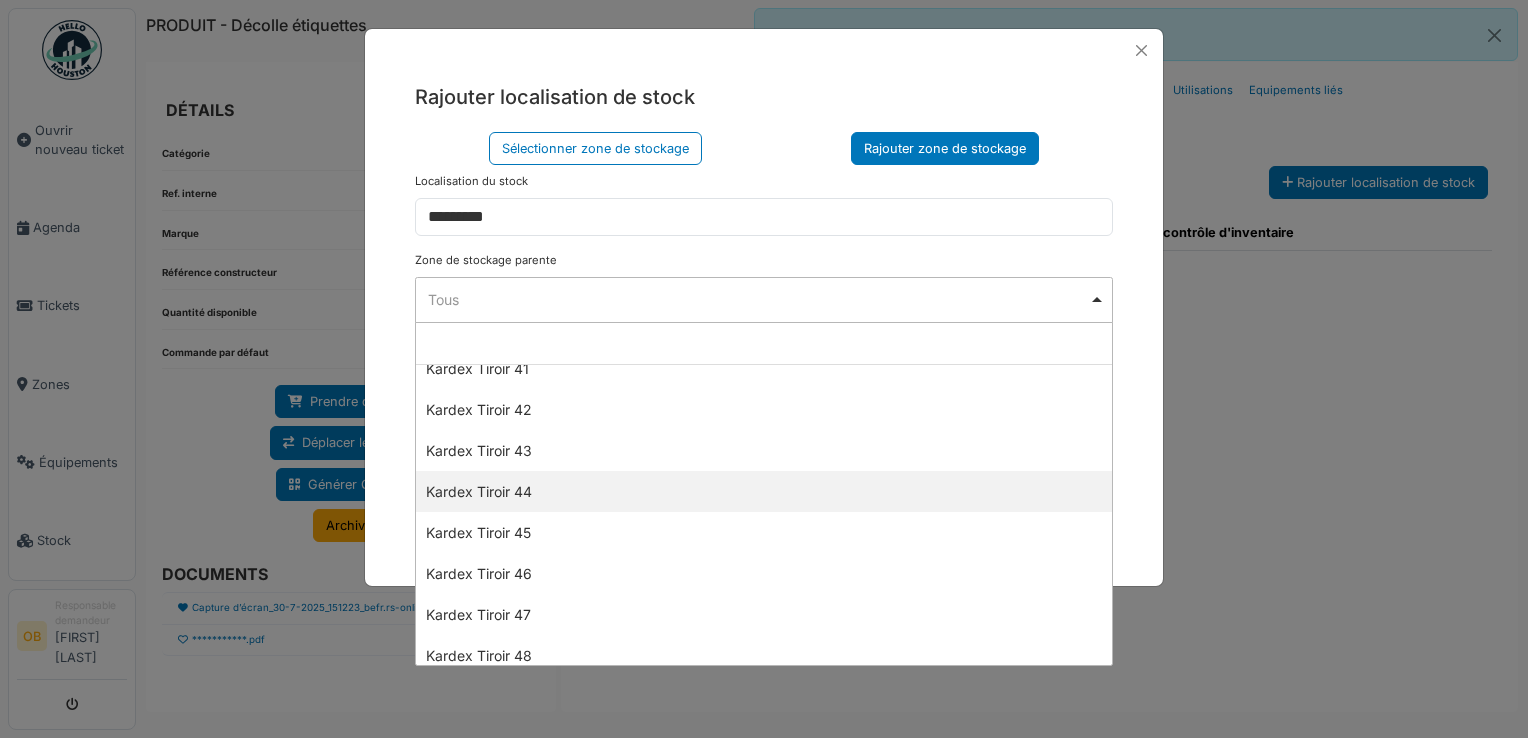 select on "****" 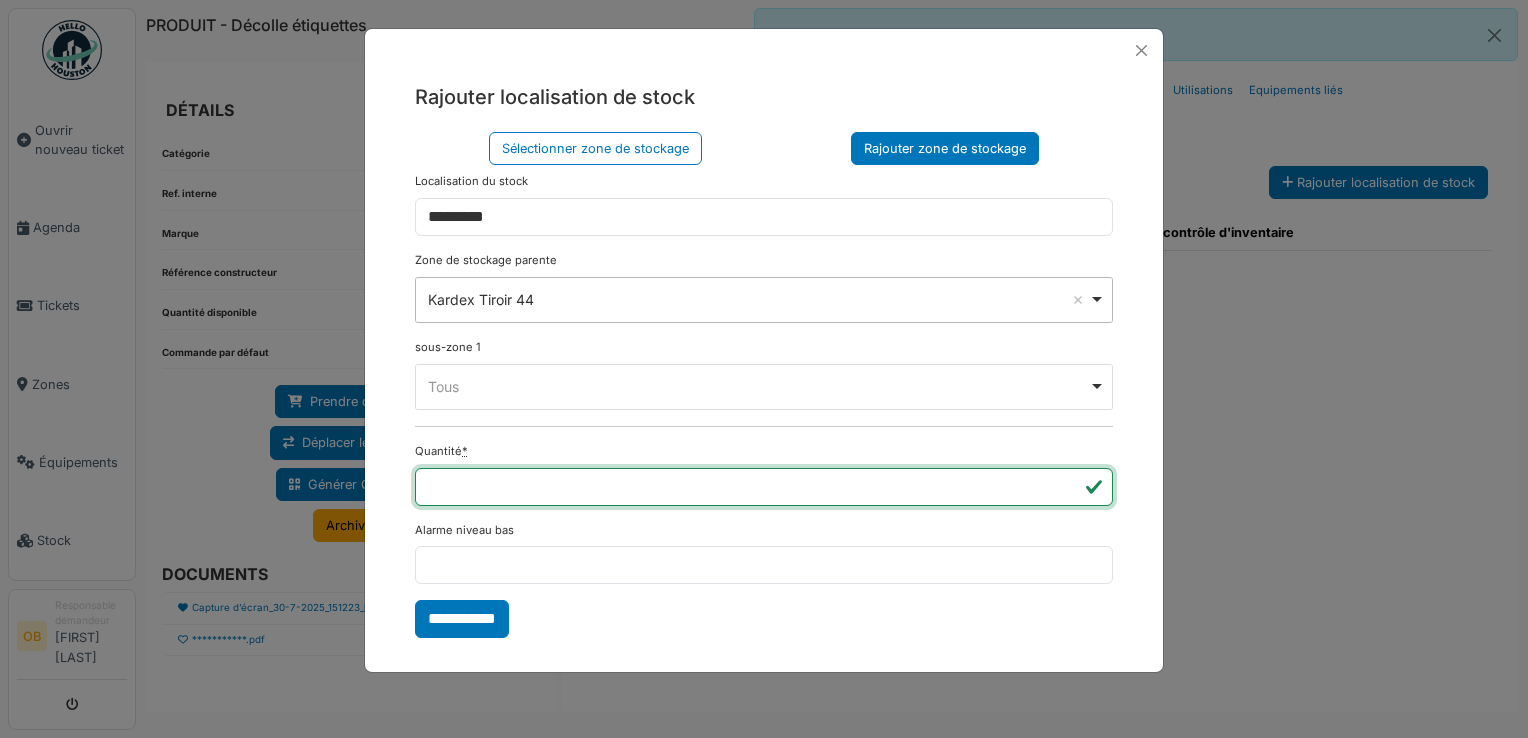 click on "*" at bounding box center (764, 487) 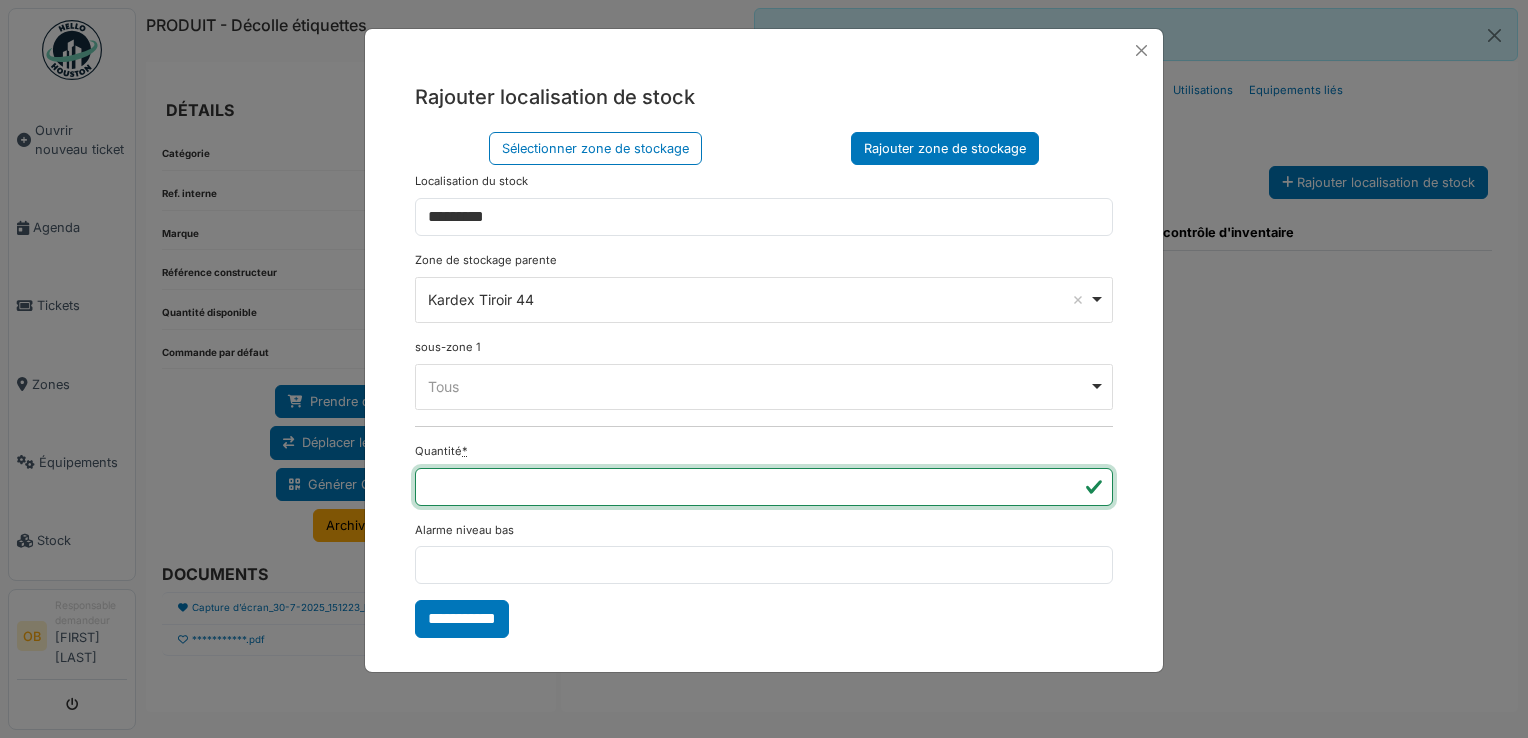 click on "*" at bounding box center [764, 487] 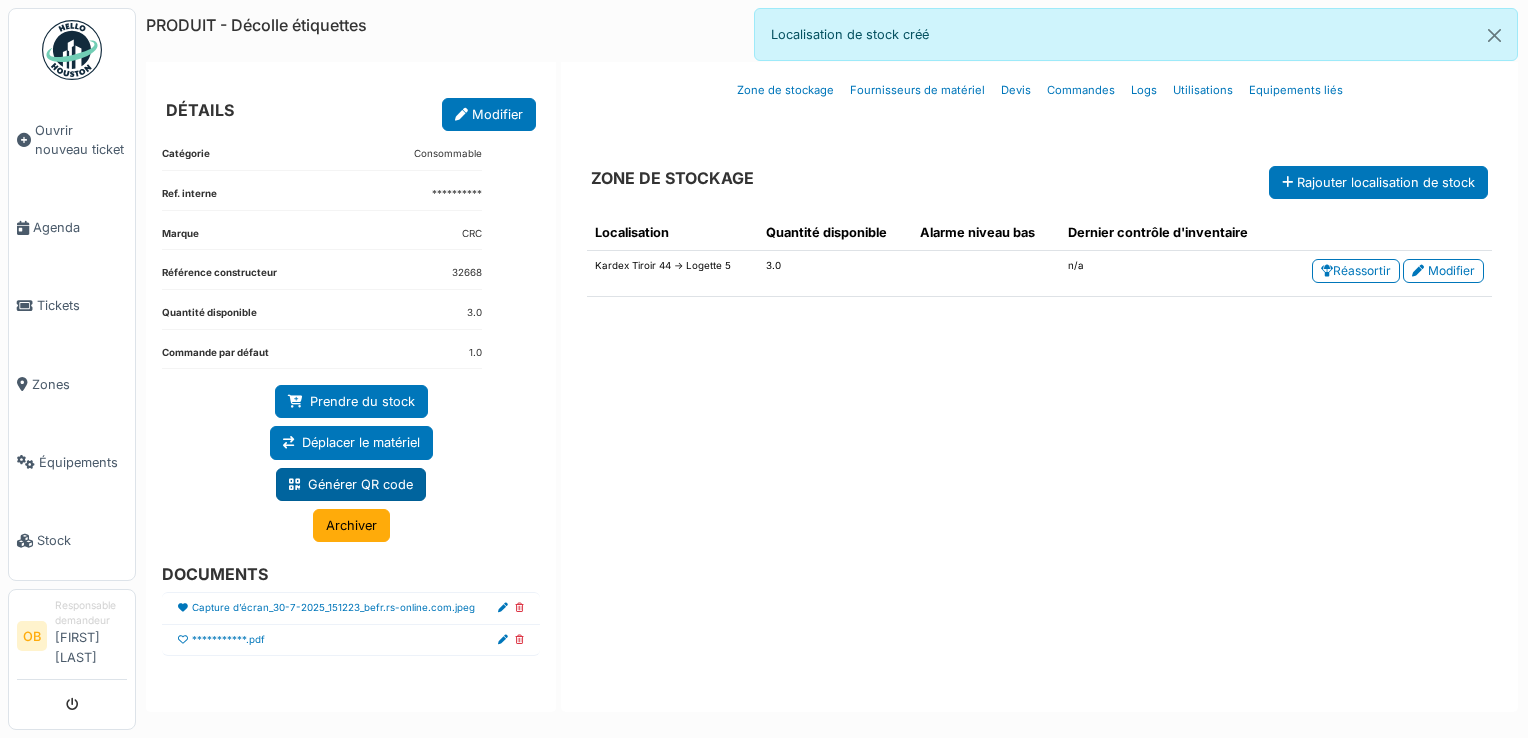 click on "Générer QR code" at bounding box center [351, 484] 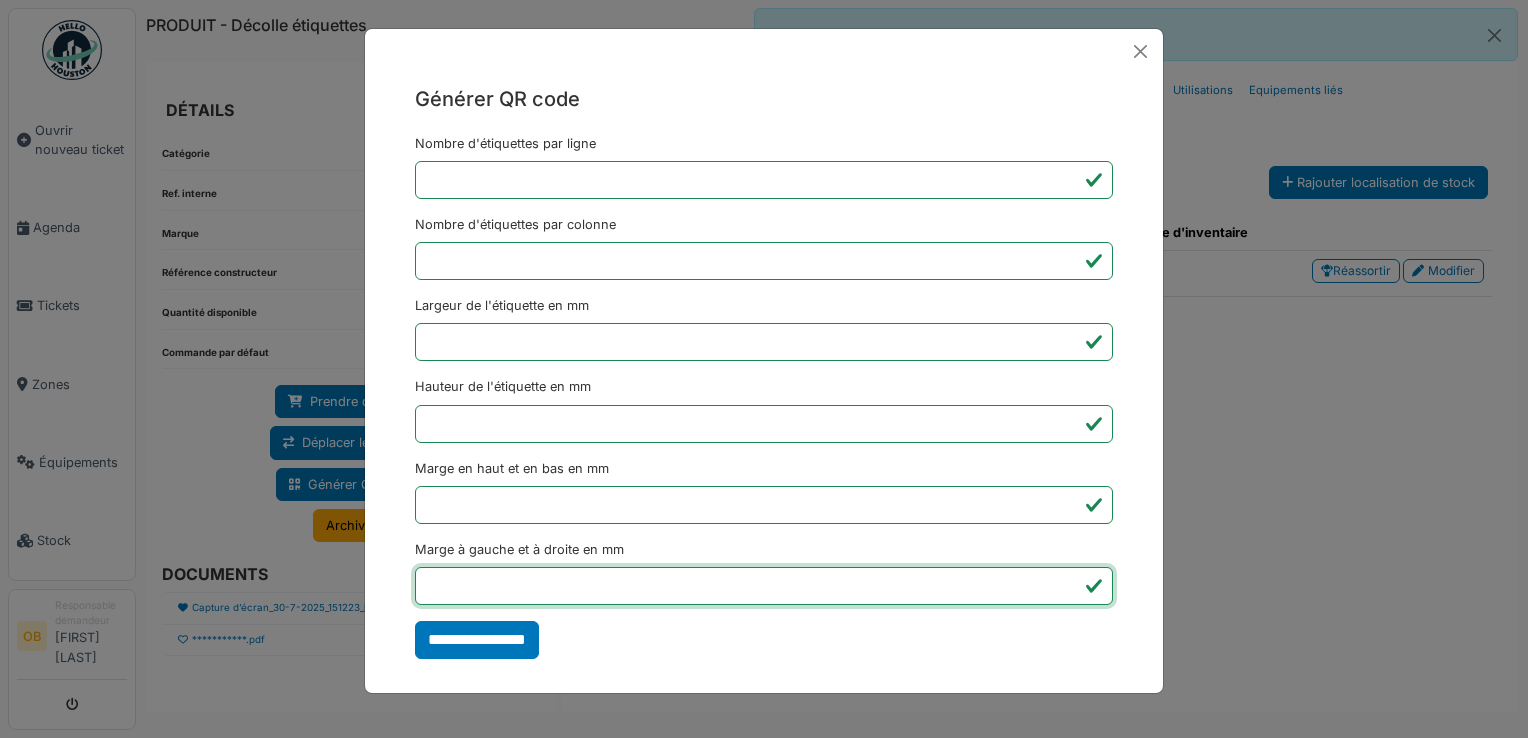 click on "*" at bounding box center (764, 586) 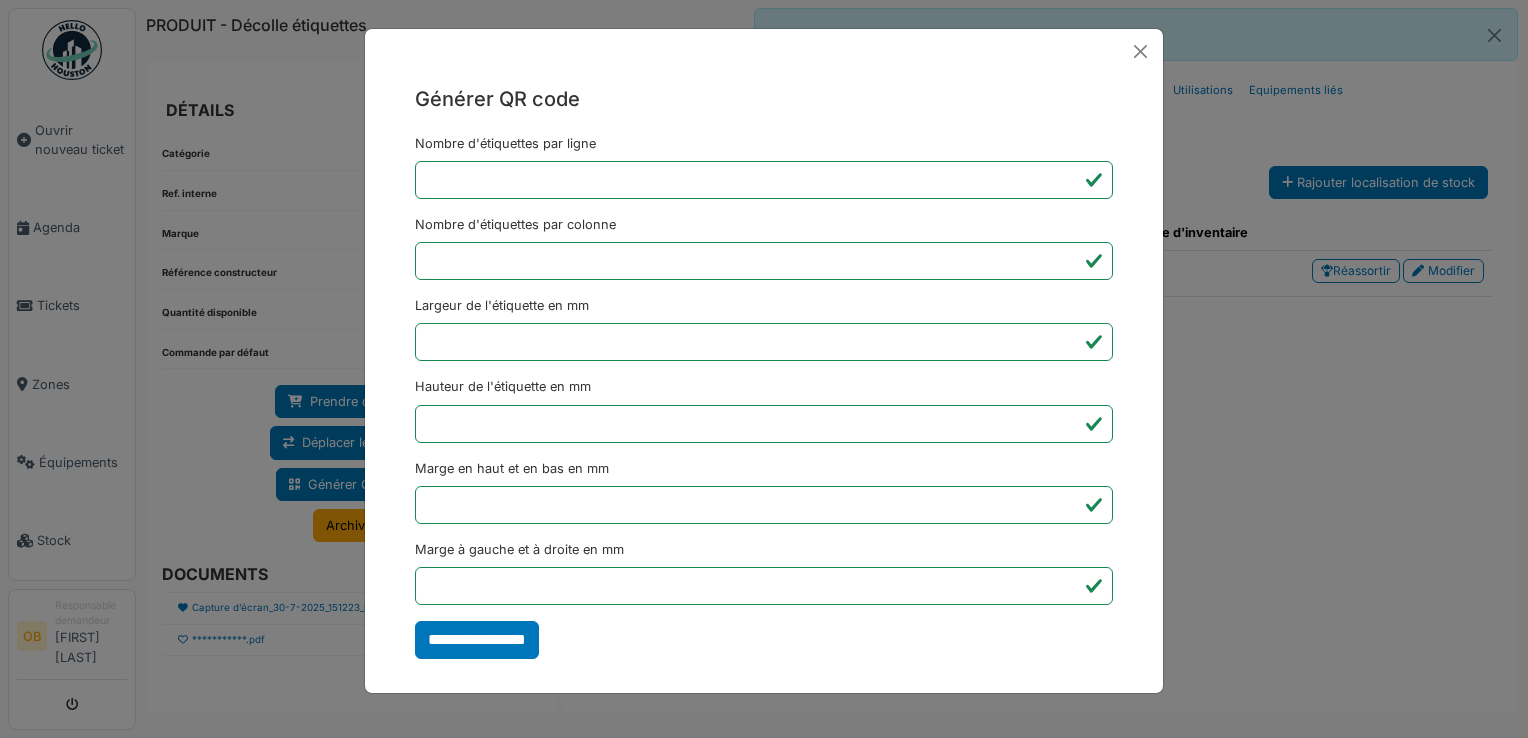 type on "*******" 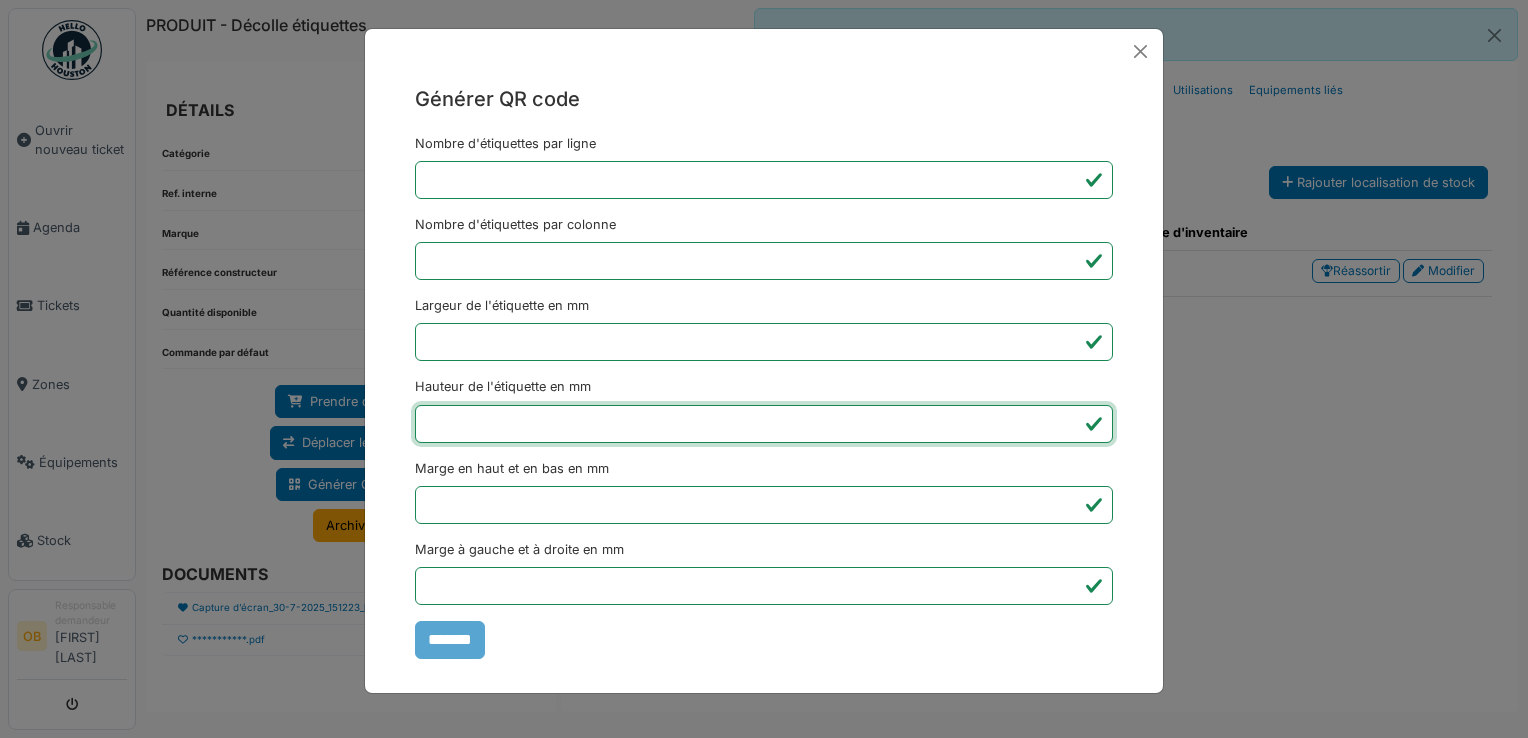 click on "Générer QR code
Nombre d'étiquettes par ligne
*
Nombre d'étiquettes par colonne
*
Largeur de l'étiquette en mm
**
Hauteur de l'étiquette en mm
**
Marge en haut et en bas en mm
*
Marge à gauche et à droite en mm
***
*******" at bounding box center [764, 369] 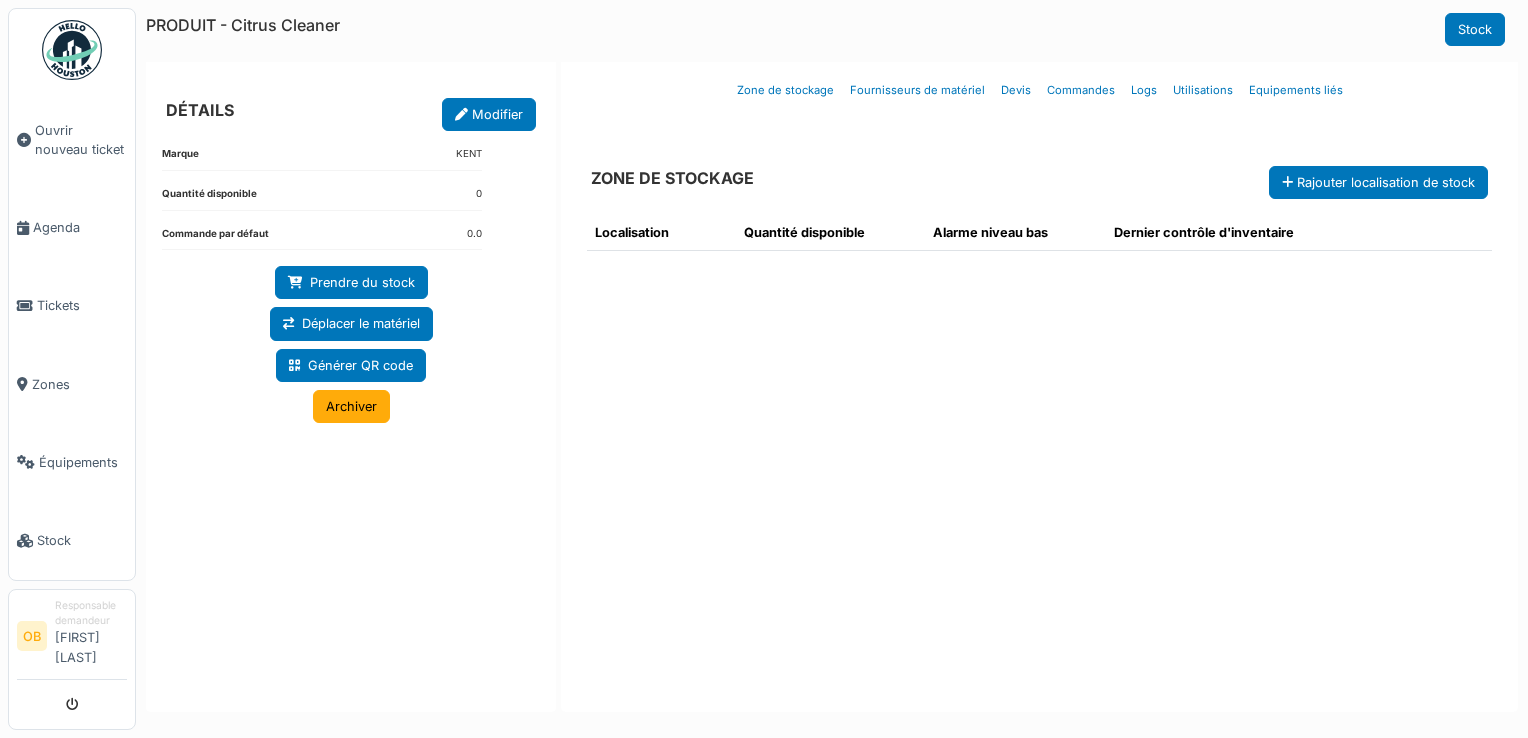 scroll, scrollTop: 0, scrollLeft: 0, axis: both 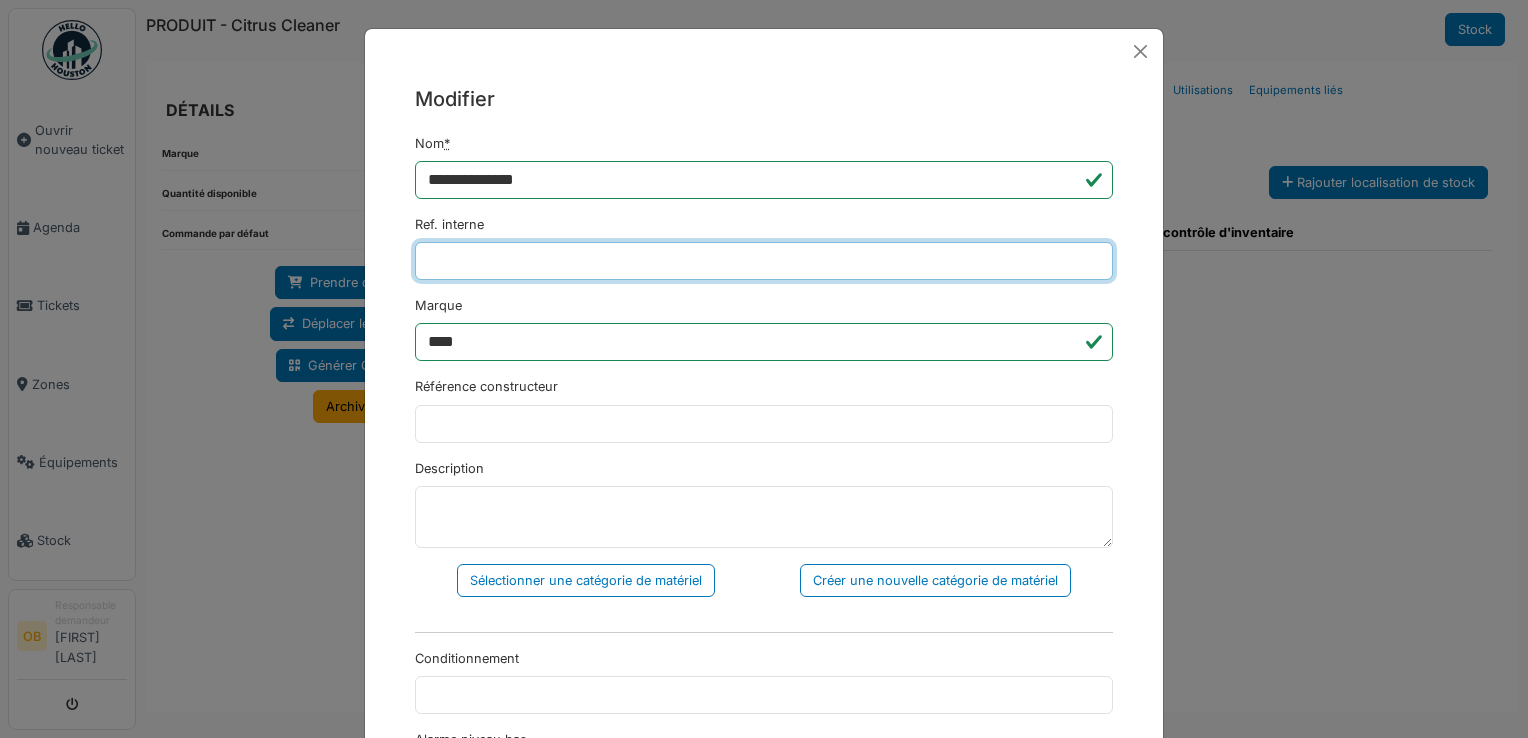 click on "Ref. interne" at bounding box center (764, 261) 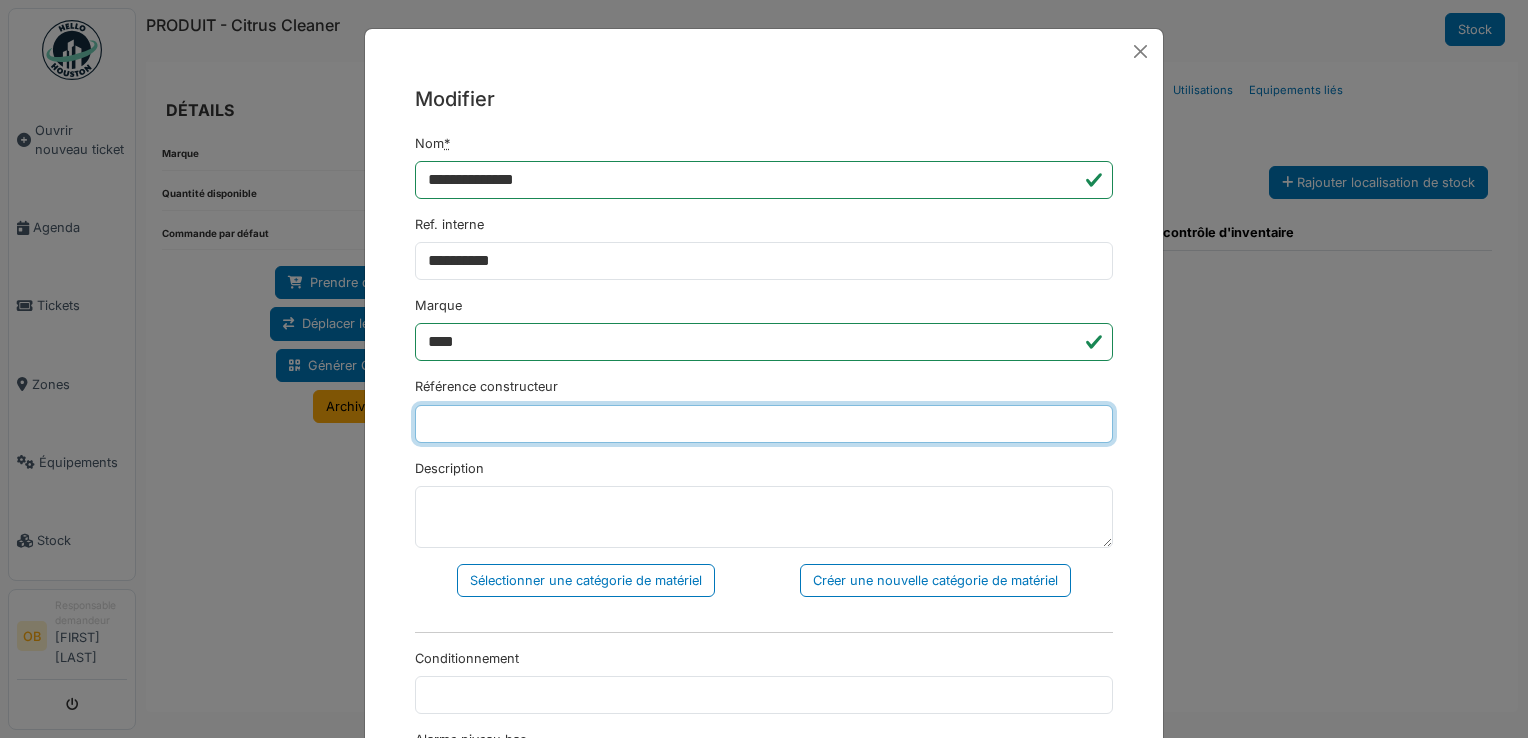 type on "*****" 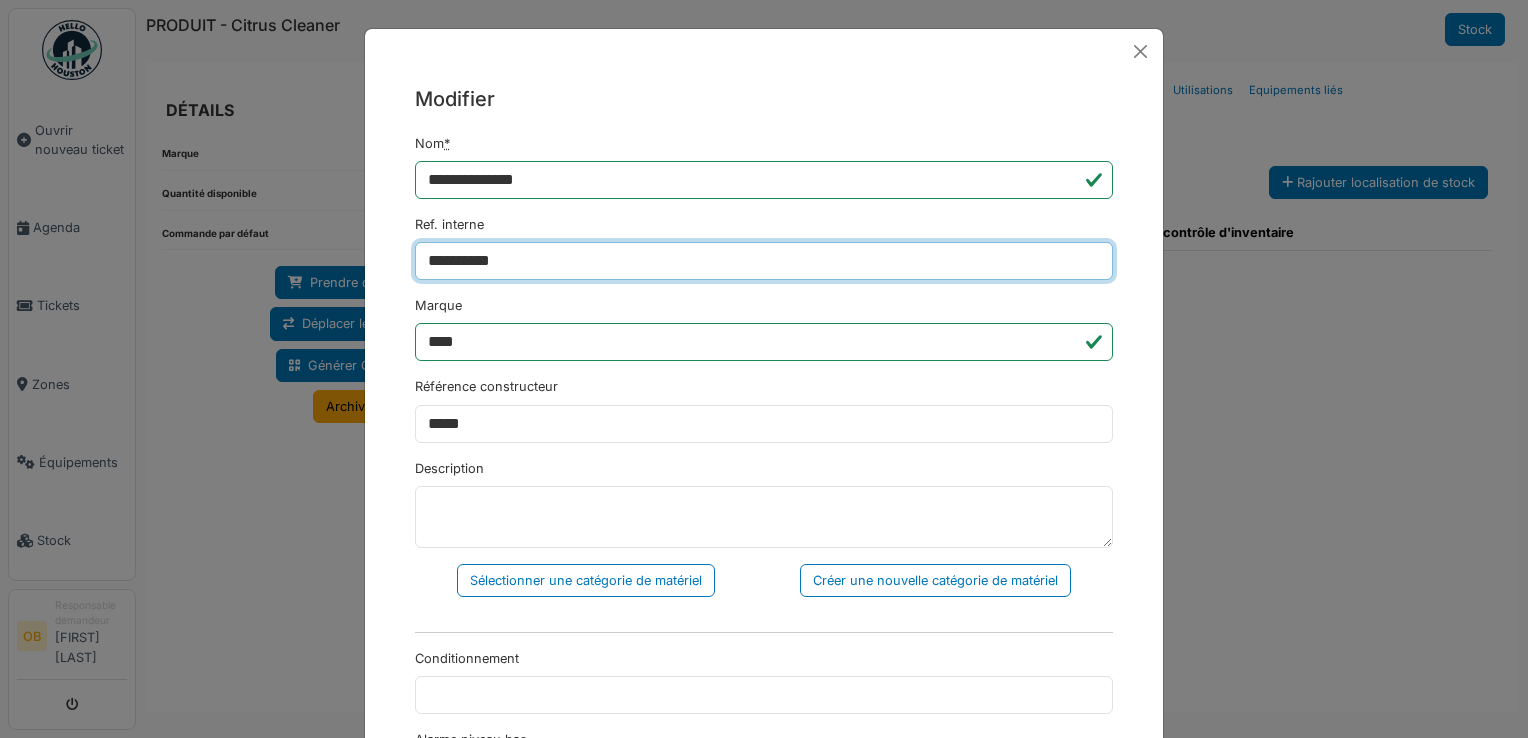 type on "**********" 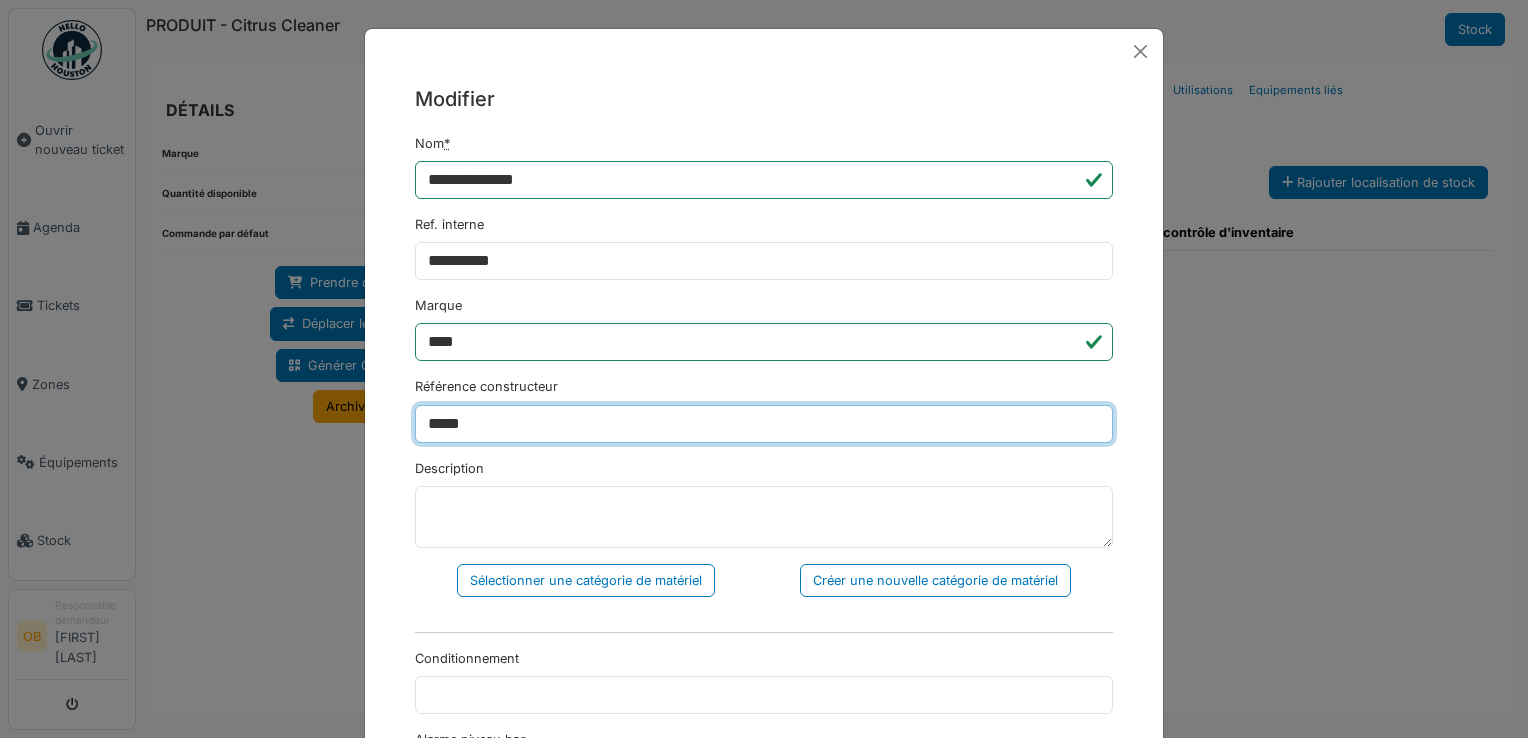 drag, startPoint x: 536, startPoint y: 431, endPoint x: 426, endPoint y: 355, distance: 133.70116 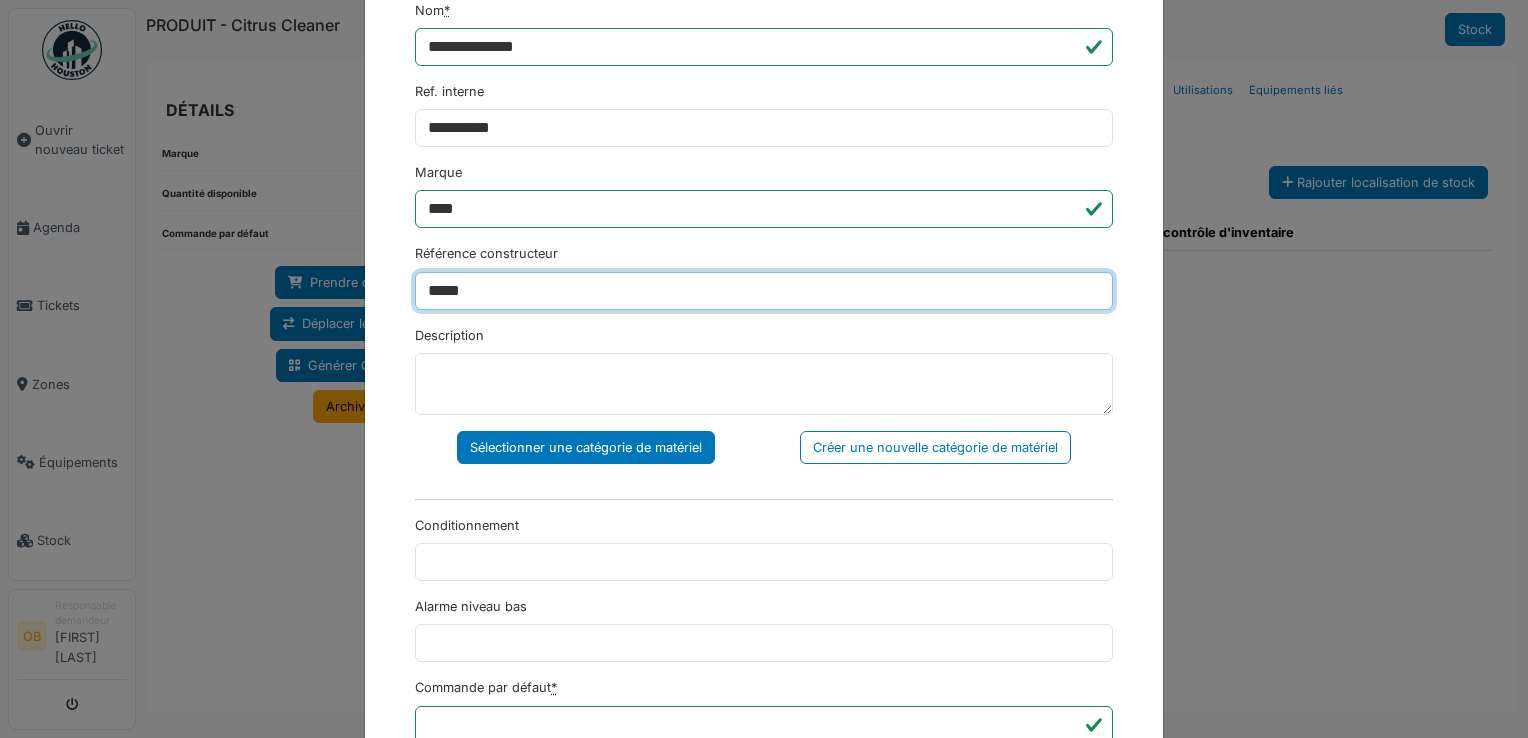 type on "*****" 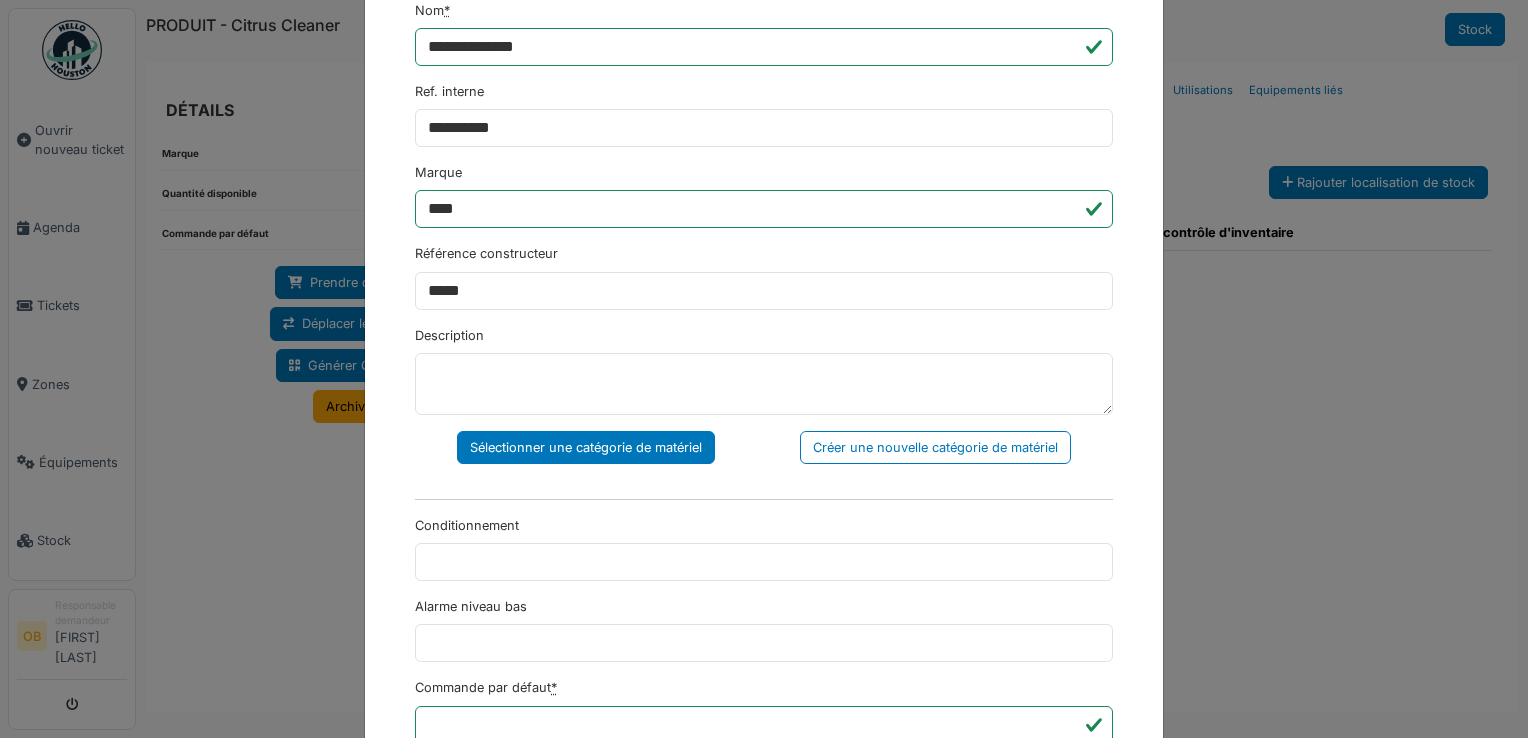 click on "Sélectionner une catégorie de matériel" at bounding box center [586, 447] 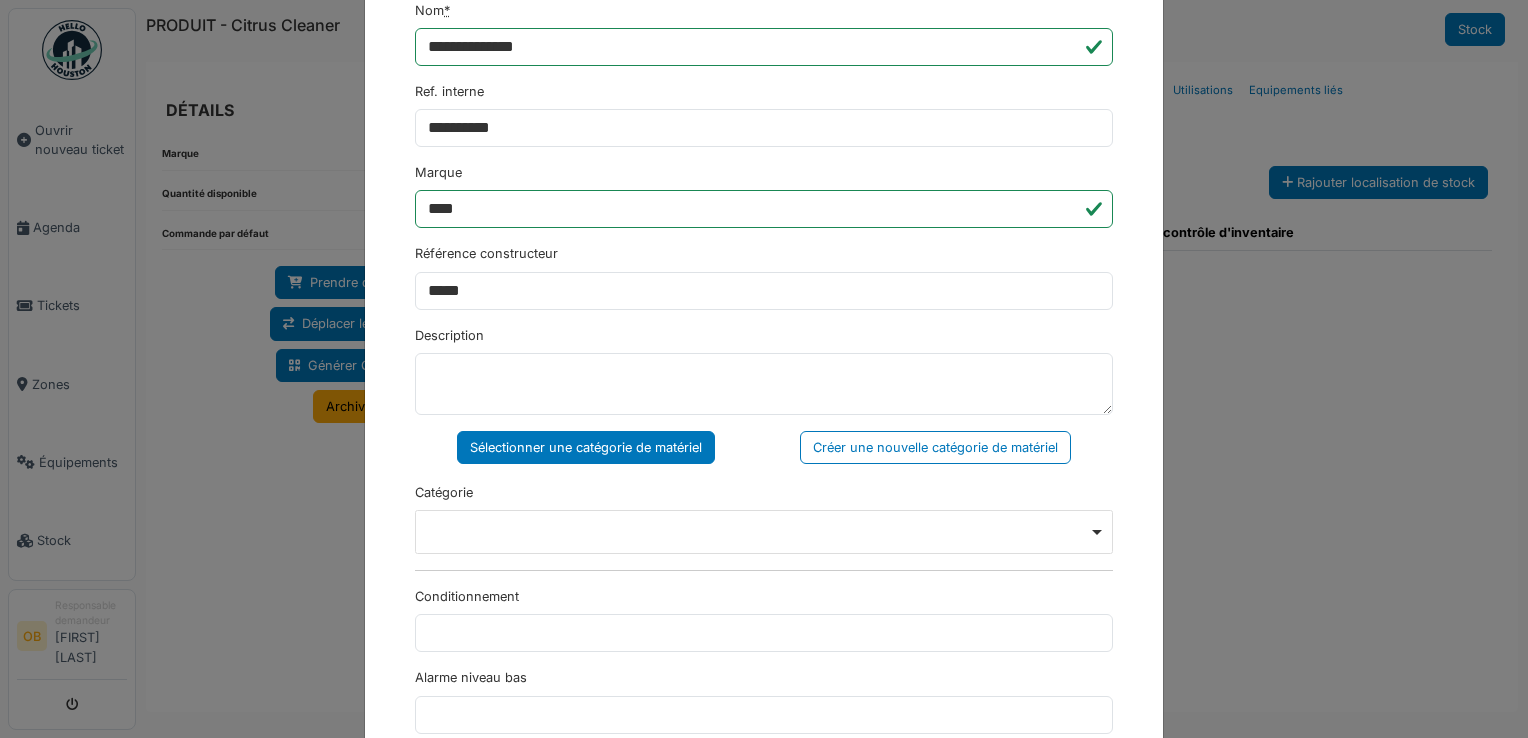 click on "Remove item" at bounding box center [764, 532] 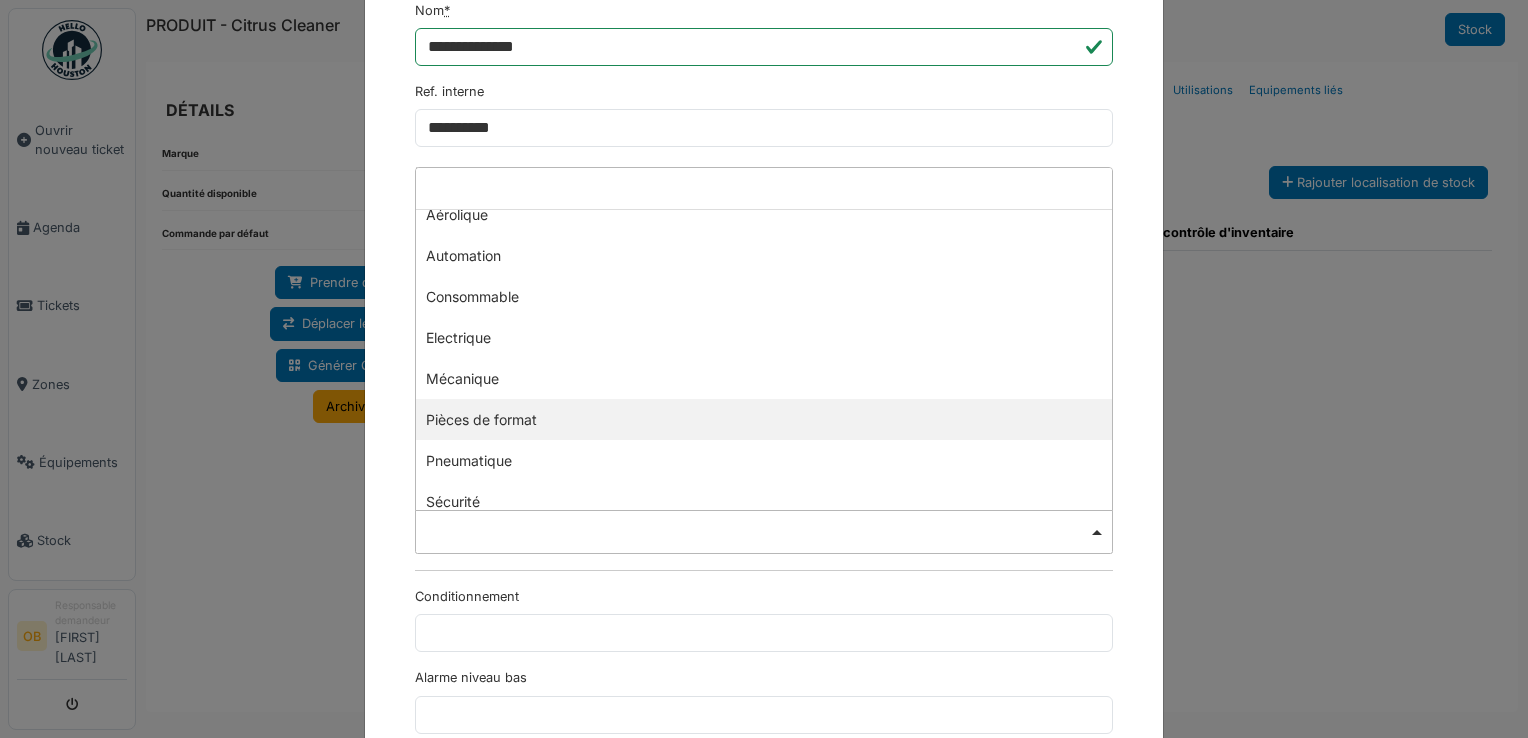 scroll, scrollTop: 0, scrollLeft: 0, axis: both 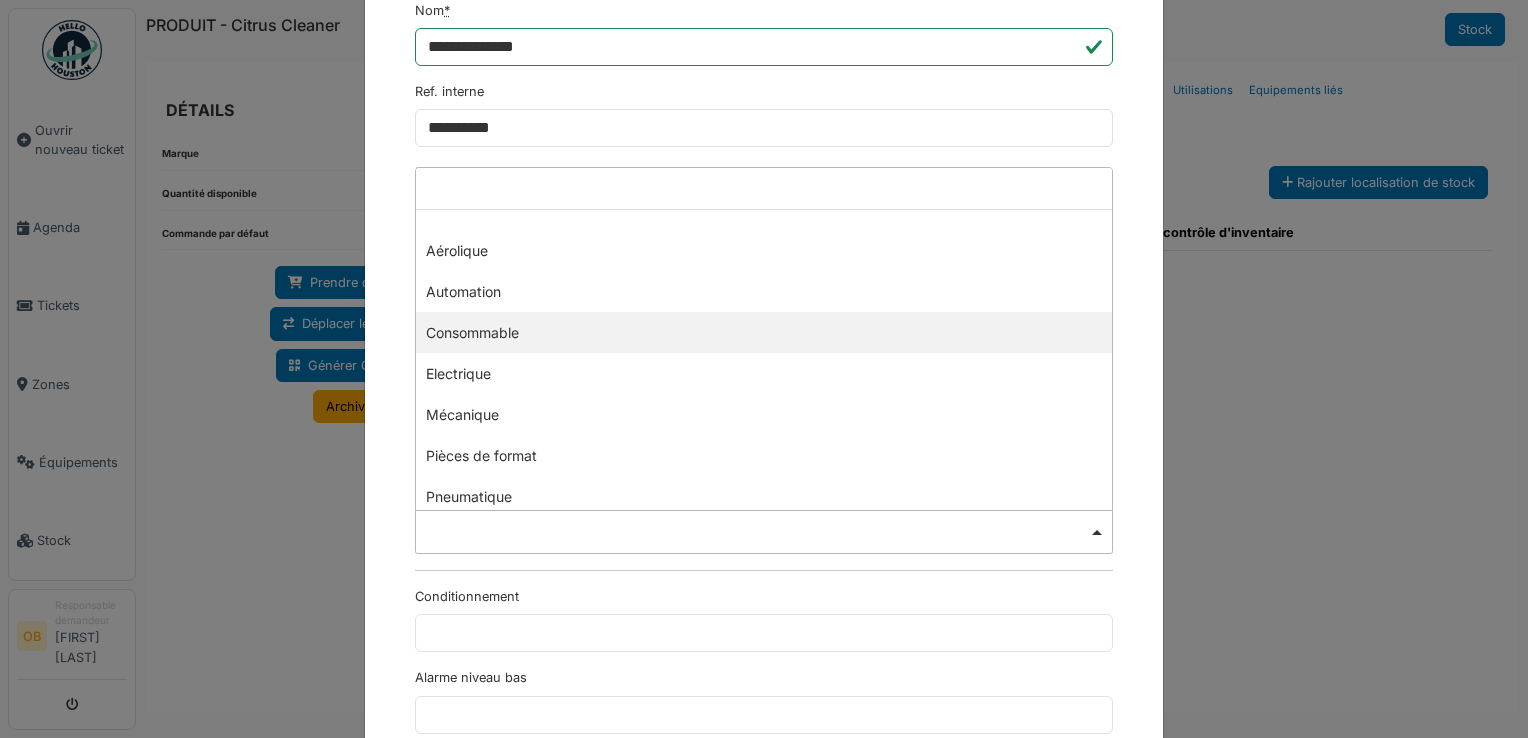 select on "***" 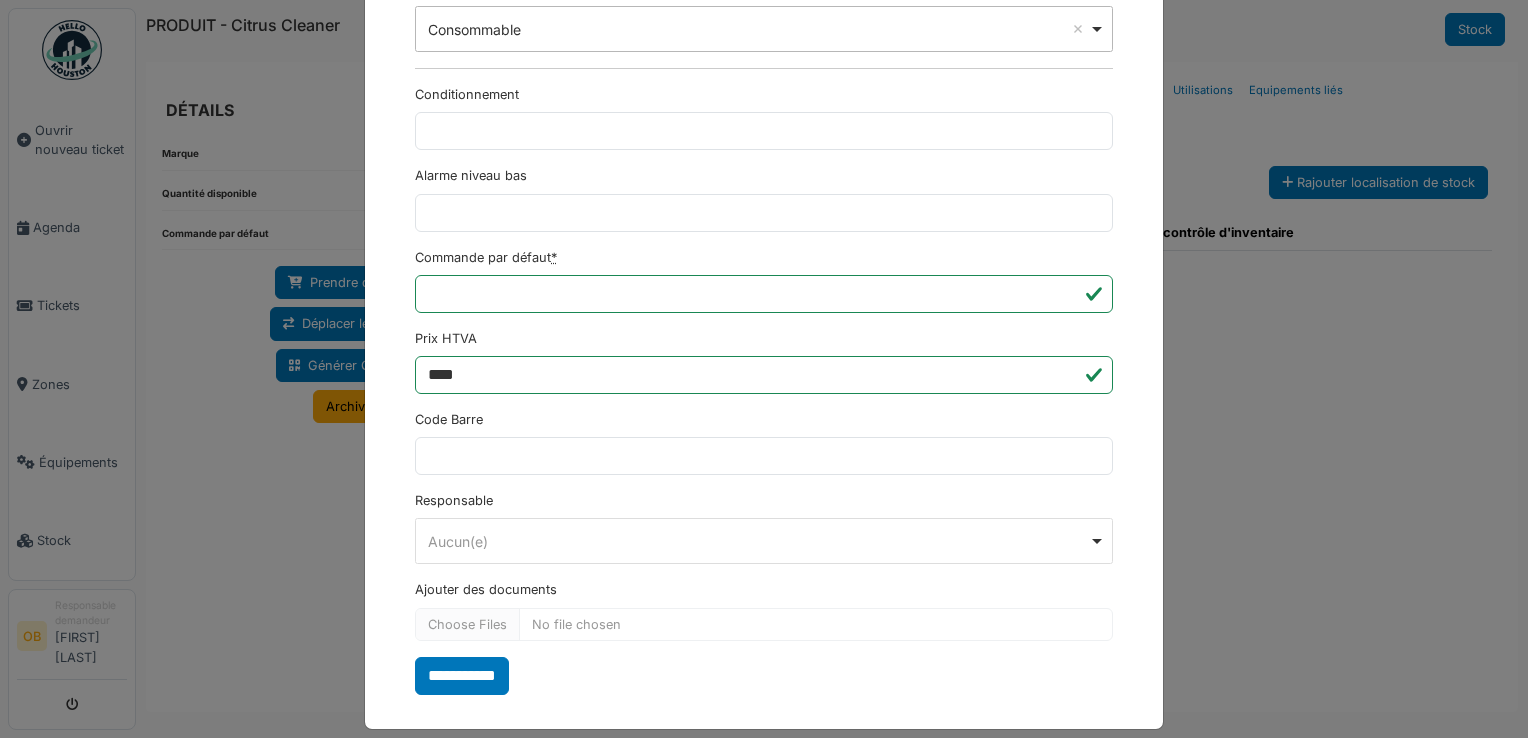 scroll, scrollTop: 650, scrollLeft: 0, axis: vertical 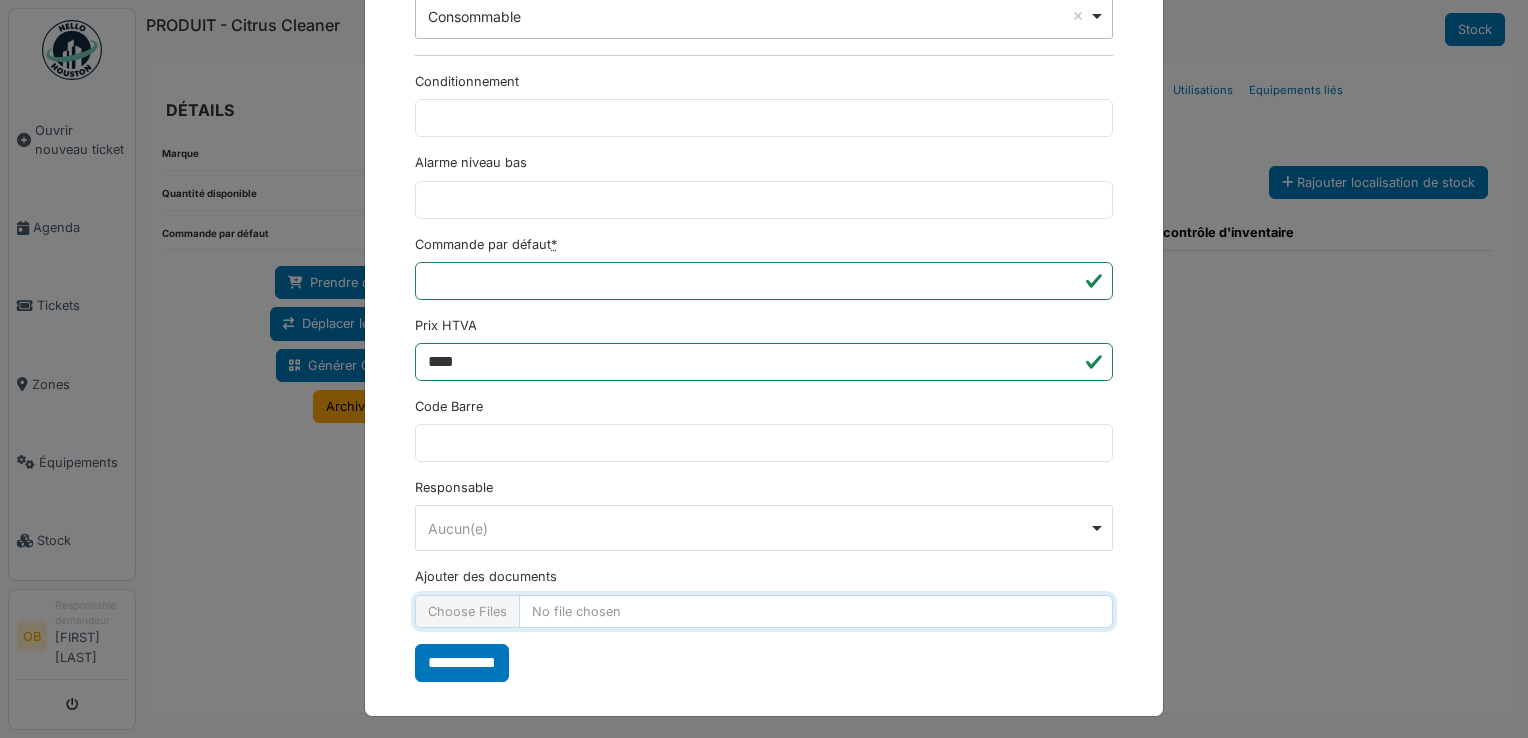 click on "Ajouter des documents" at bounding box center [764, 611] 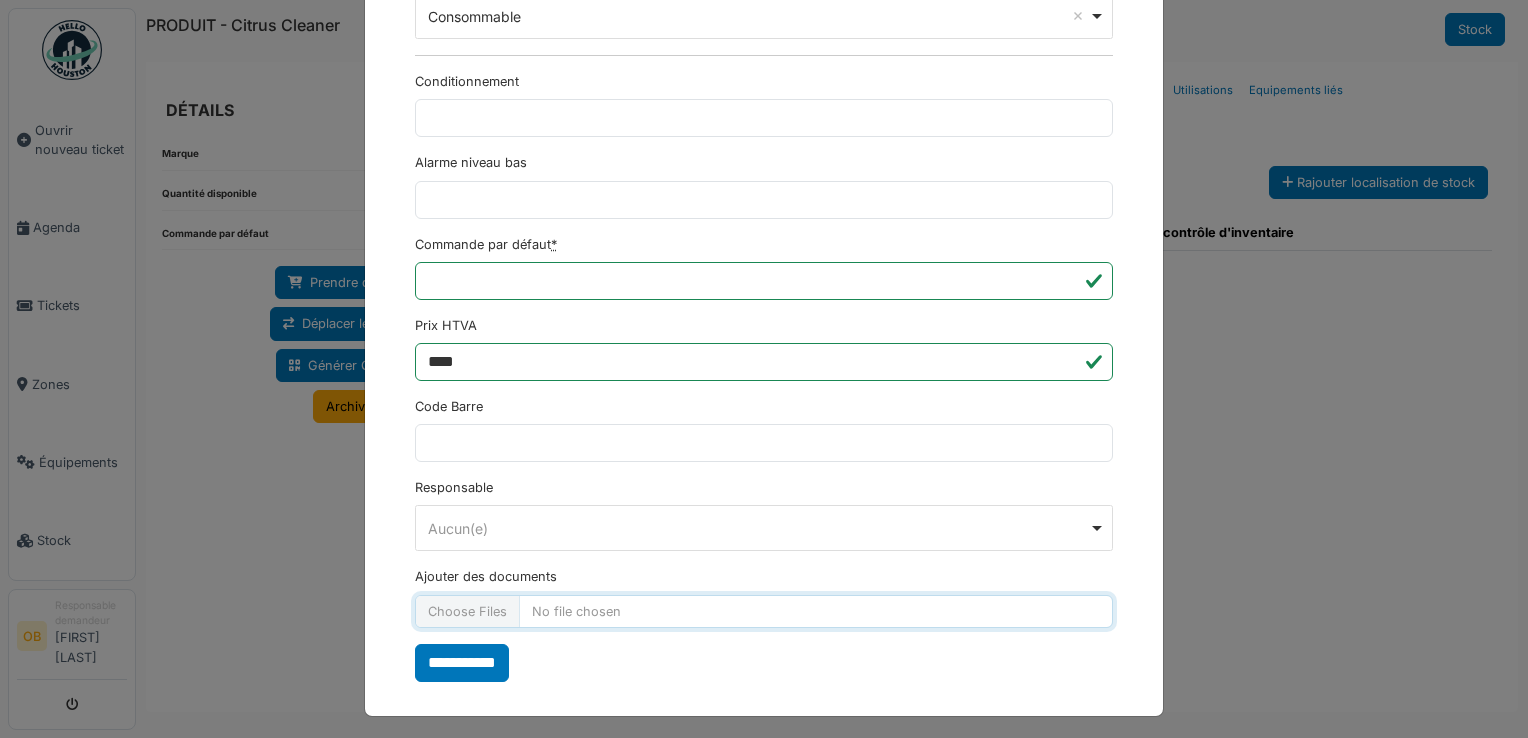 type on "**********" 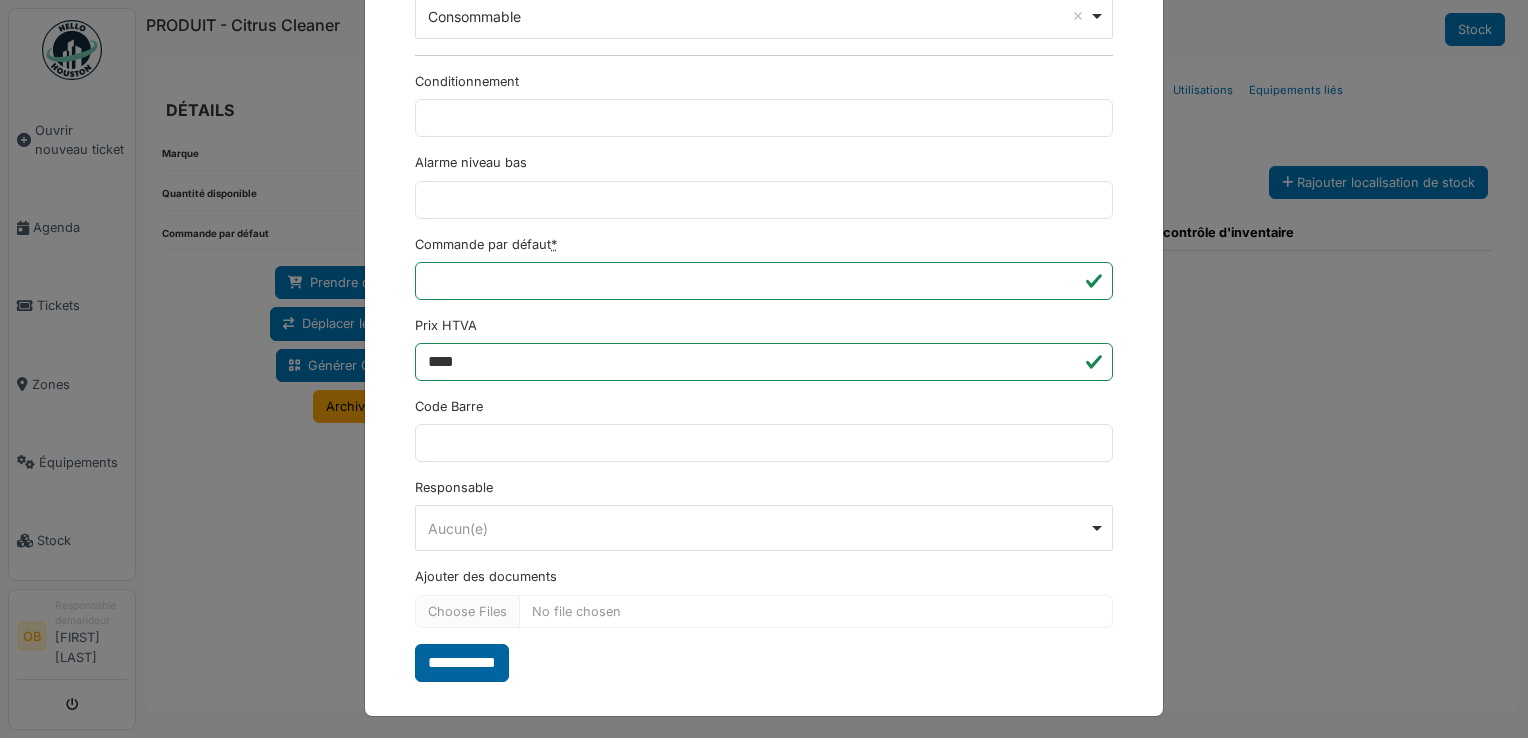 click on "**********" at bounding box center [462, 663] 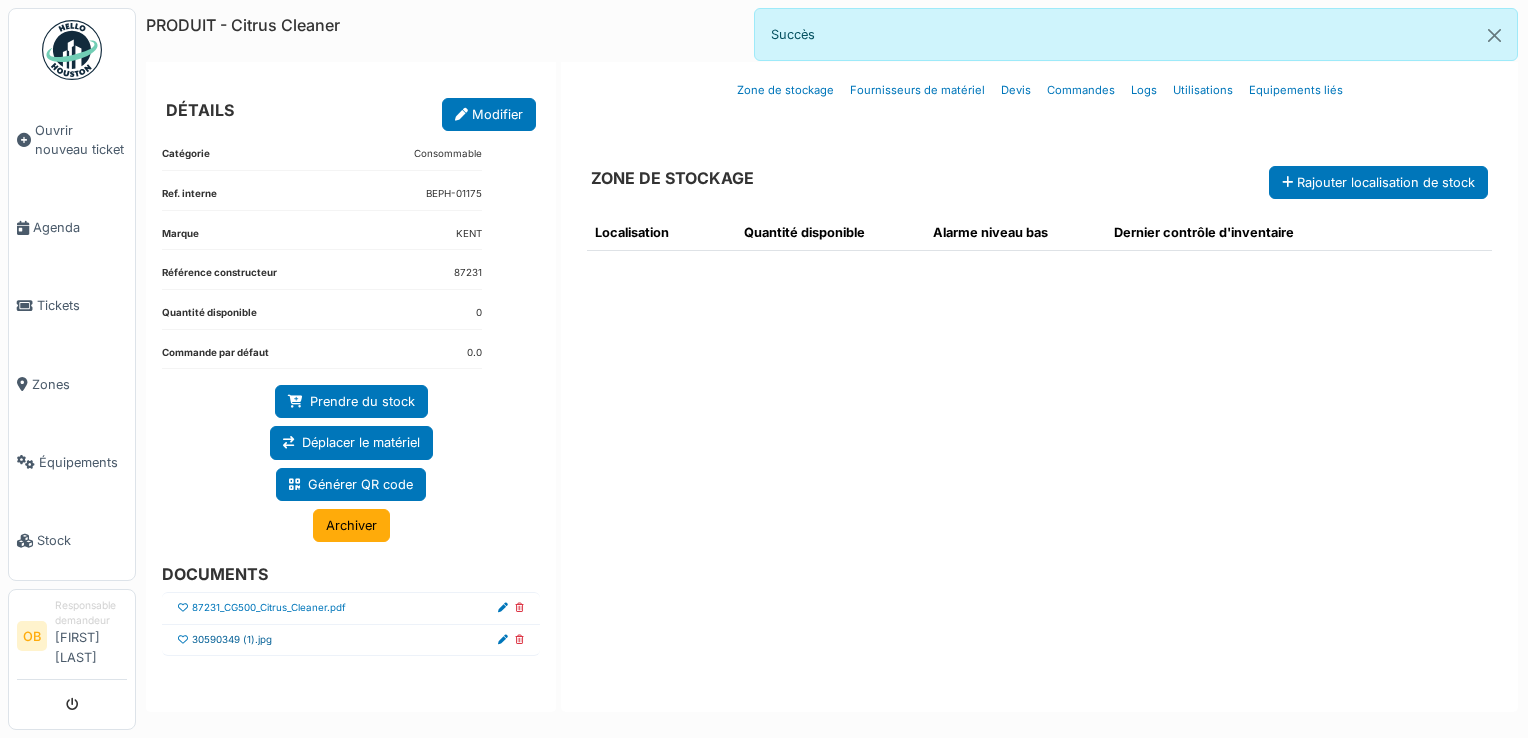 click on "30590349 (1).jpg" at bounding box center (232, 640) 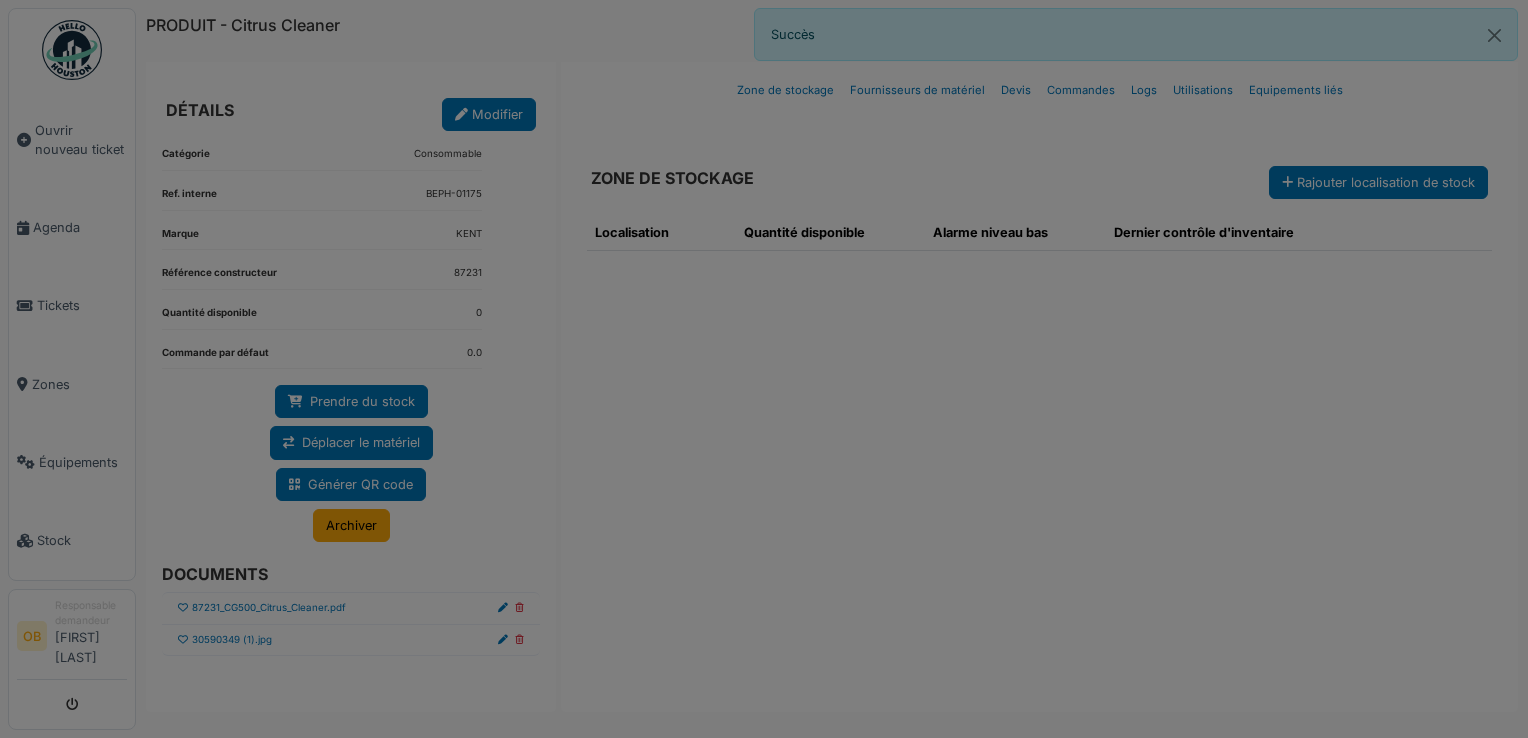 click at bounding box center (0, 0) 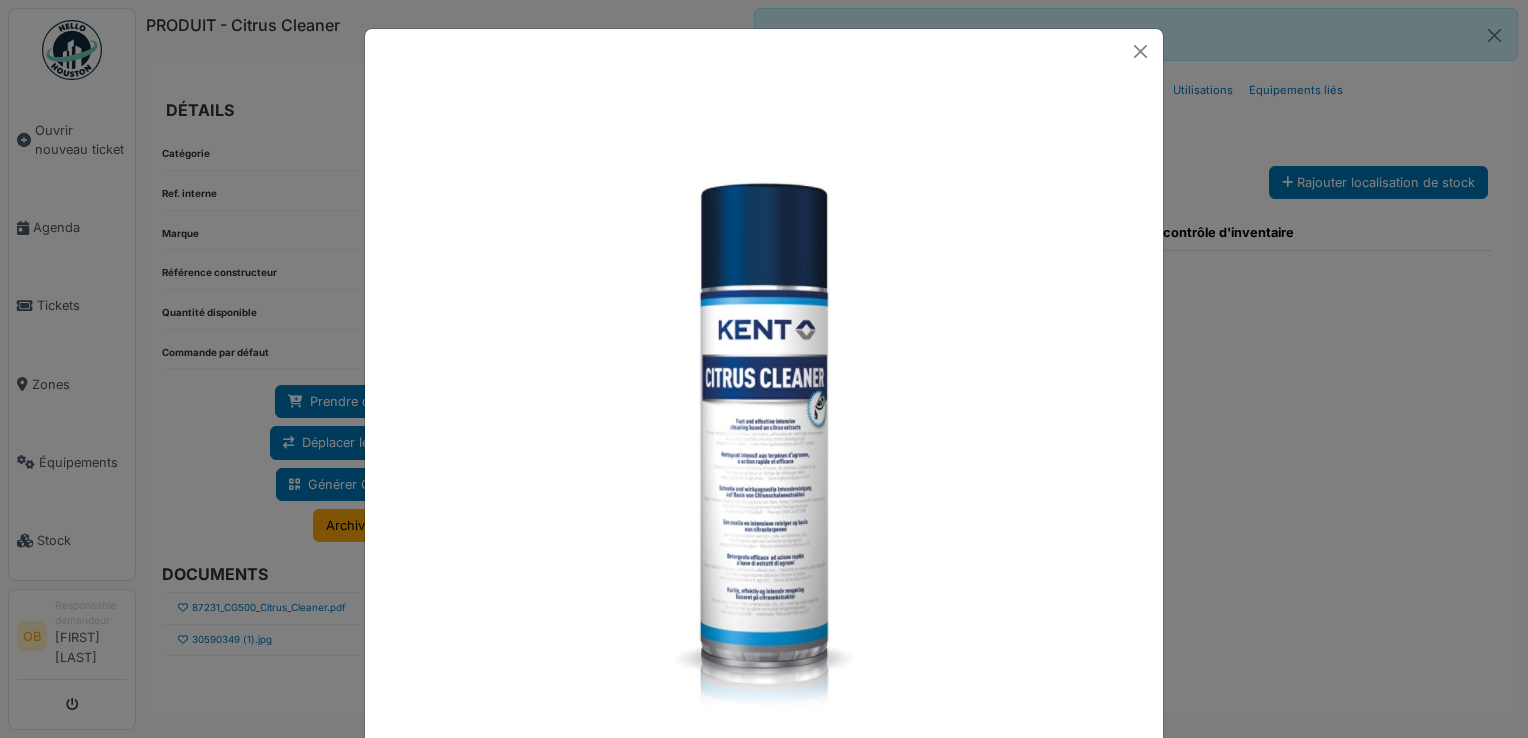 click at bounding box center [764, 369] 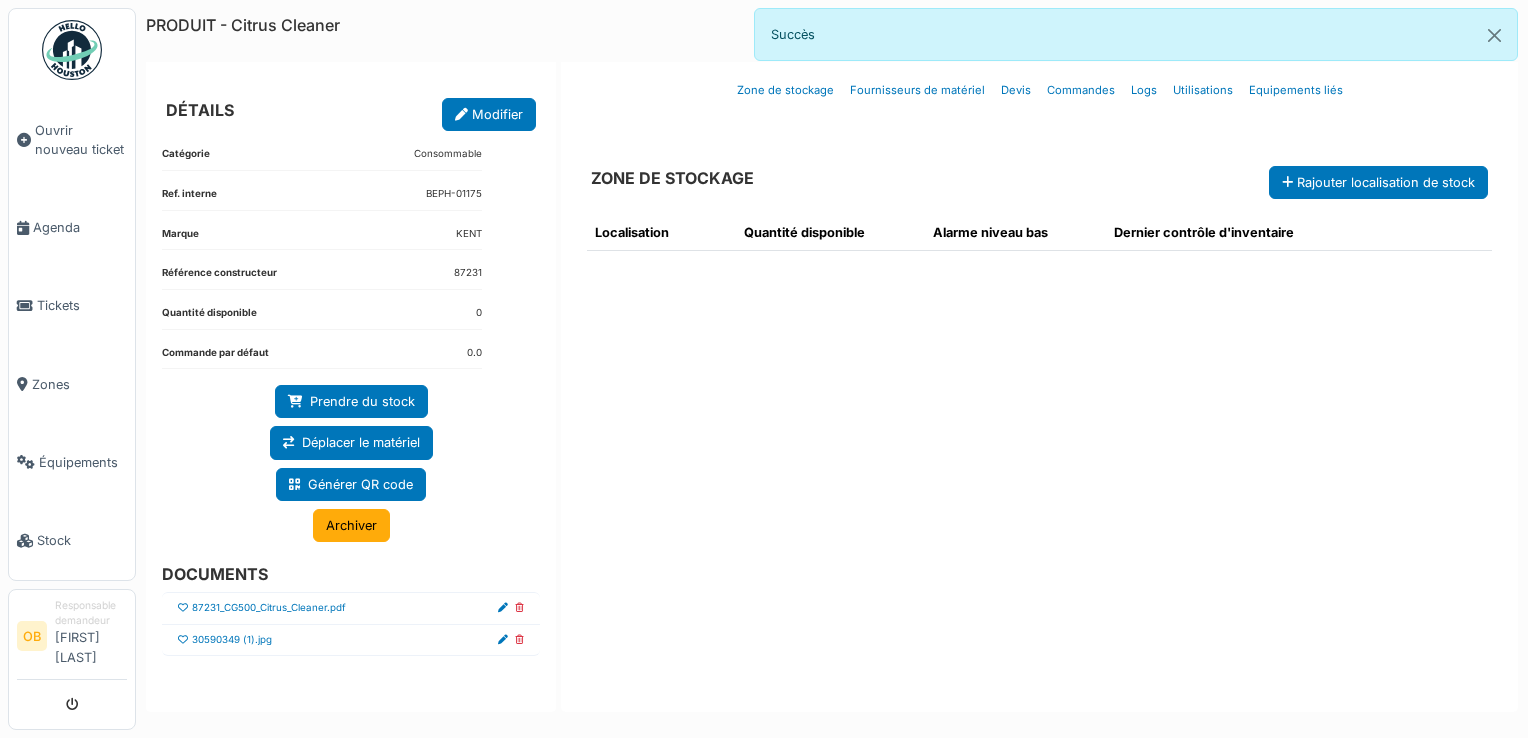 click at bounding box center [183, 640] 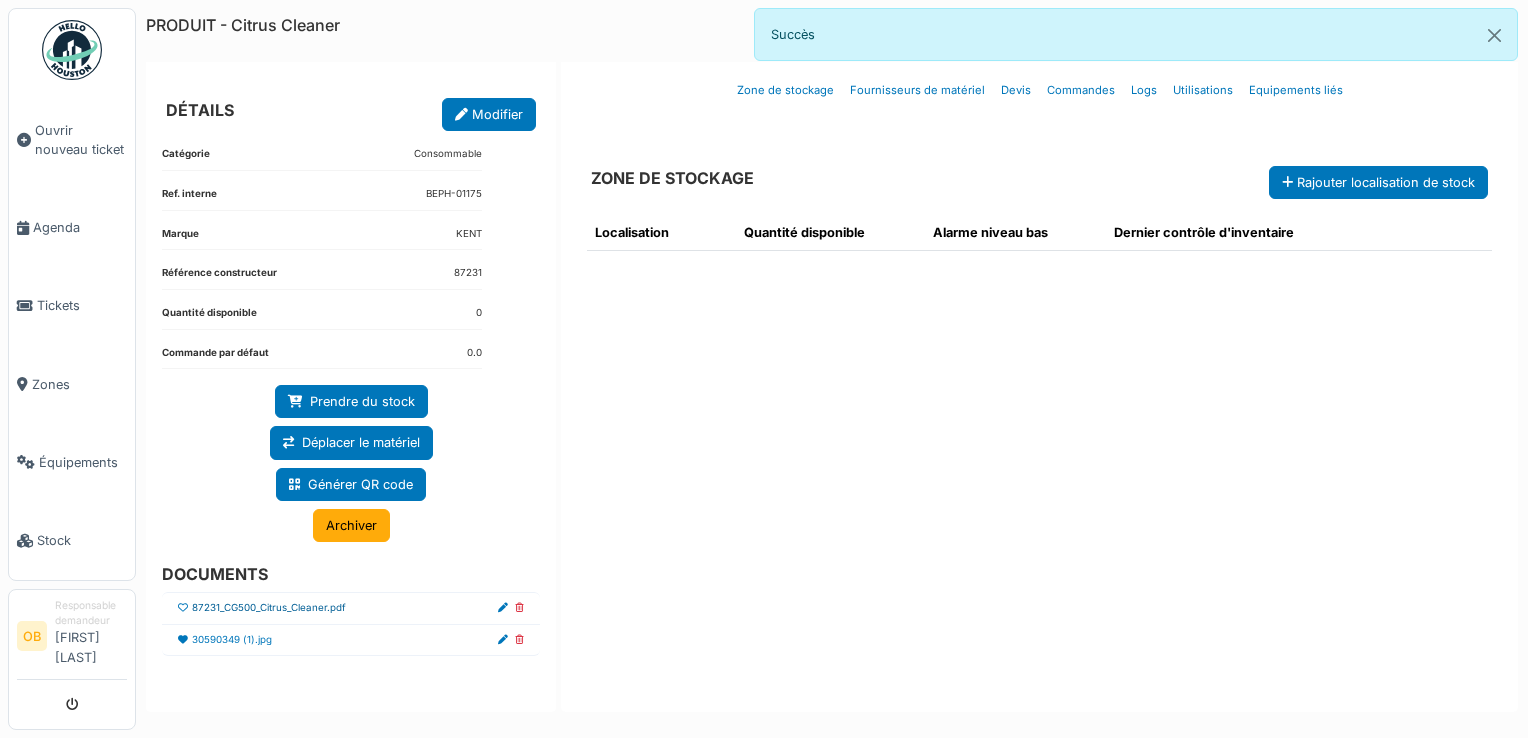 click on "87231_CG500_Citrus_Cleaner.pdf" at bounding box center [269, 608] 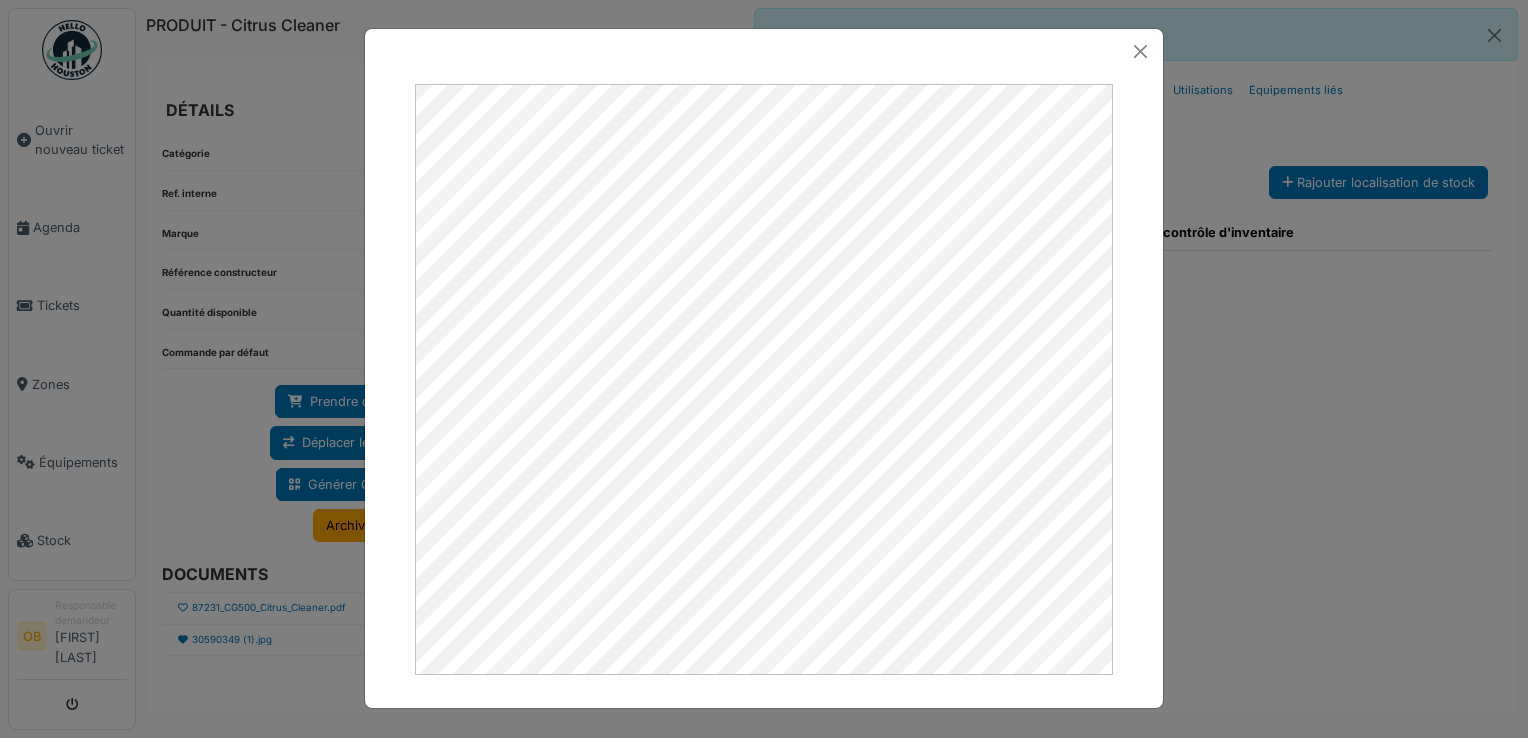 click on "Ouvrir nouveau ticket
Agenda
Tickets
Zones
Équipements
Stock
OB
Responsable demandeur
Orazio Brenno" at bounding box center [764, 369] 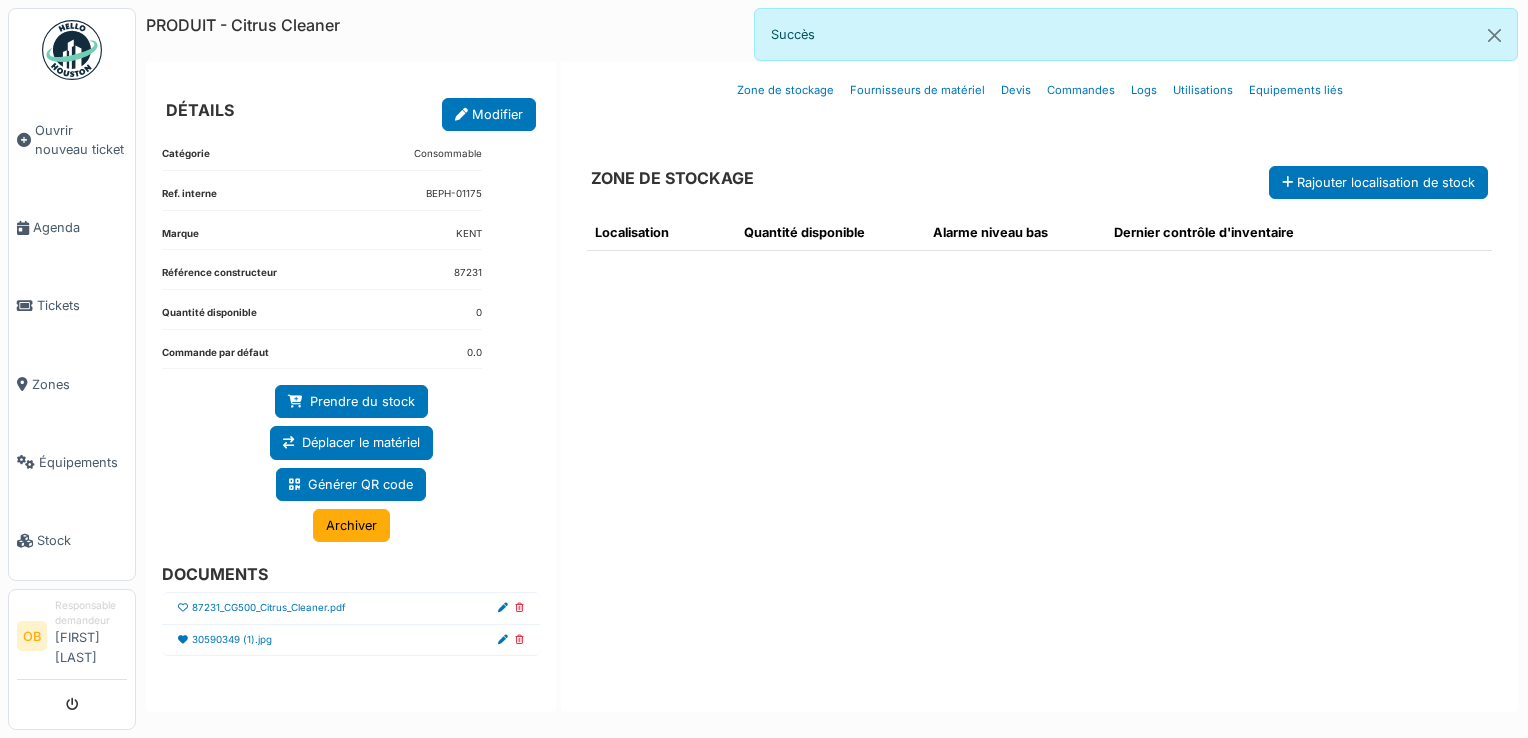 click on "Localisation
Quantité disponible
Alarme niveau bas
Dernier contrôle d'inventaire" at bounding box center (1039, 445) 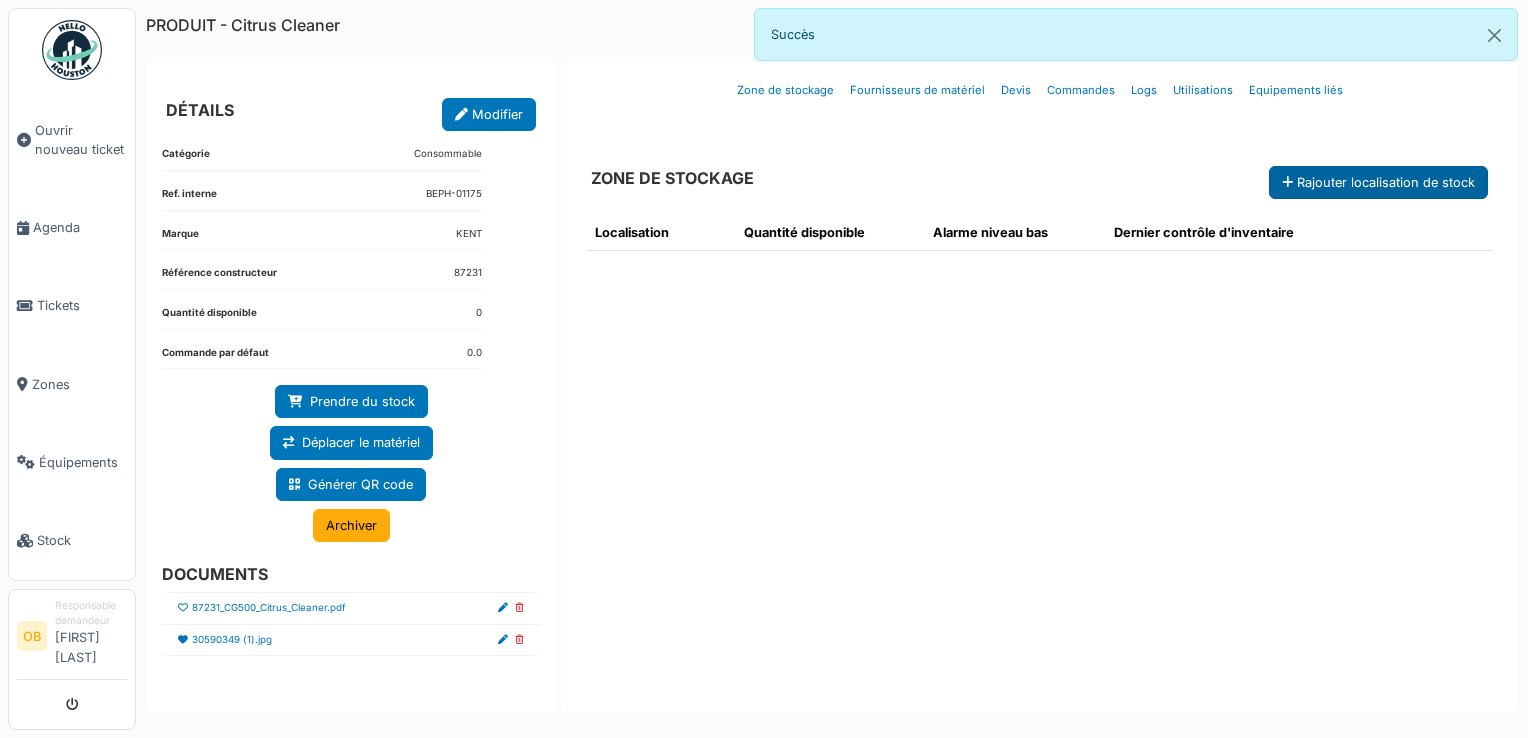click on "Rajouter localisation de stock" at bounding box center (1378, 182) 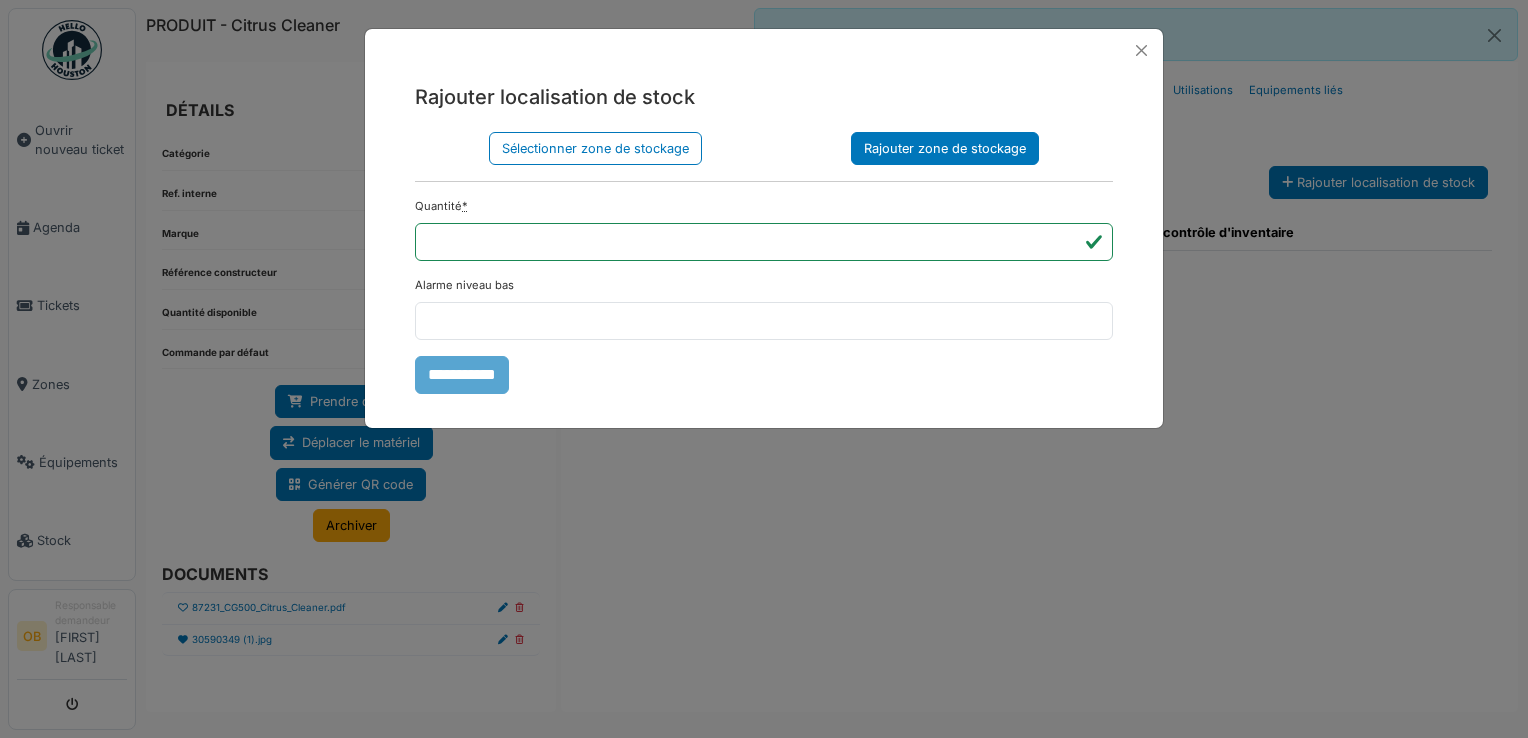 click on "Rajouter zone de stockage" at bounding box center [945, 148] 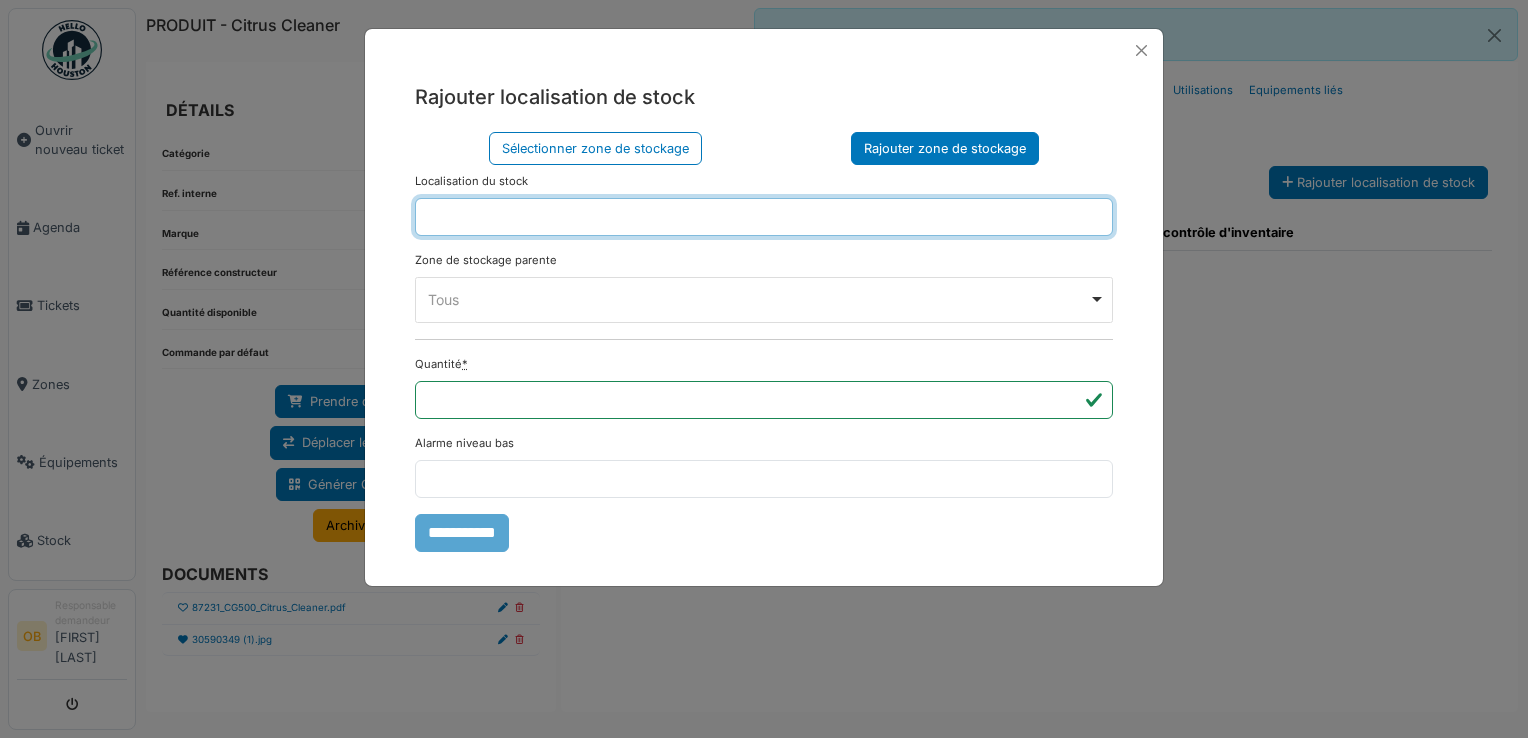 click at bounding box center [764, 217] 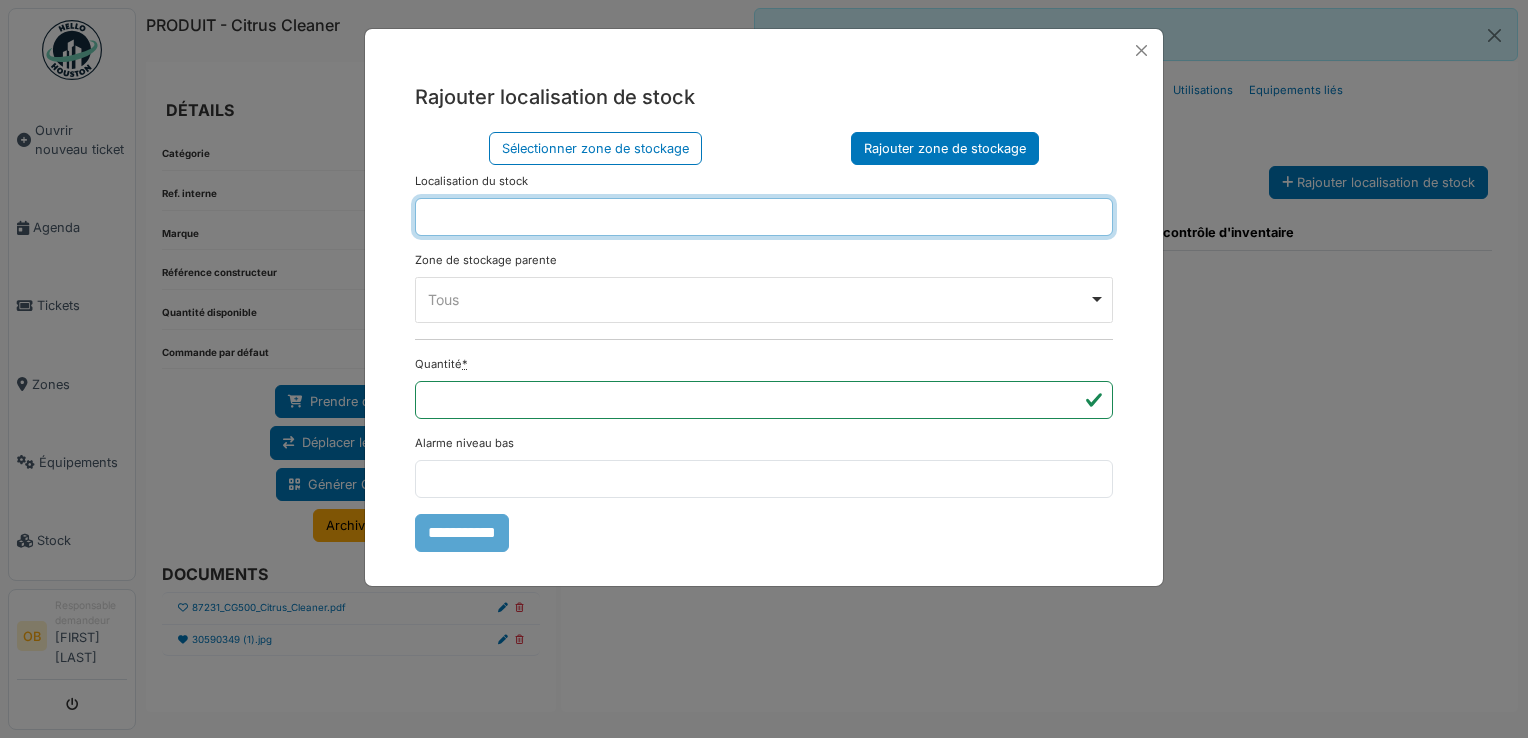 type on "*********" 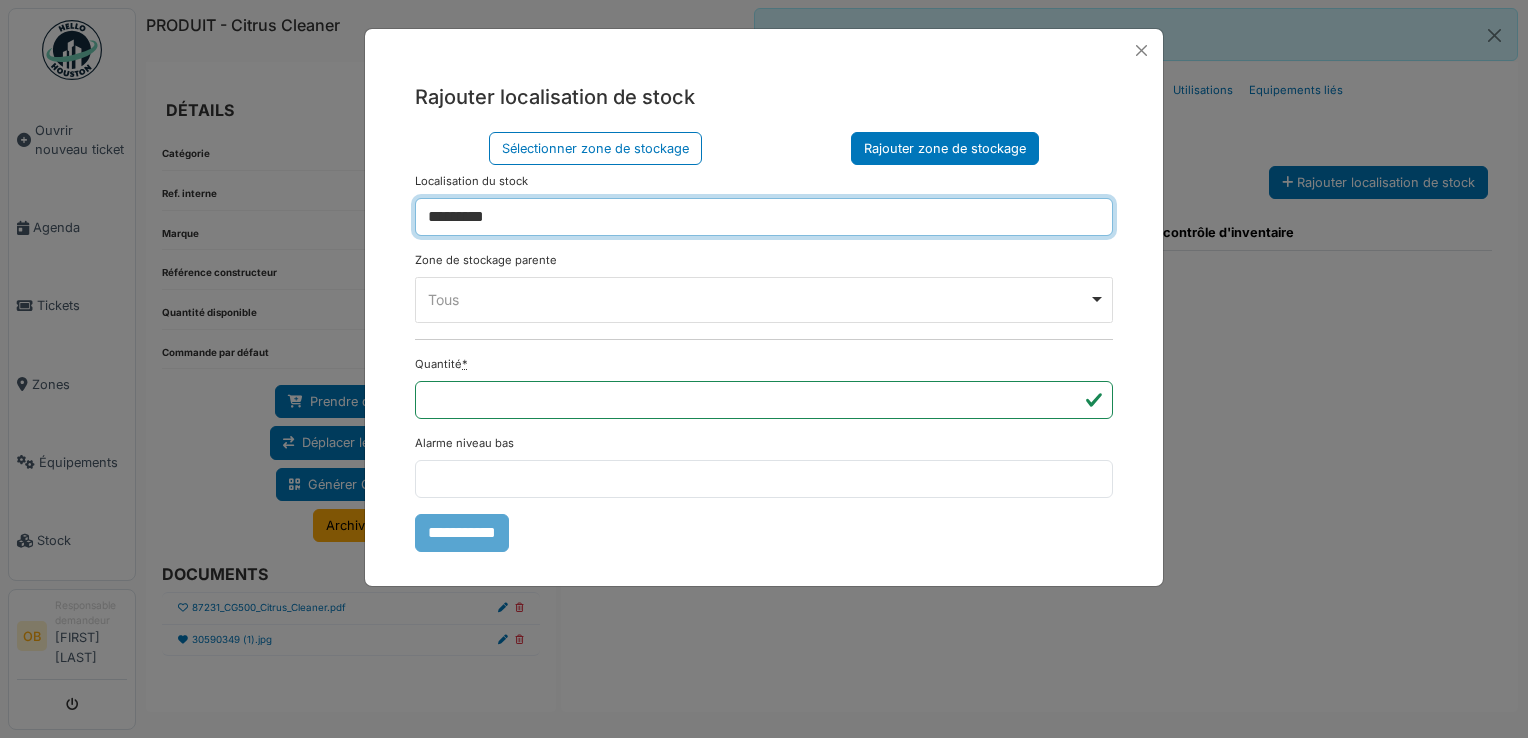 click on "Tous Remove item" at bounding box center [758, 299] 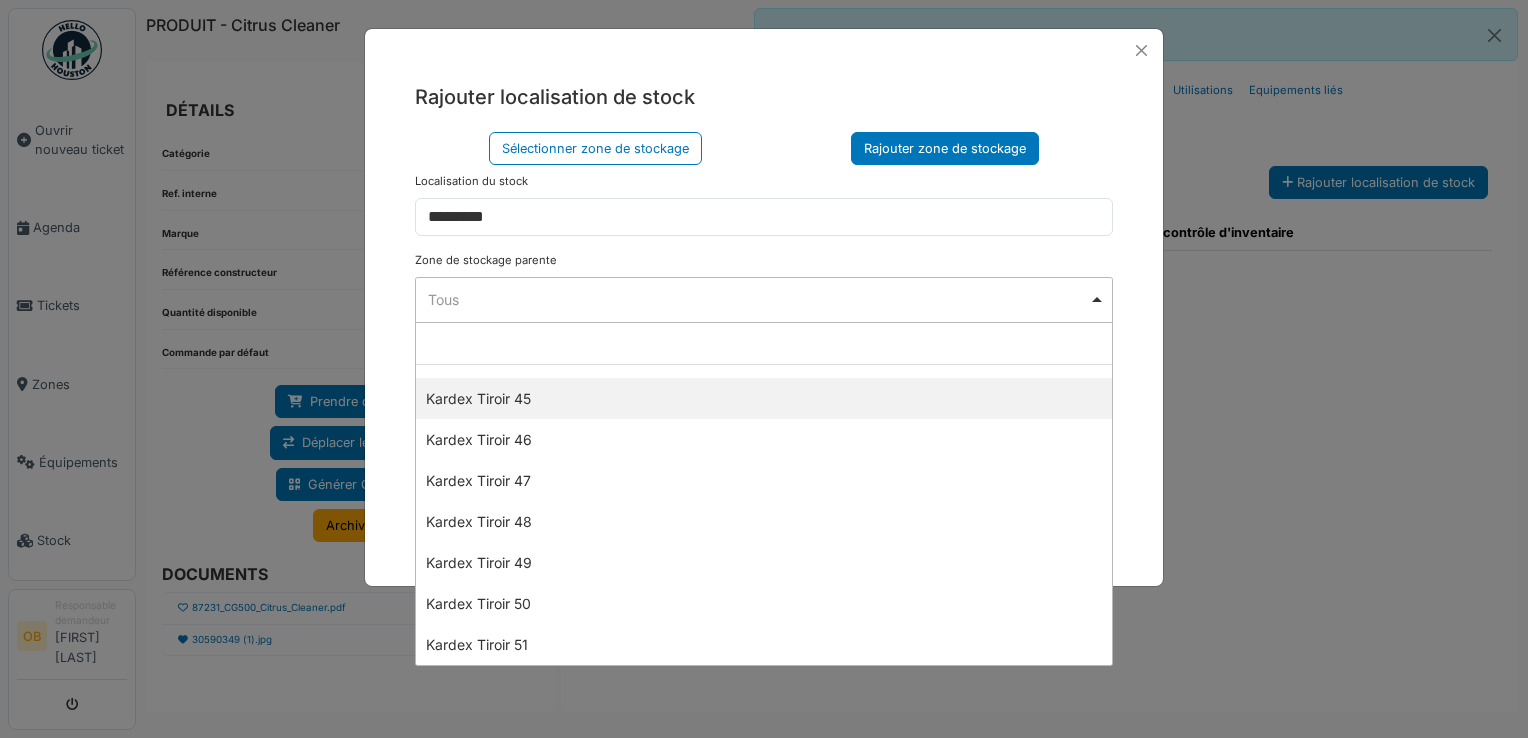 scroll, scrollTop: 1780, scrollLeft: 0, axis: vertical 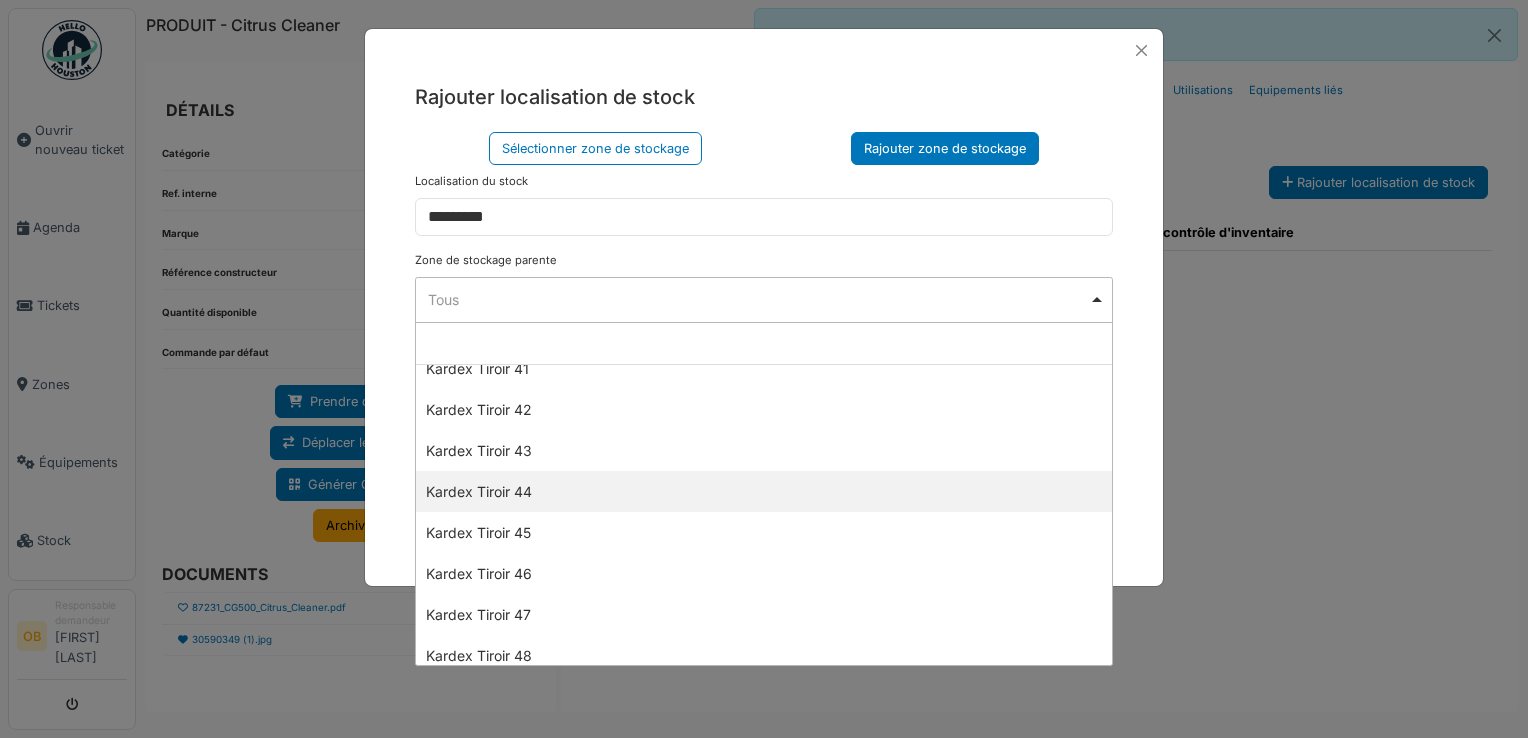 select on "****" 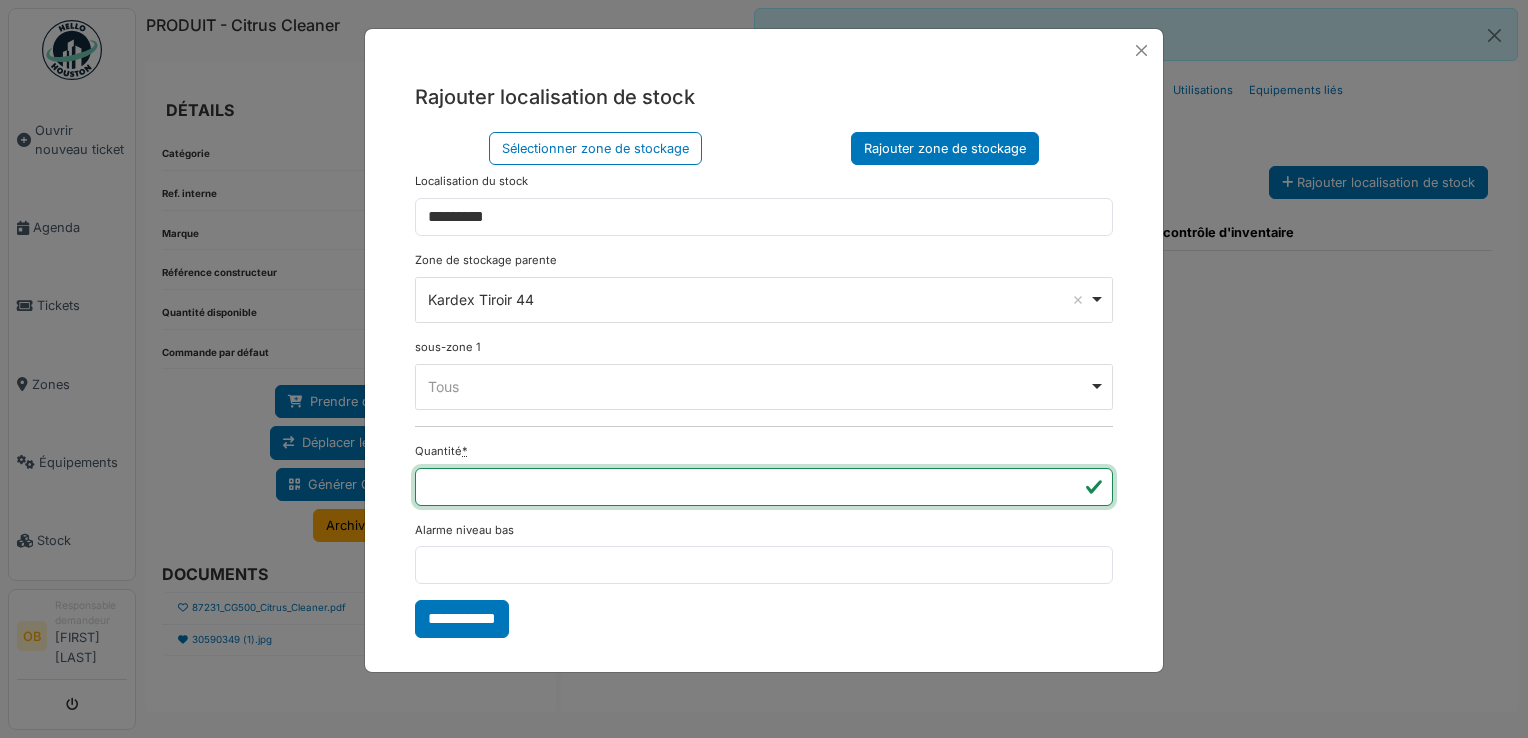 click on "**" at bounding box center [764, 487] 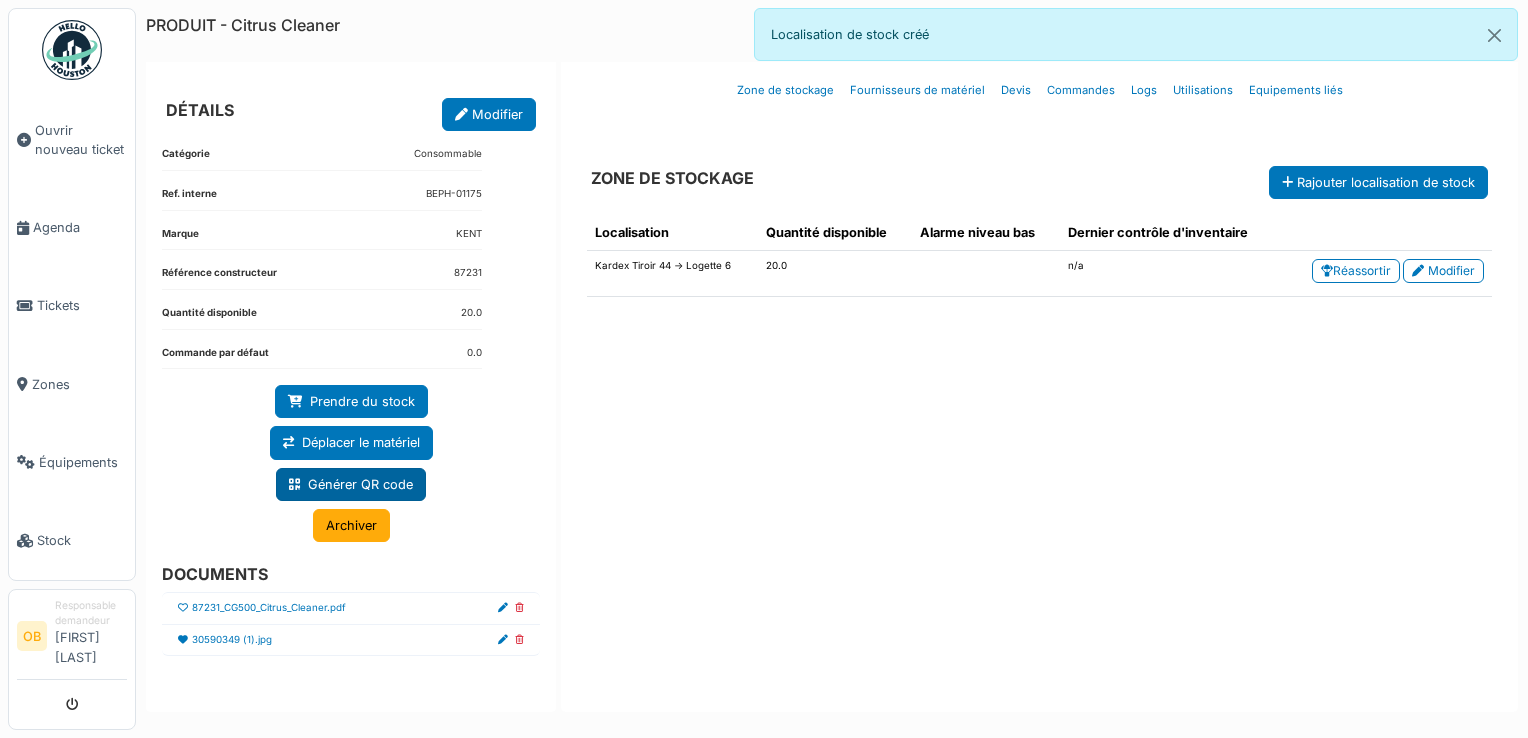 click on "Générer QR code" at bounding box center (351, 484) 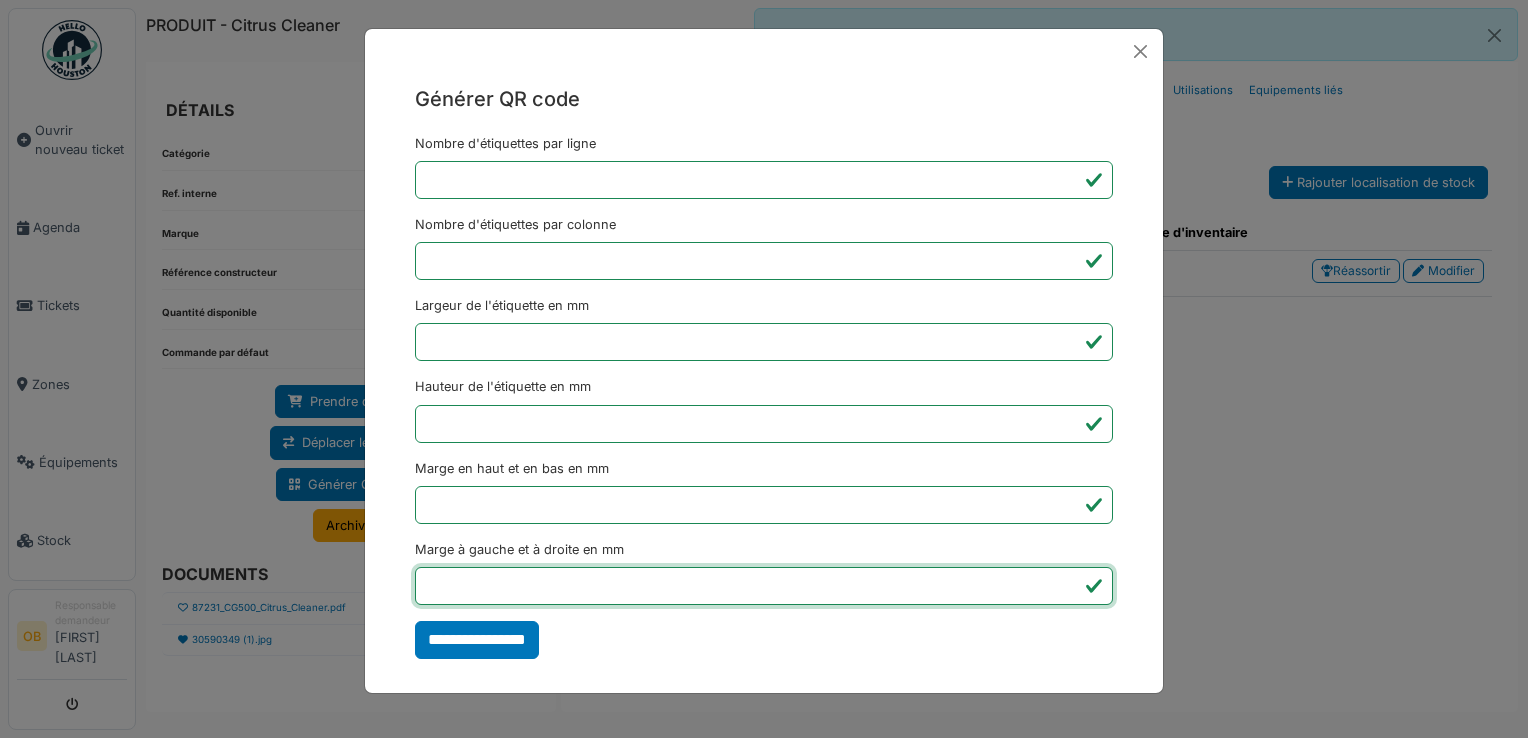 click on "*" at bounding box center [764, 586] 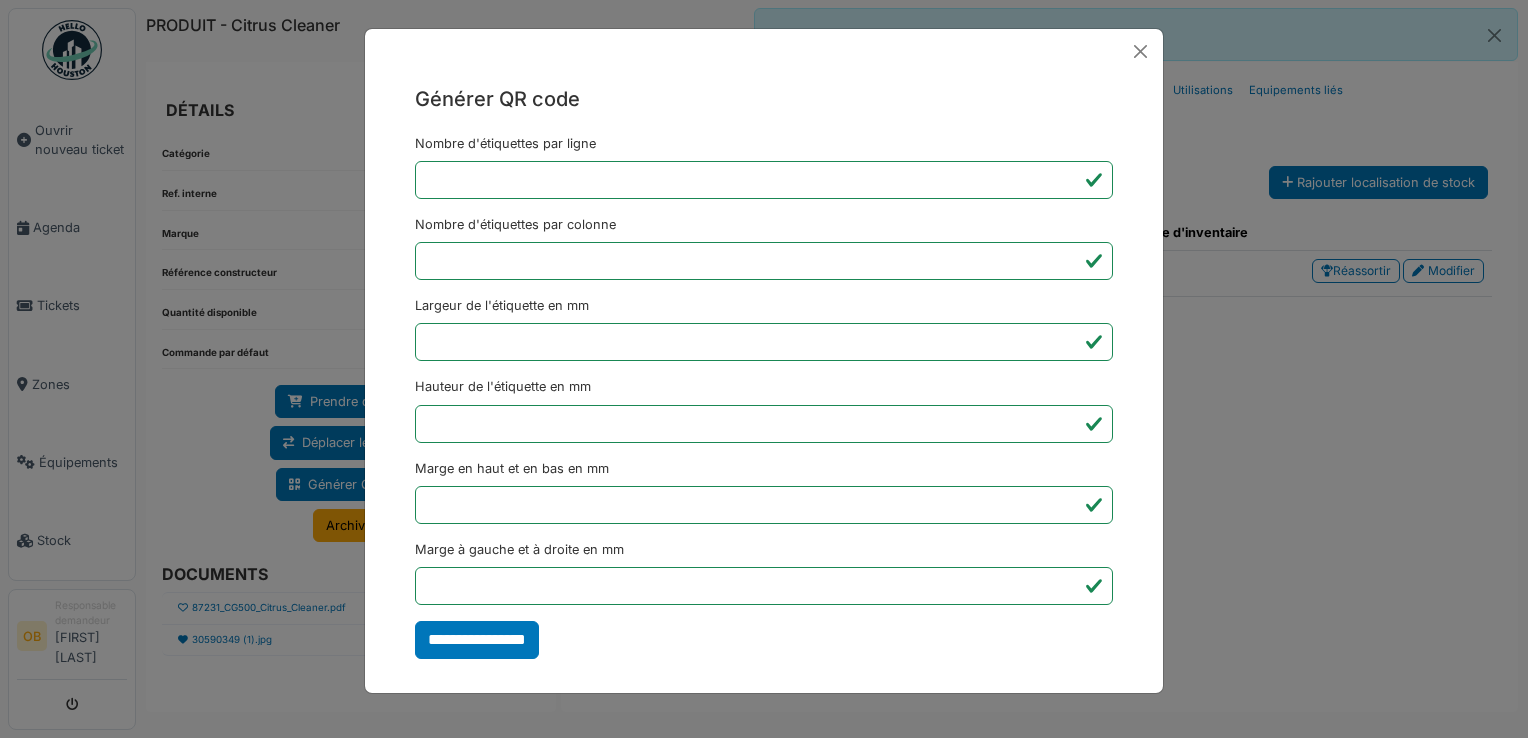 type on "*******" 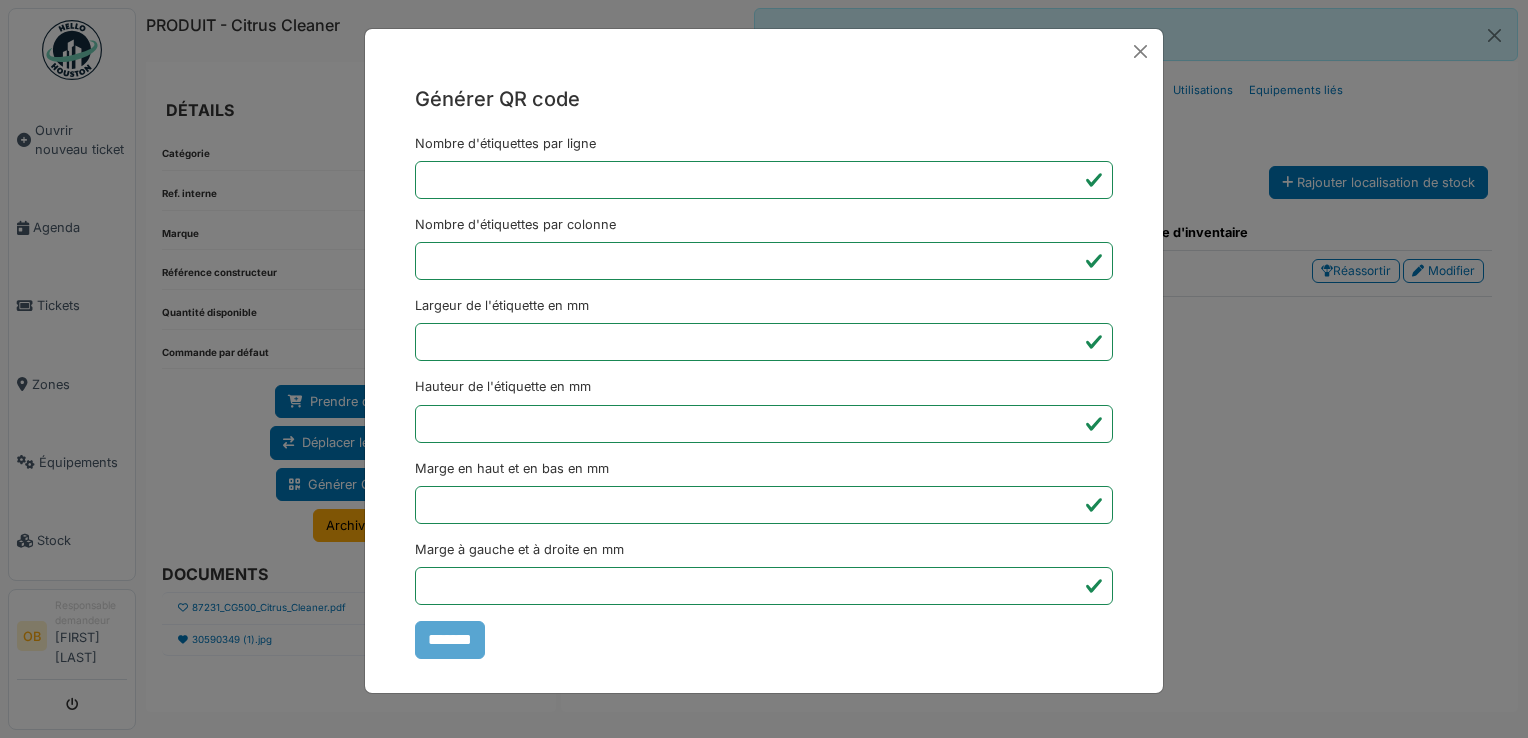click on "Générer QR code
Nombre d'étiquettes par ligne
*
Nombre d'étiquettes par colonne
*
Largeur de l'étiquette en mm
**
Hauteur de l'étiquette en mm
**
Marge en haut et en bas en mm
*
Marge à gauche et à droite en mm
***
*******" at bounding box center [764, 369] 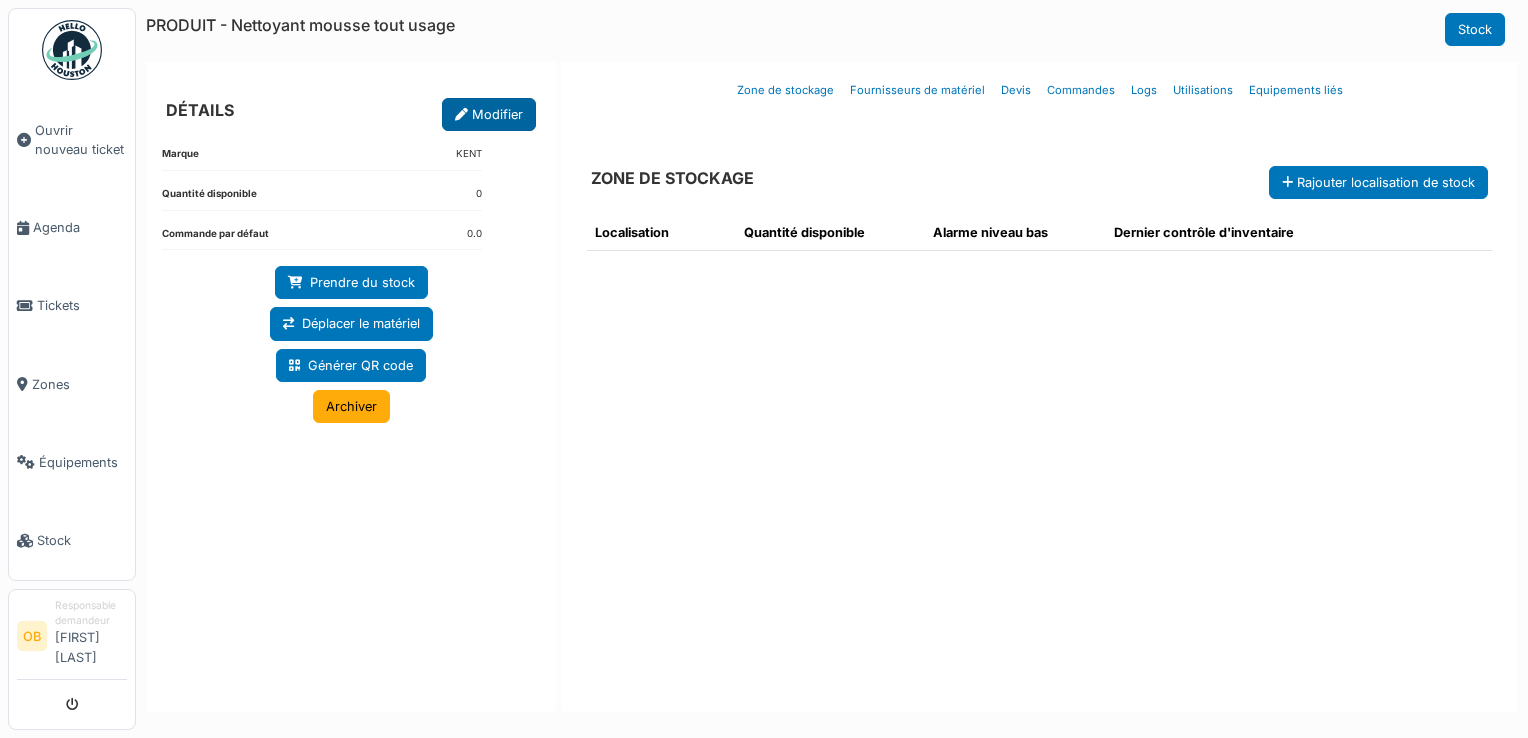 scroll, scrollTop: 0, scrollLeft: 0, axis: both 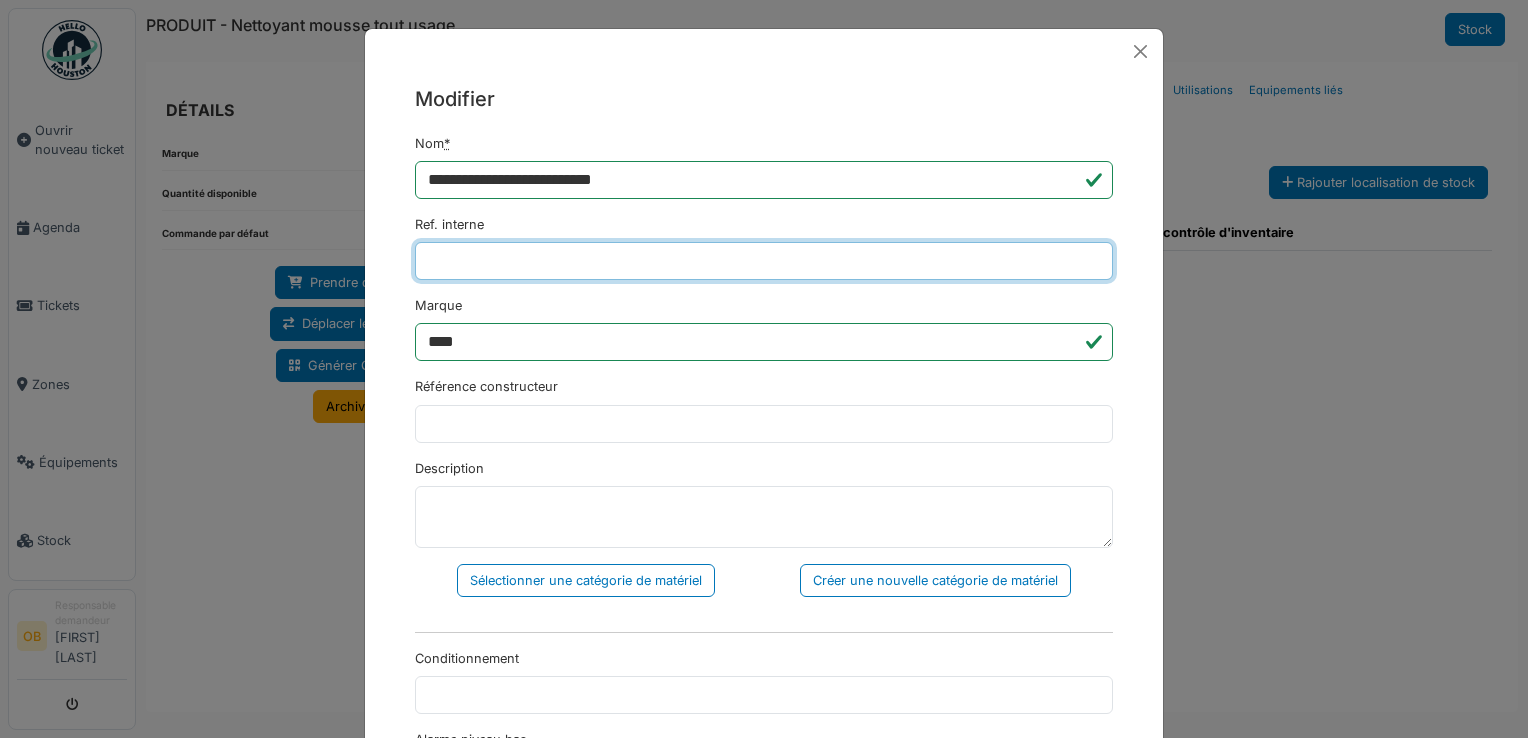 click on "Ref. interne" at bounding box center [764, 261] 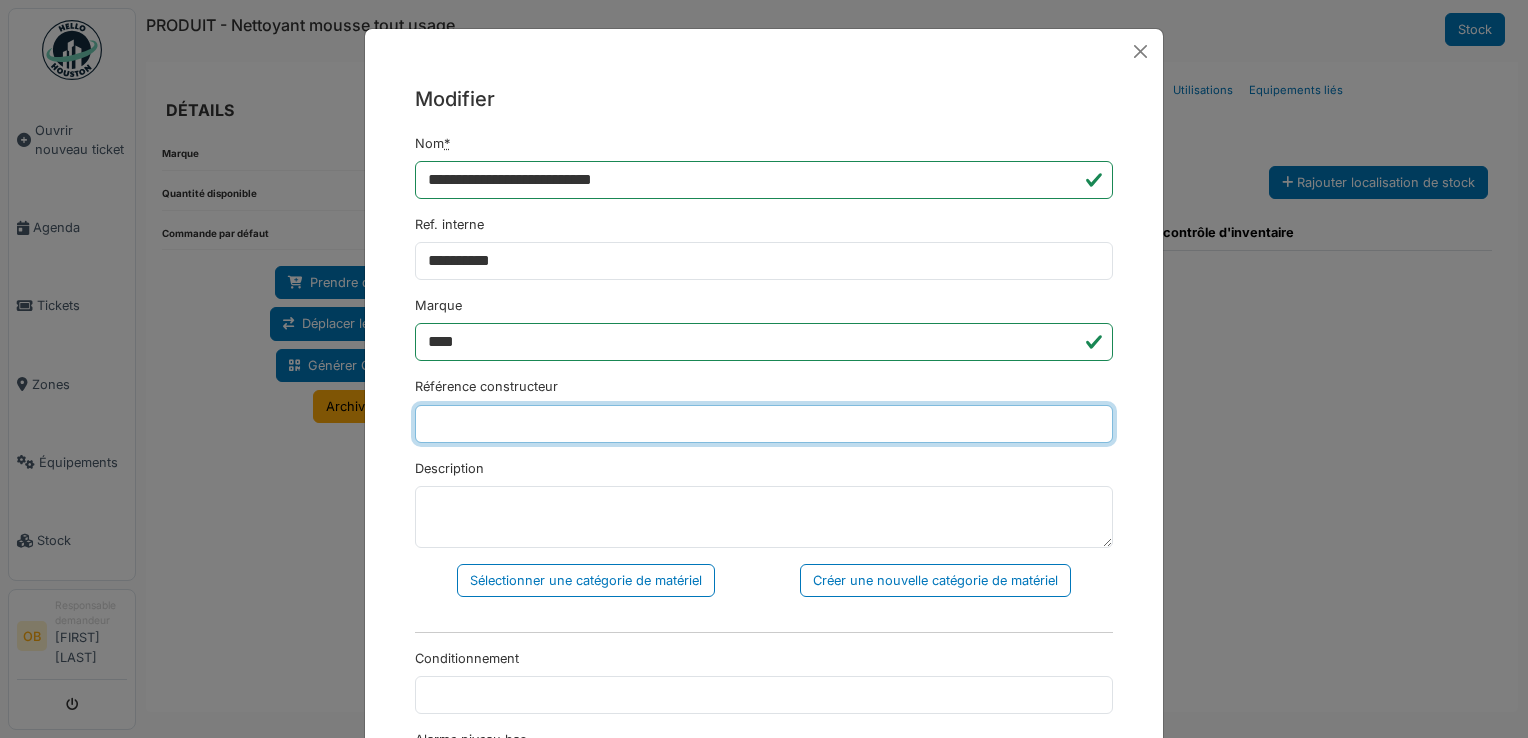 type on "*****" 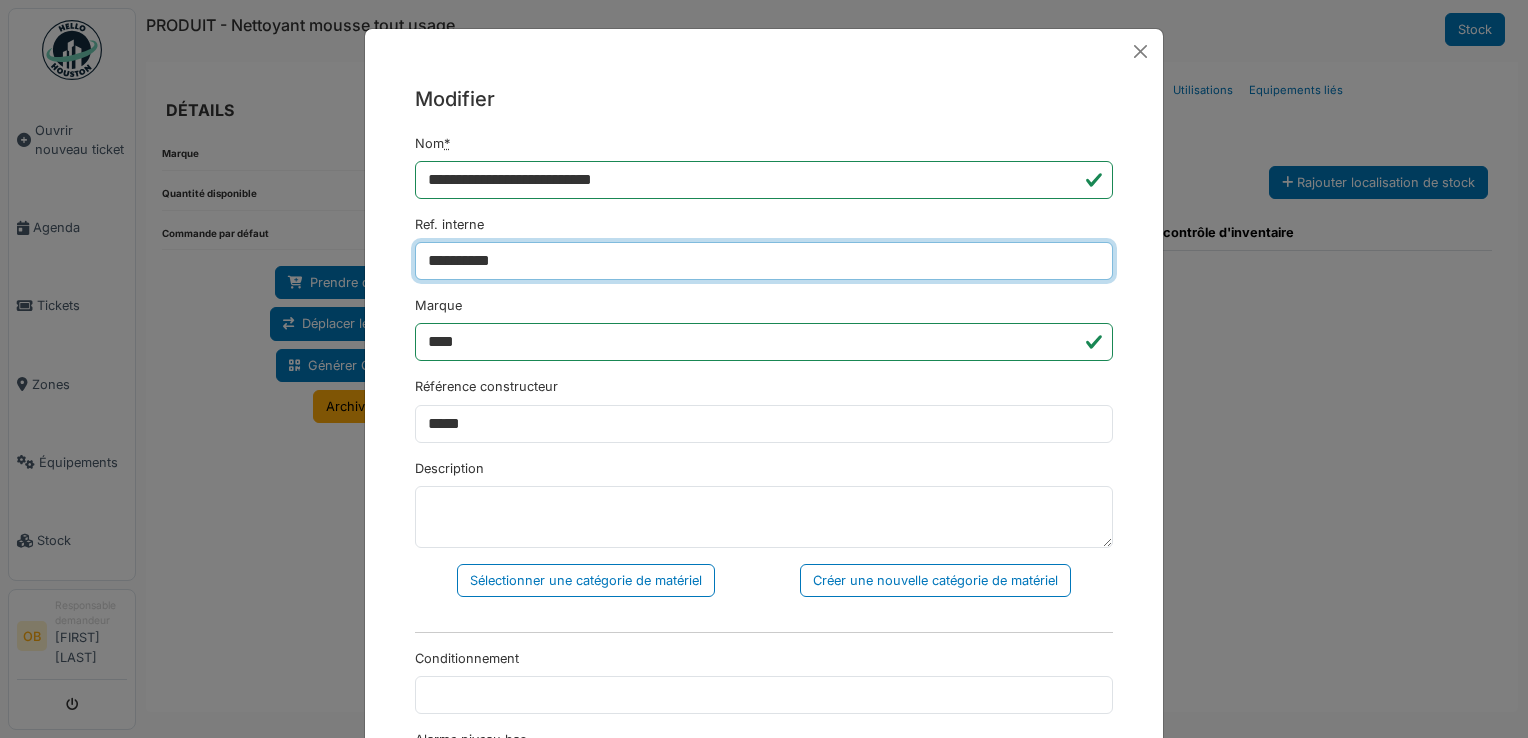 type on "**********" 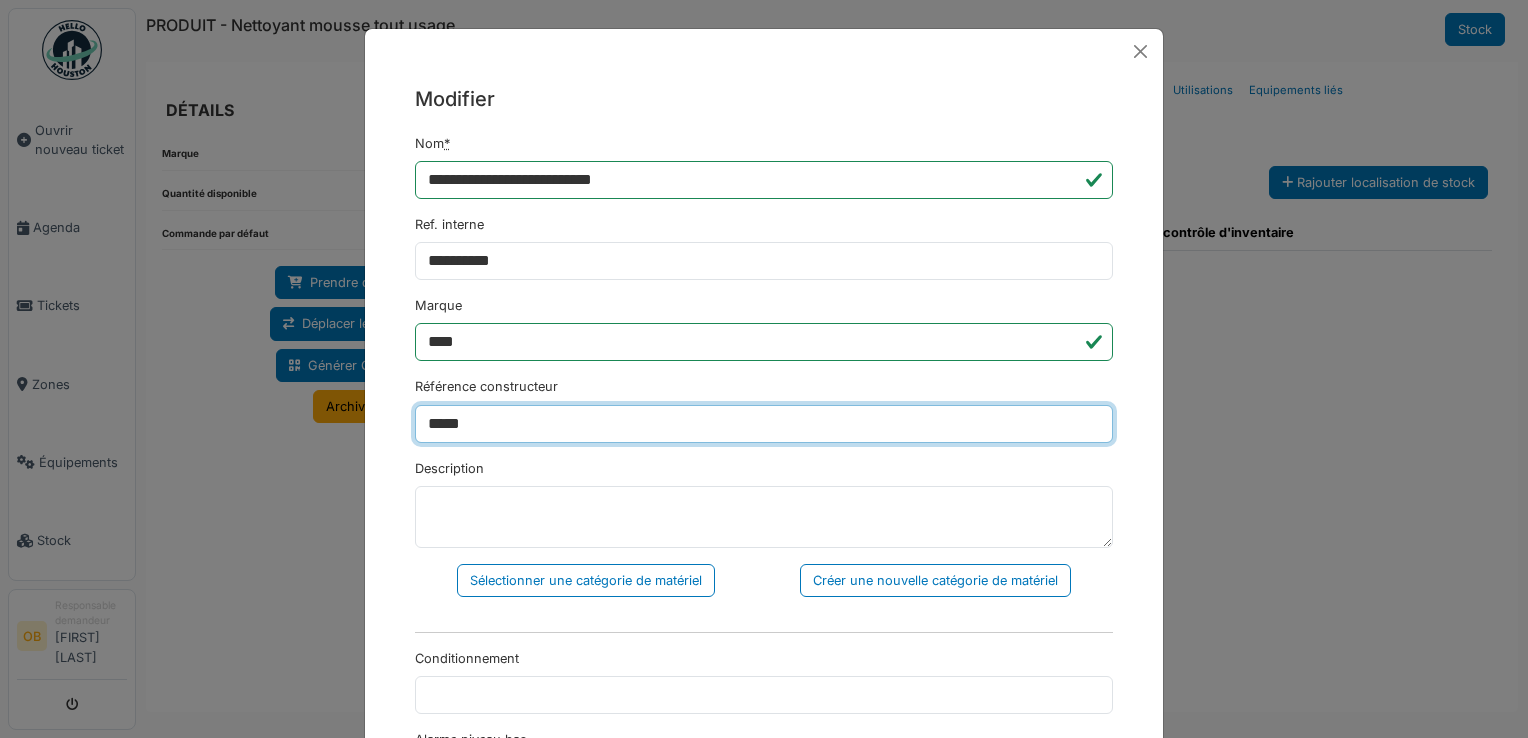 drag, startPoint x: 544, startPoint y: 430, endPoint x: 366, endPoint y: 386, distance: 183.35757 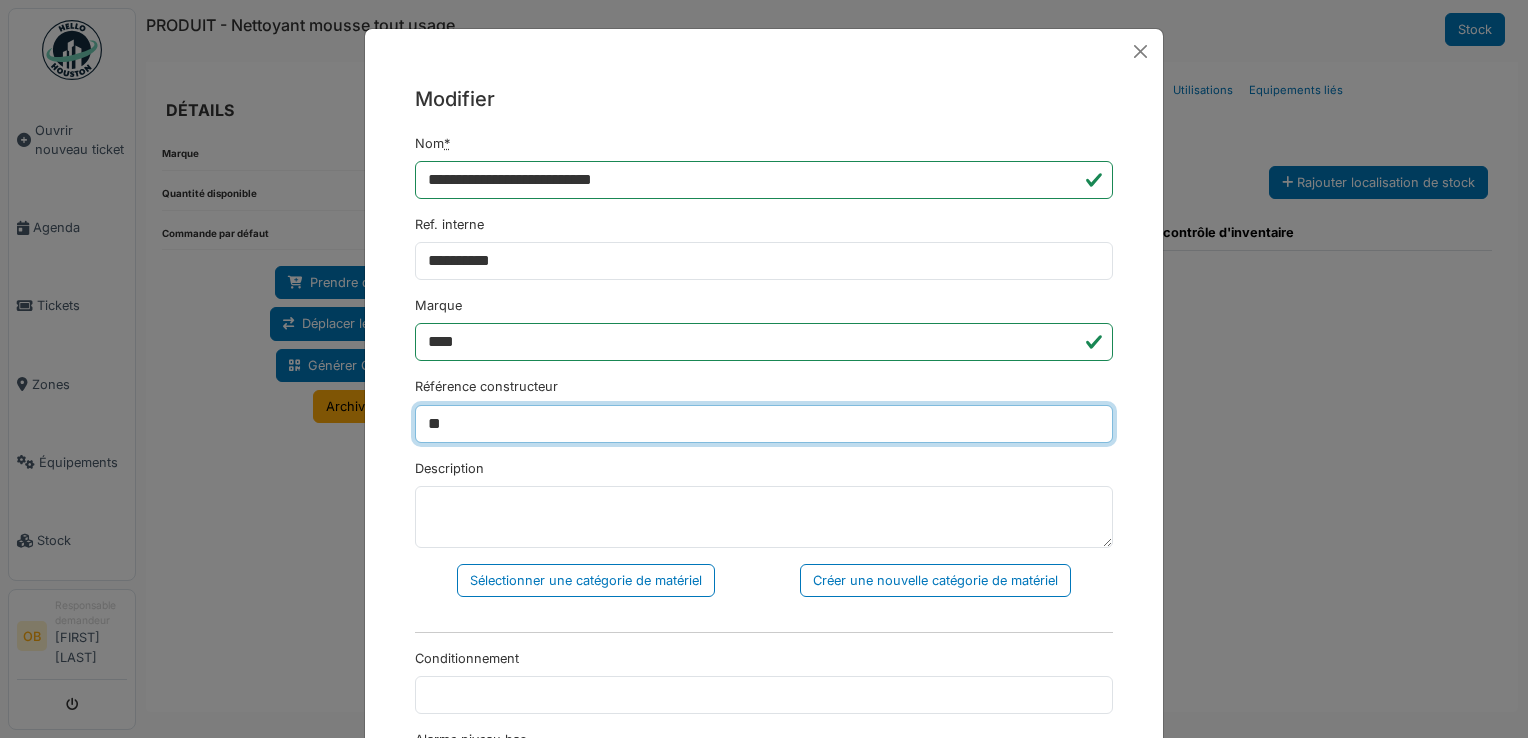 type on "*" 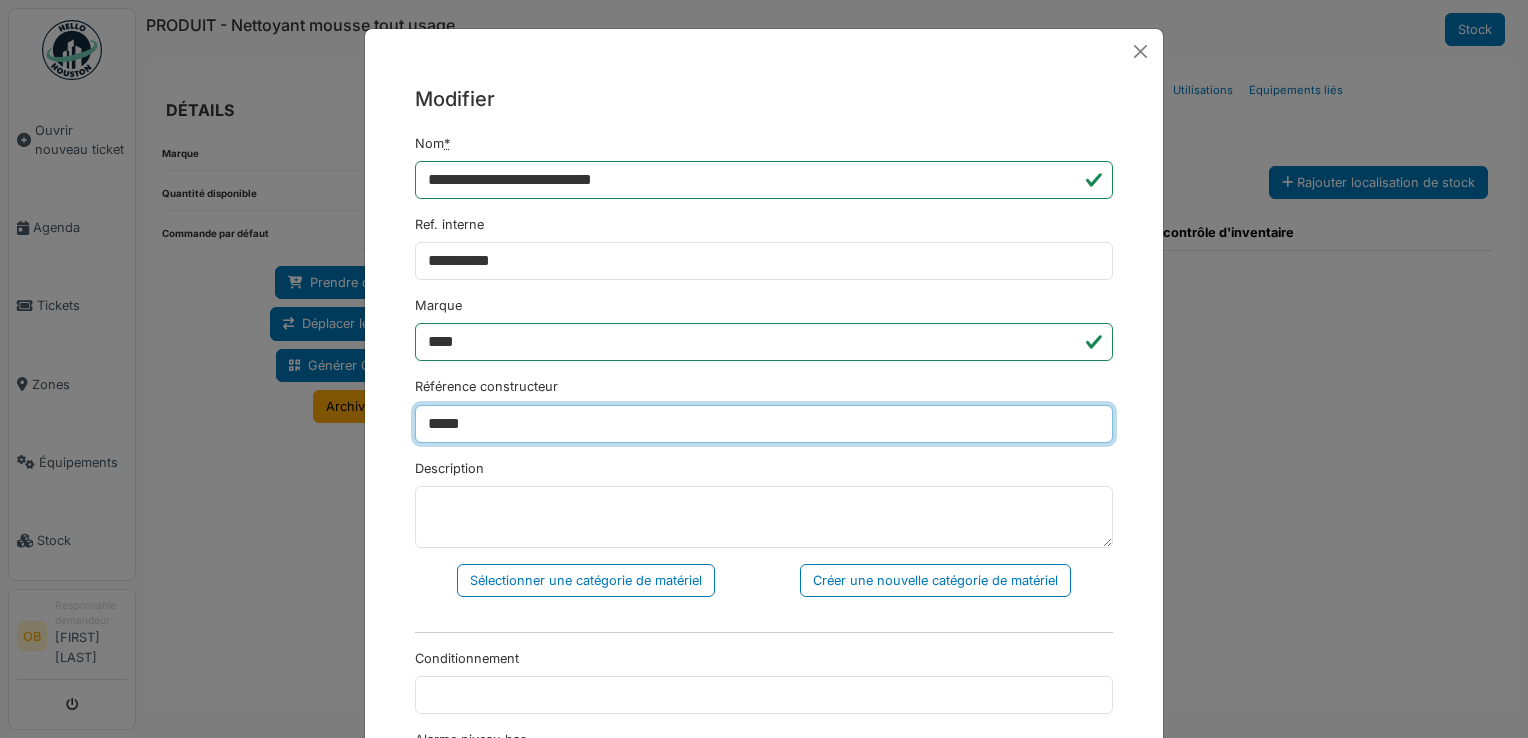 type on "*****" 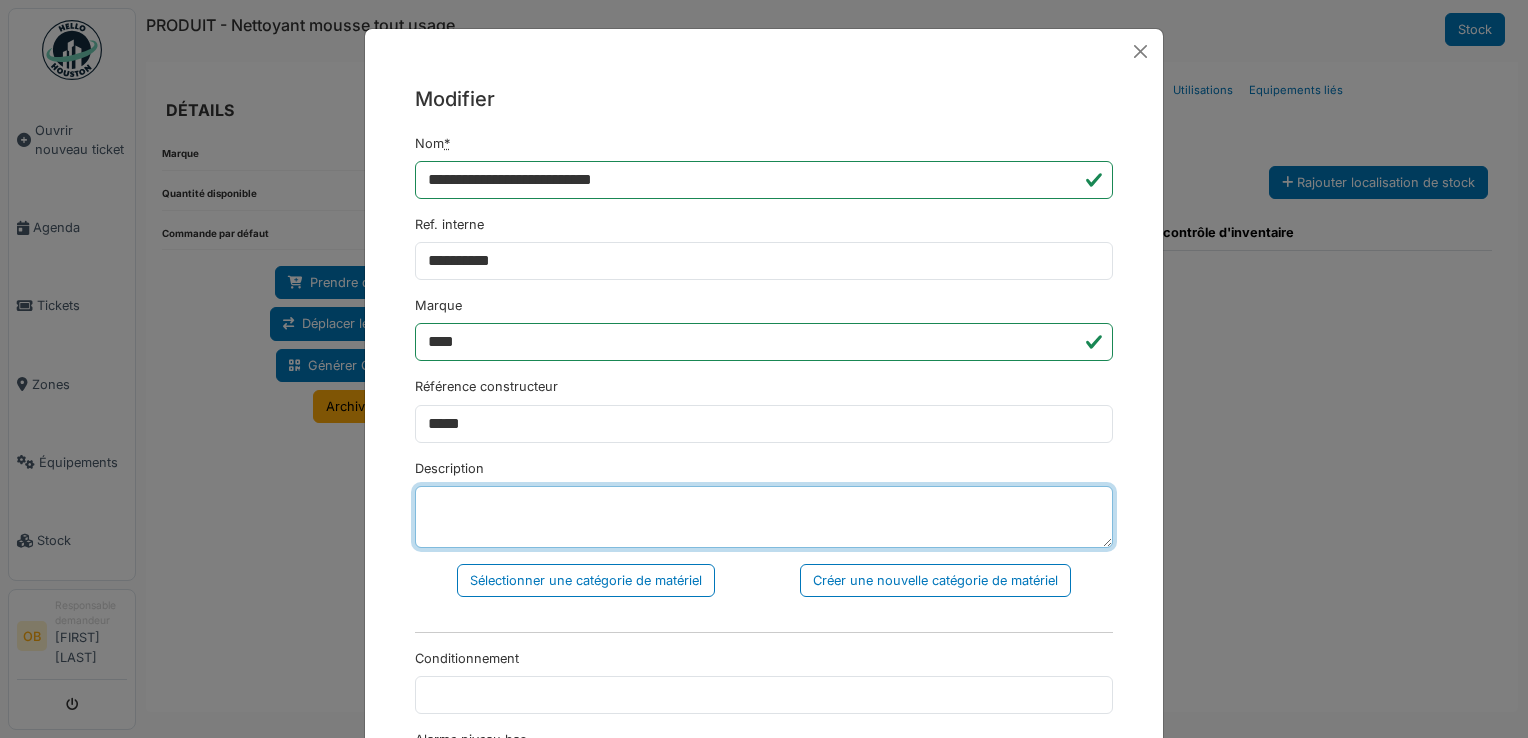 click on "Description" at bounding box center [764, 517] 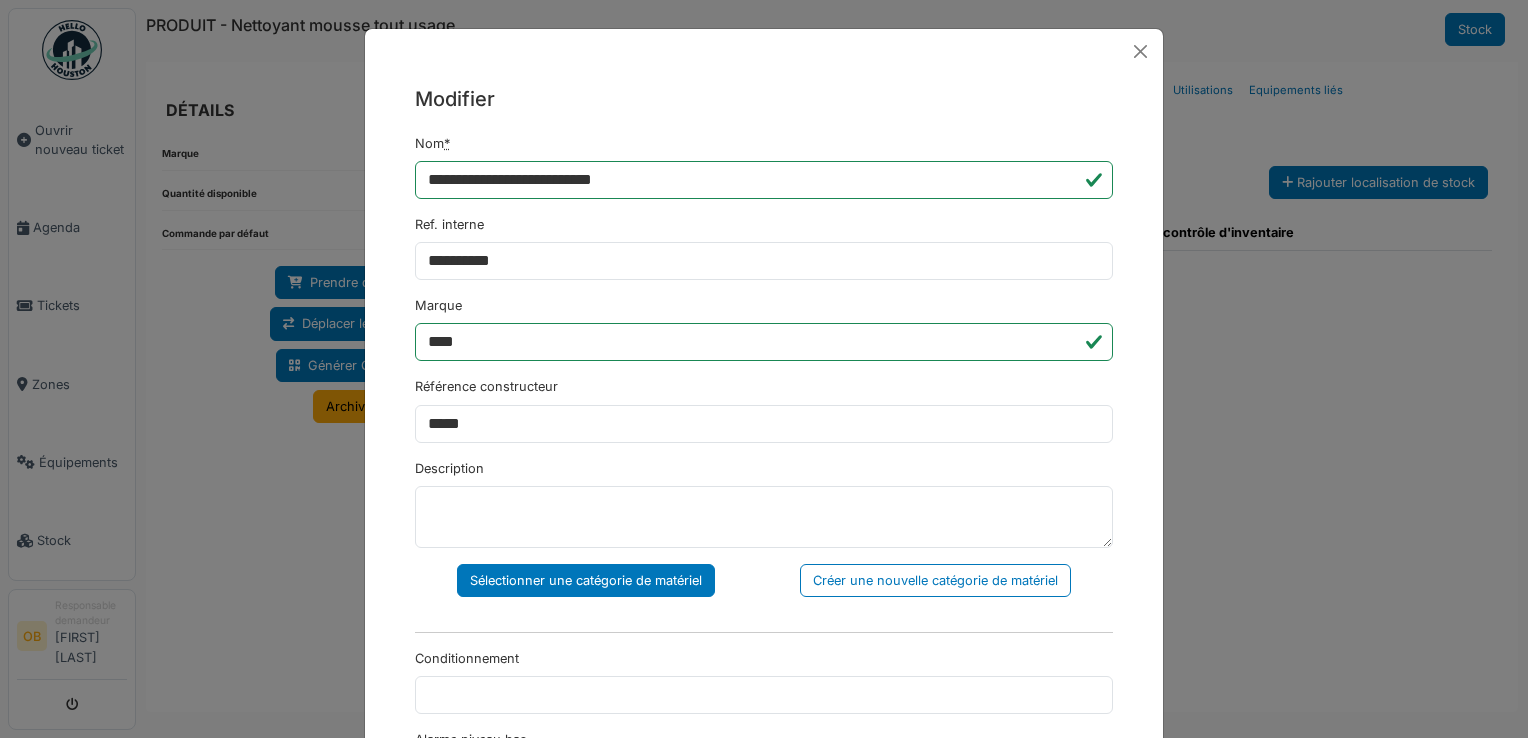 click on "Sélectionner une catégorie de matériel" at bounding box center (586, 580) 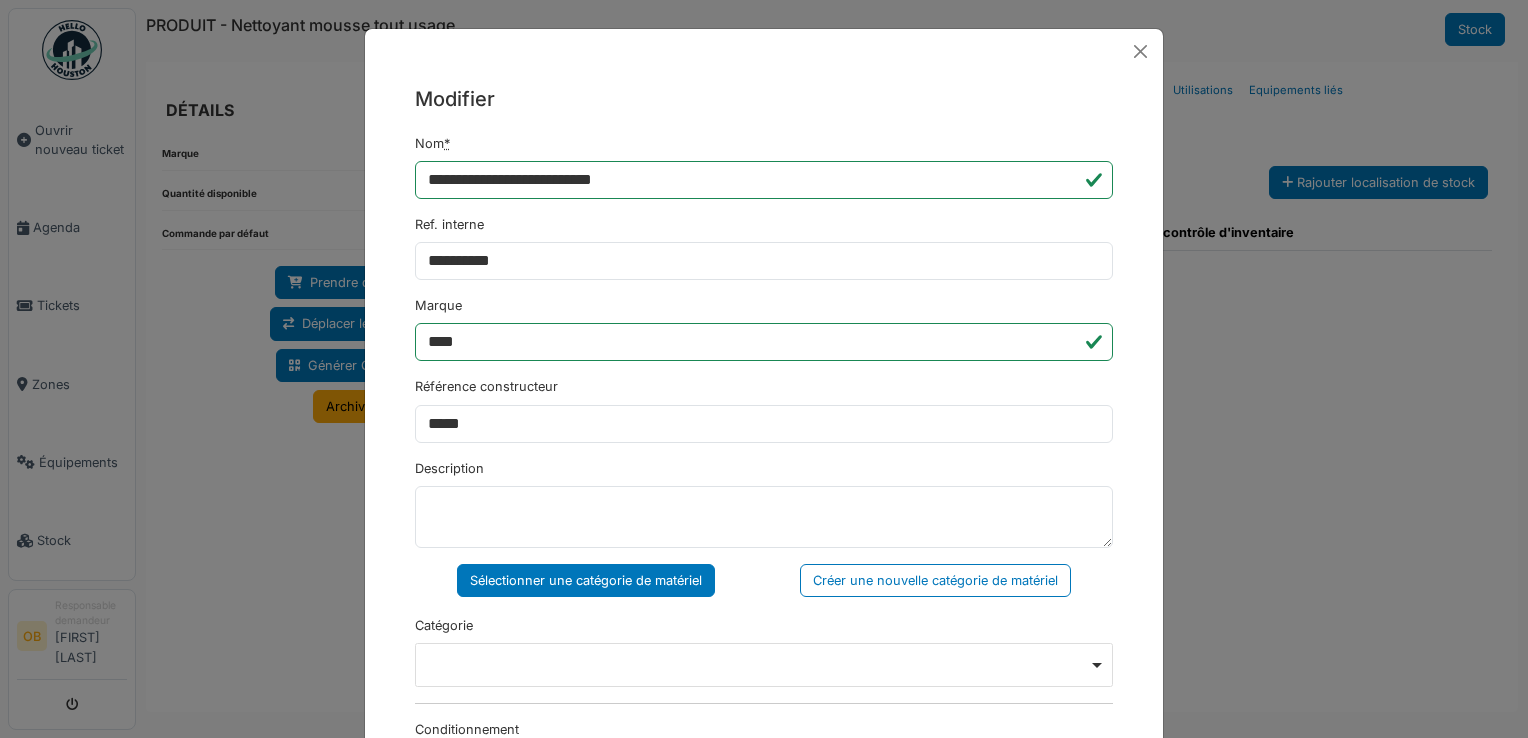 click on "Remove item" at bounding box center [764, 664] 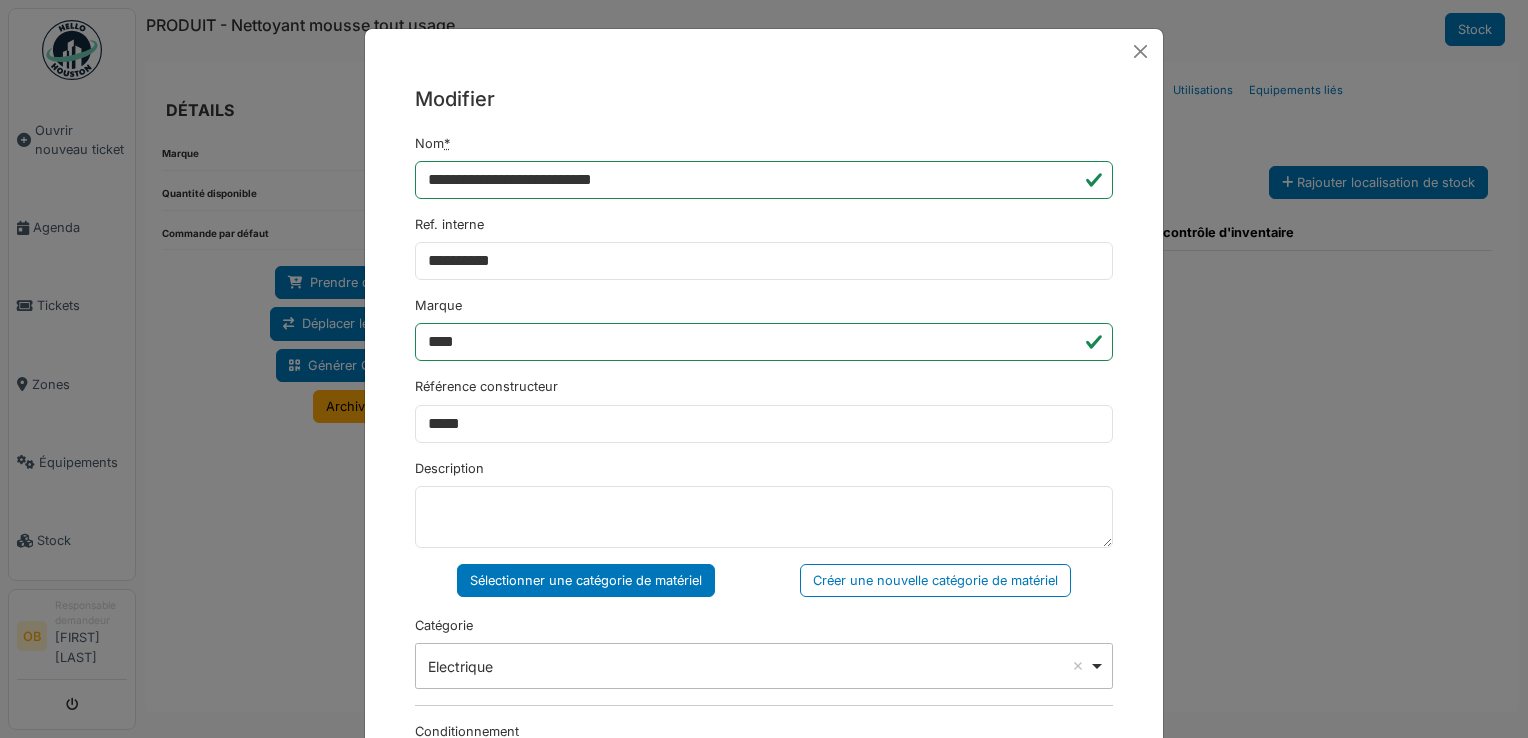 click on "Electrique Remove item" at bounding box center (758, 666) 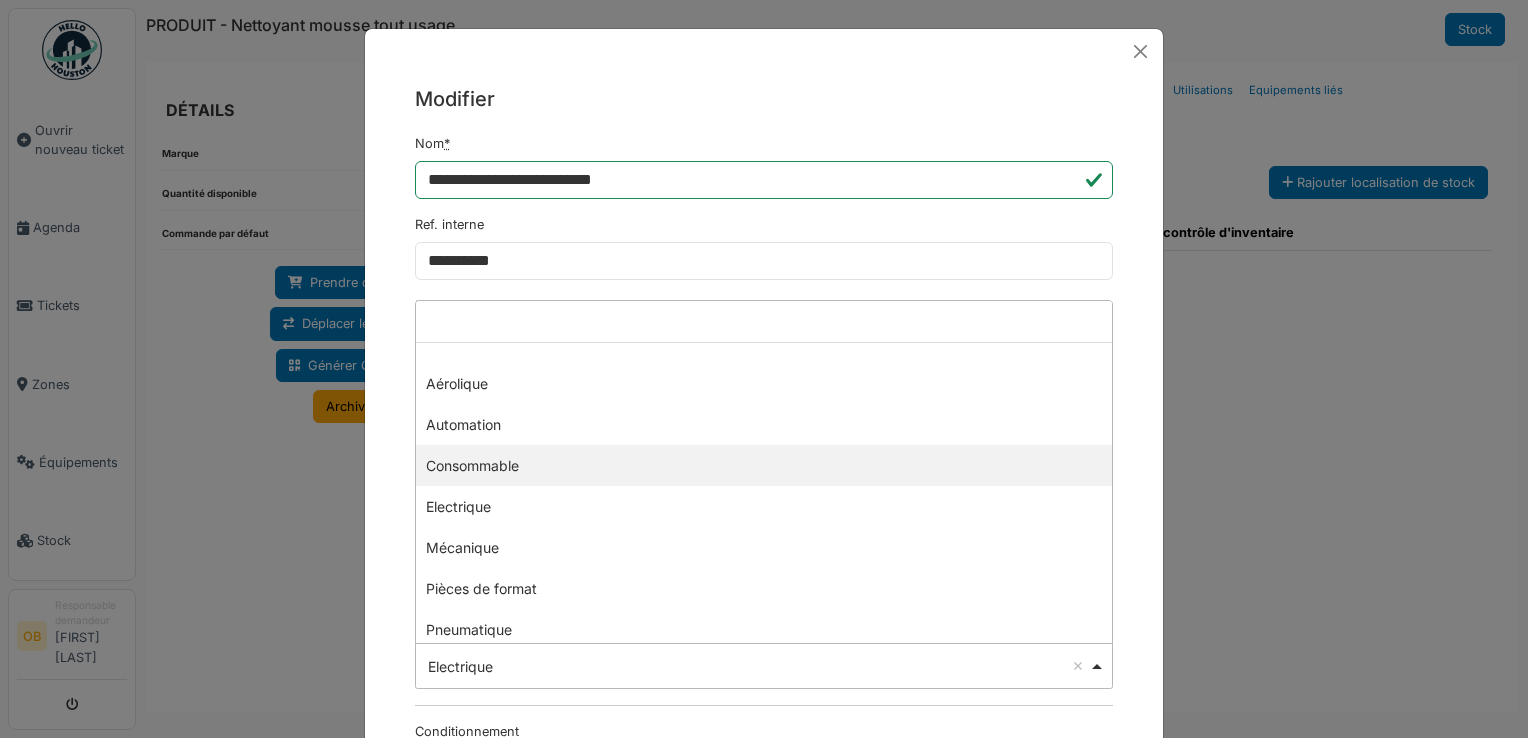 select on "***" 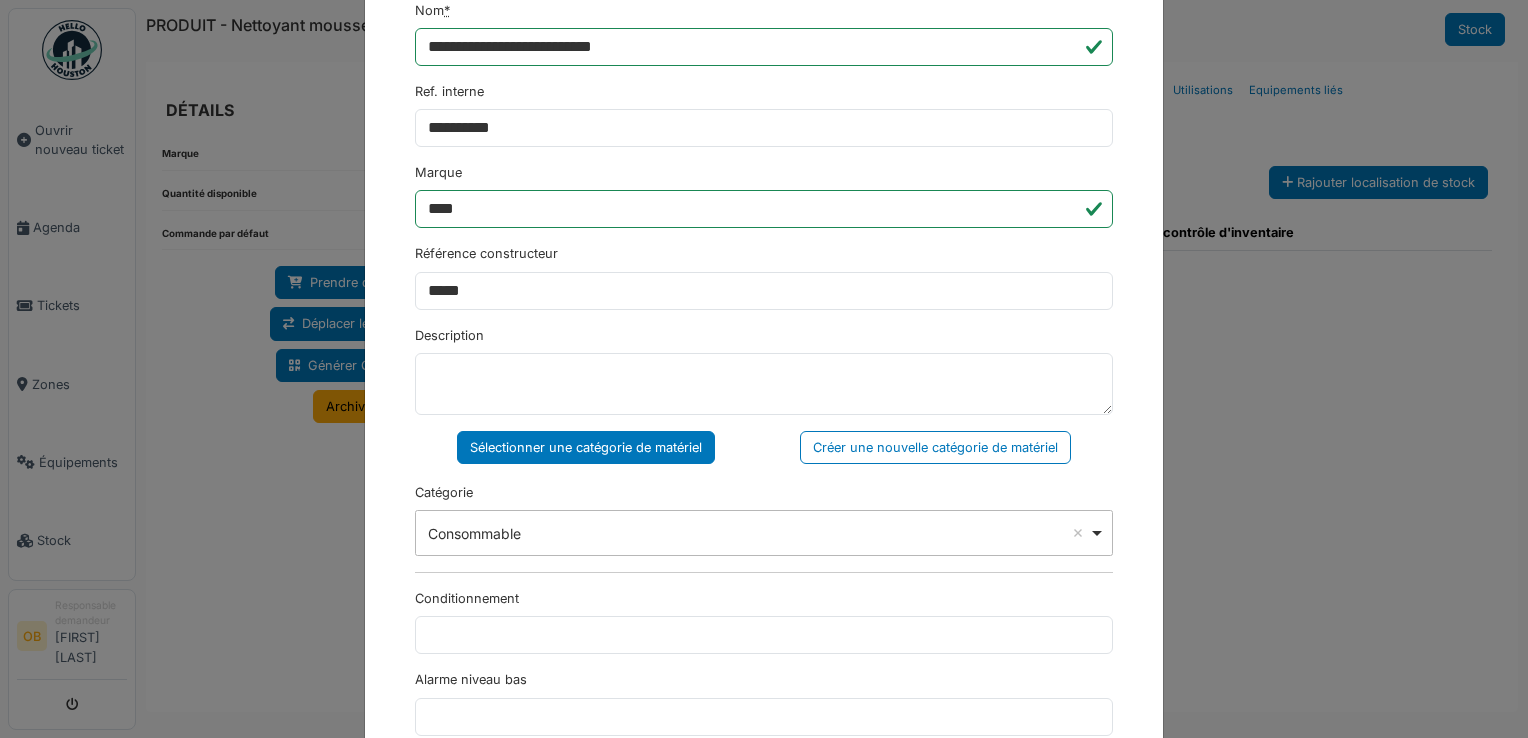 scroll, scrollTop: 650, scrollLeft: 0, axis: vertical 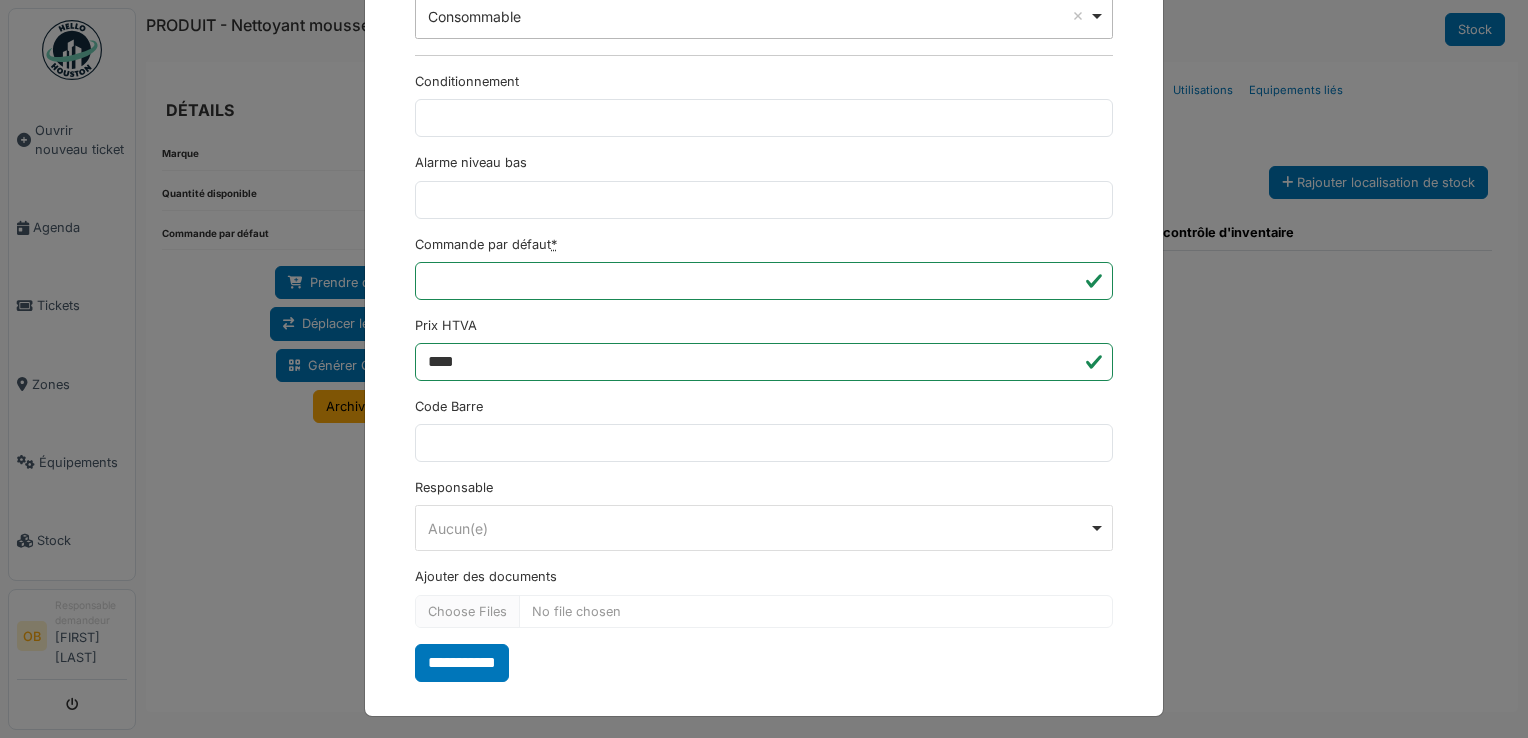 click on "**********" at bounding box center [764, 83] 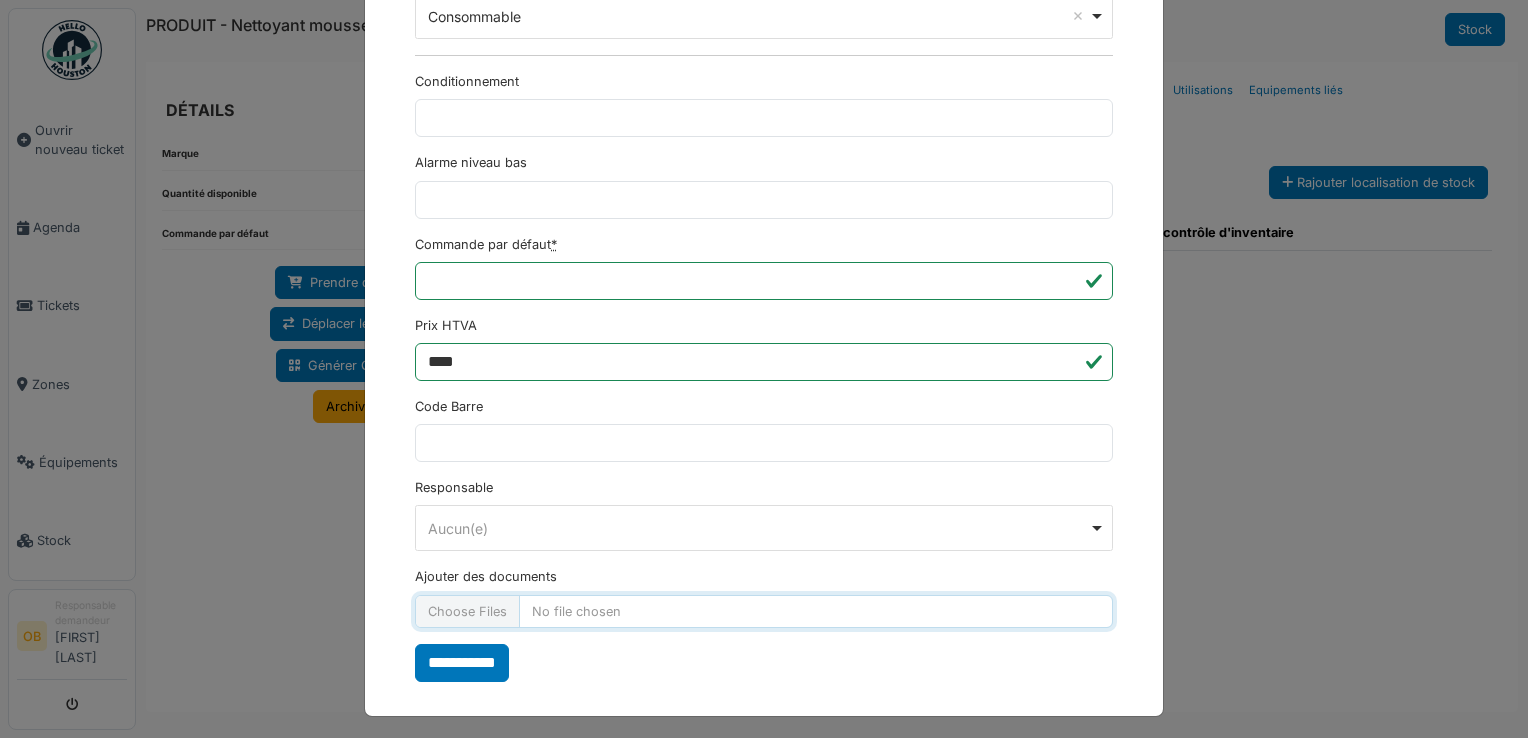 click on "Ajouter des documents" at bounding box center [764, 611] 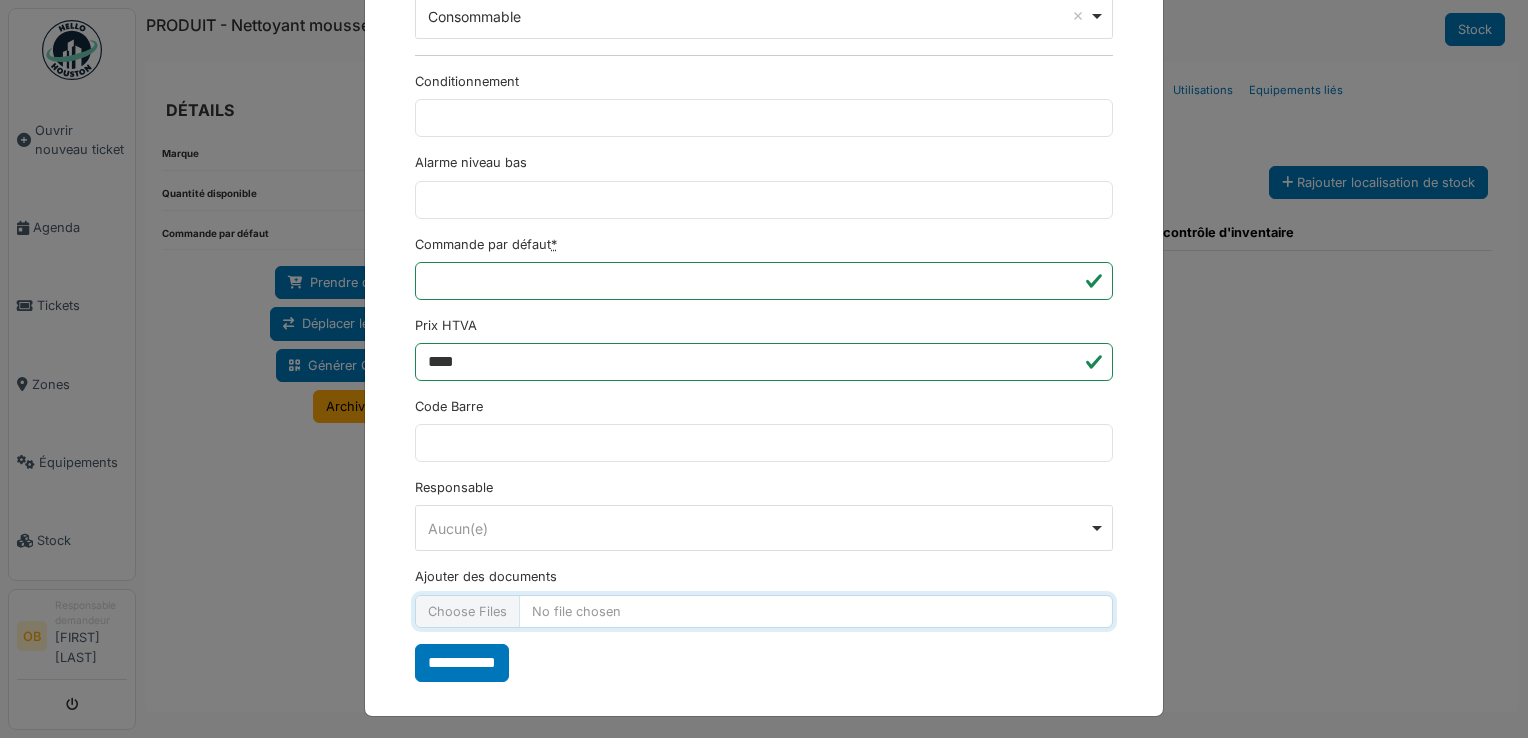 type on "**********" 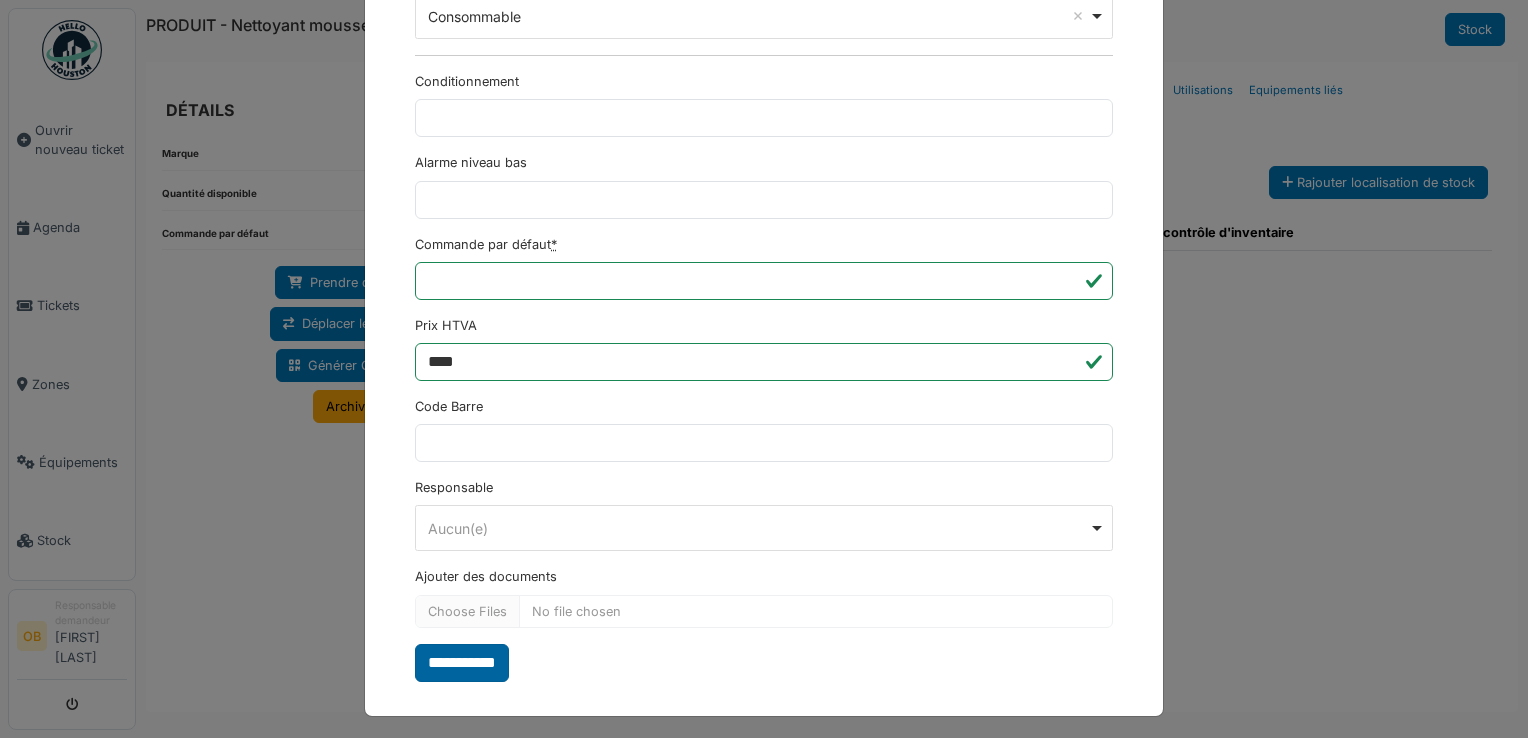 click on "**********" at bounding box center (462, 663) 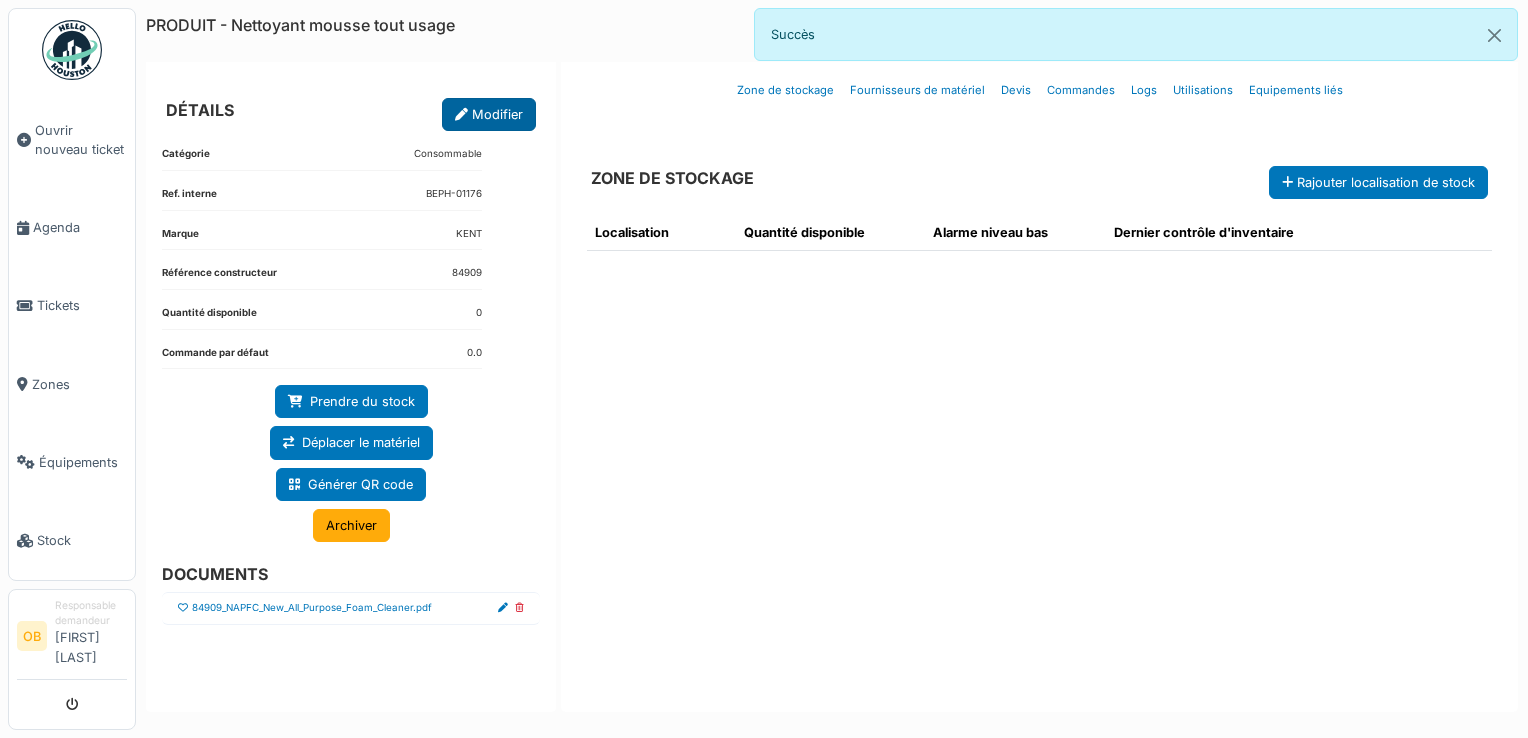 click at bounding box center (461, 115) 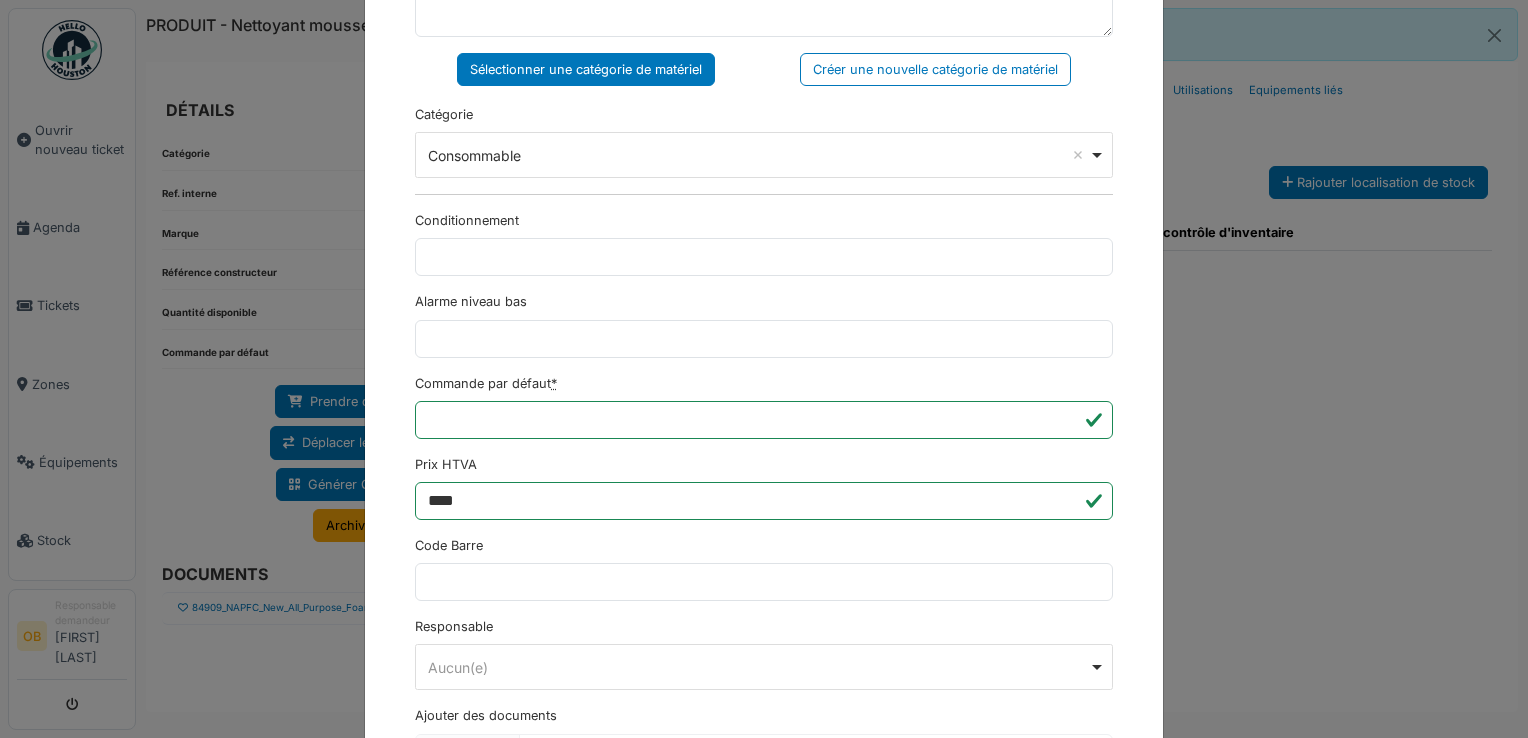 scroll, scrollTop: 650, scrollLeft: 0, axis: vertical 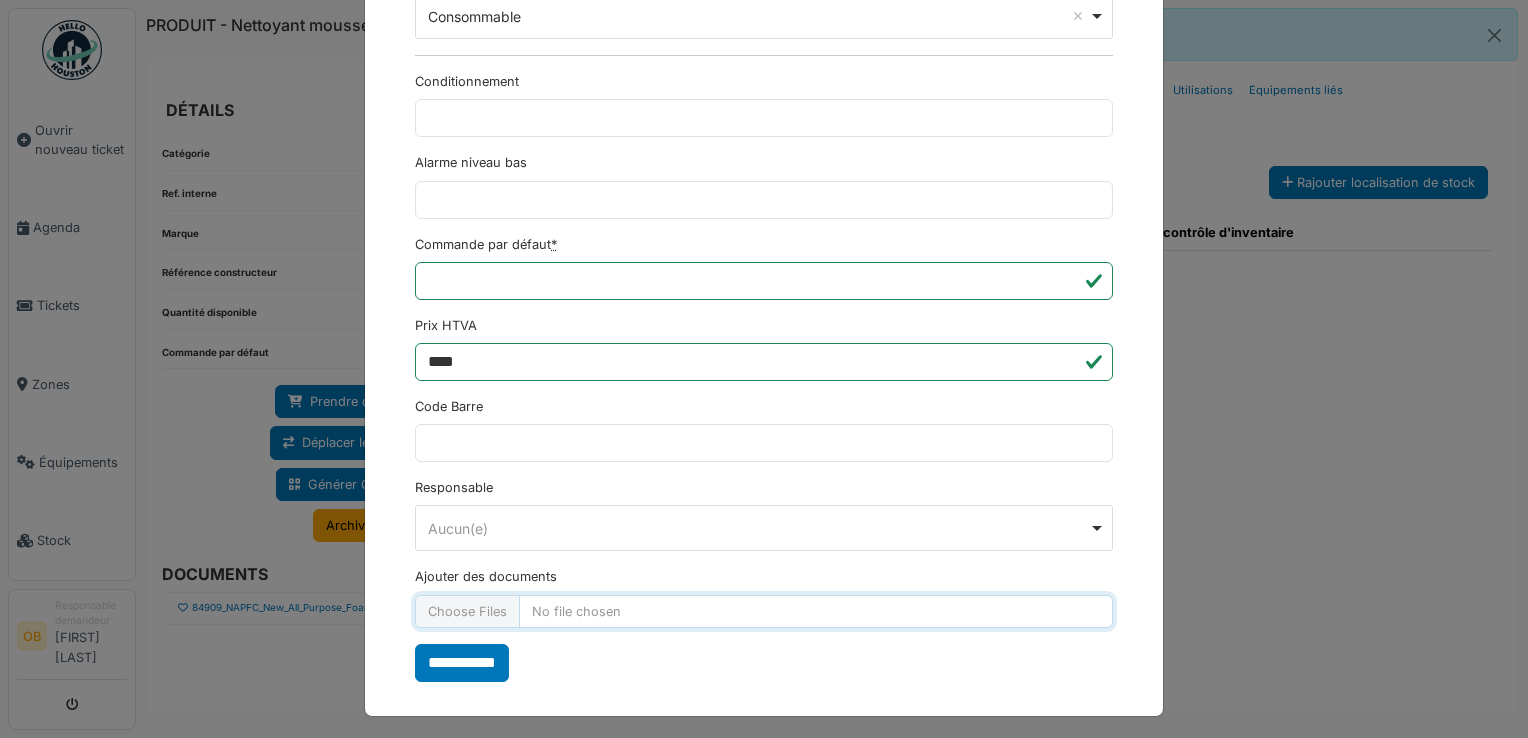 click on "Ajouter des documents" at bounding box center (764, 611) 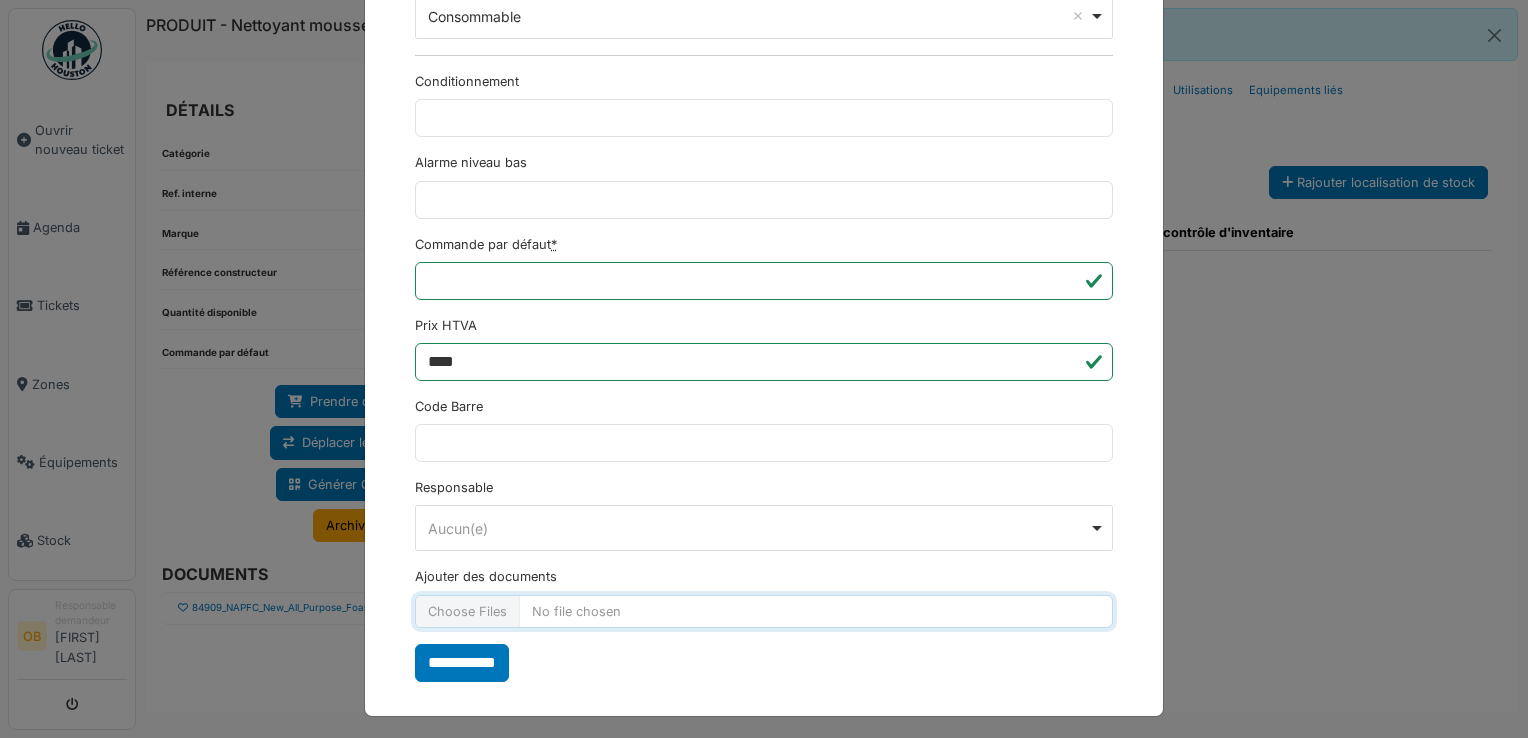 type on "**********" 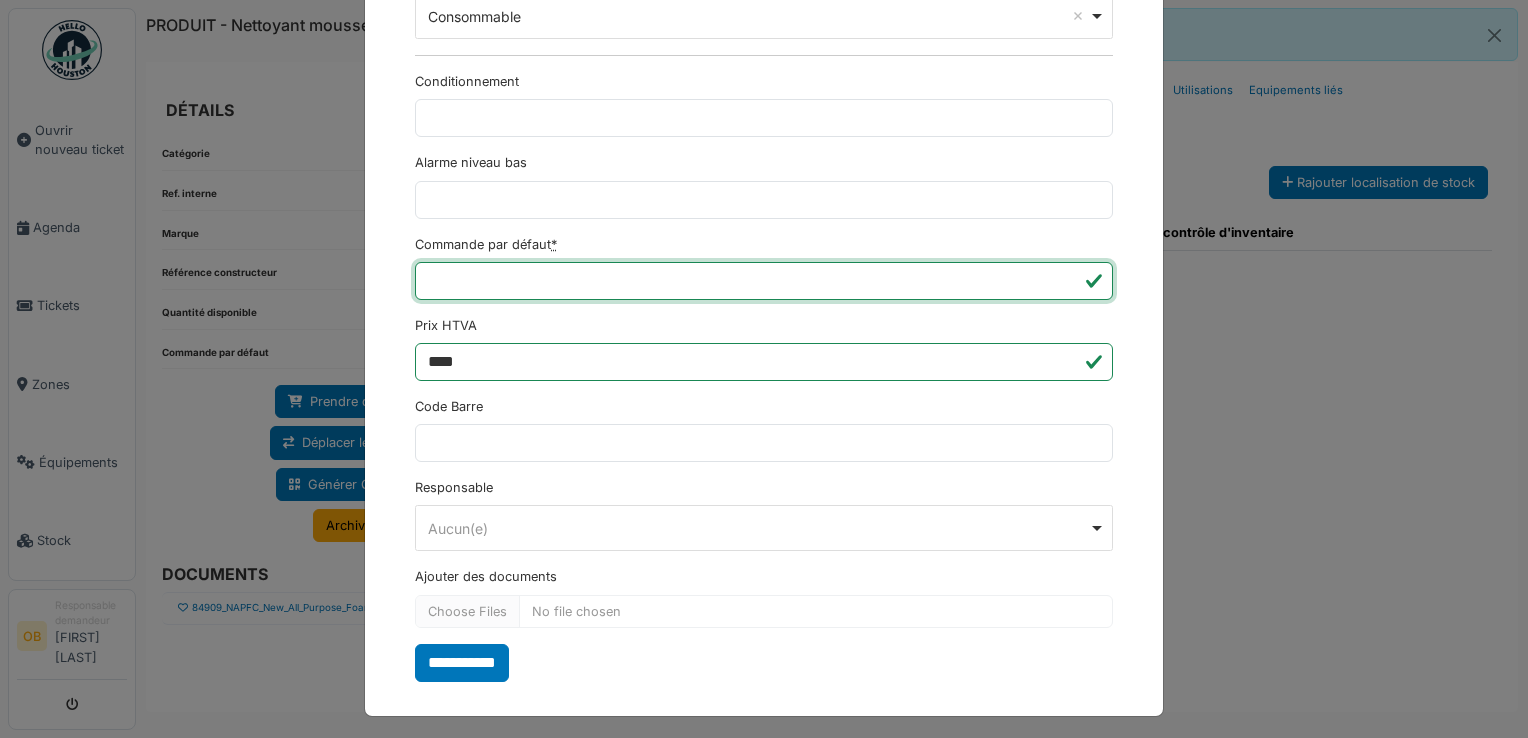 click on "***" at bounding box center (764, 281) 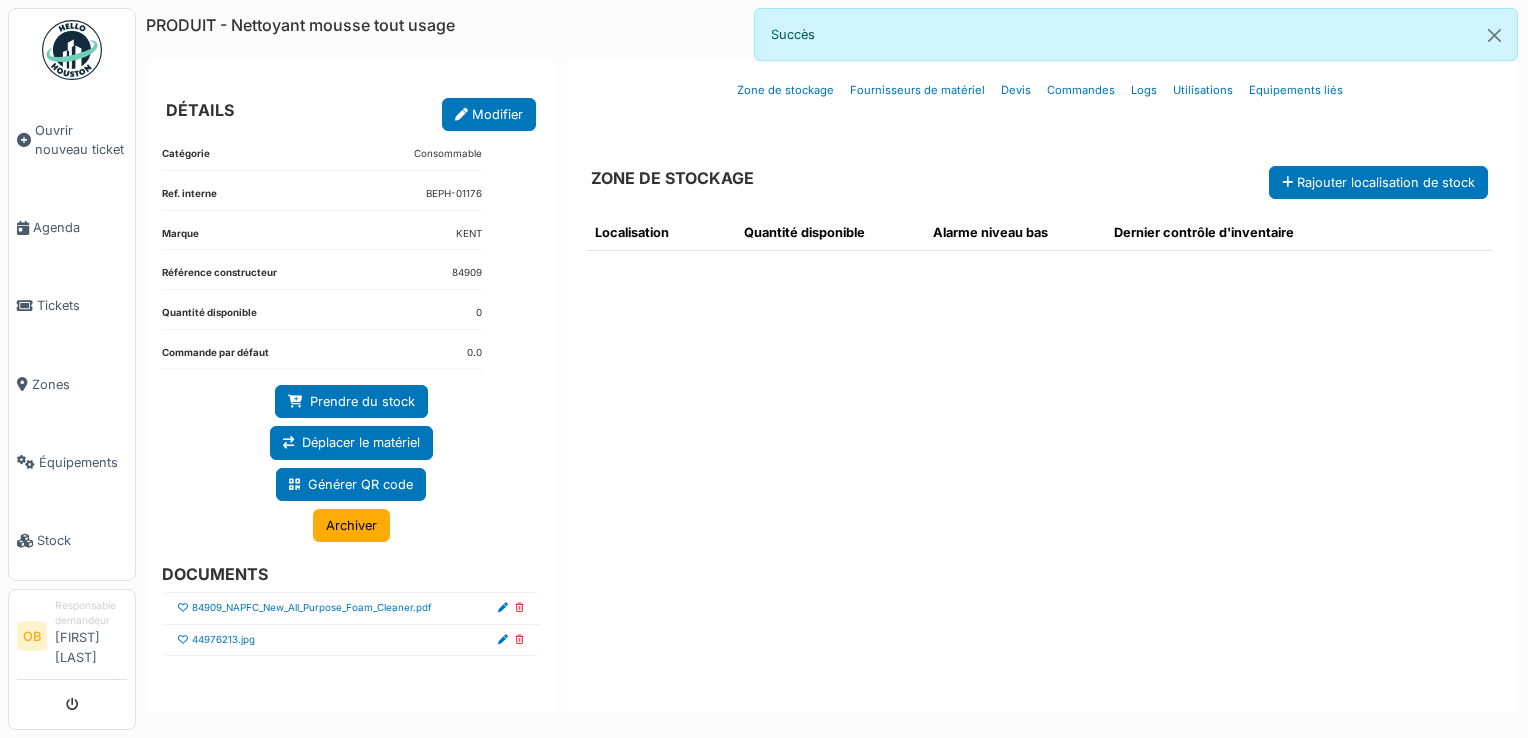 click at bounding box center (183, 640) 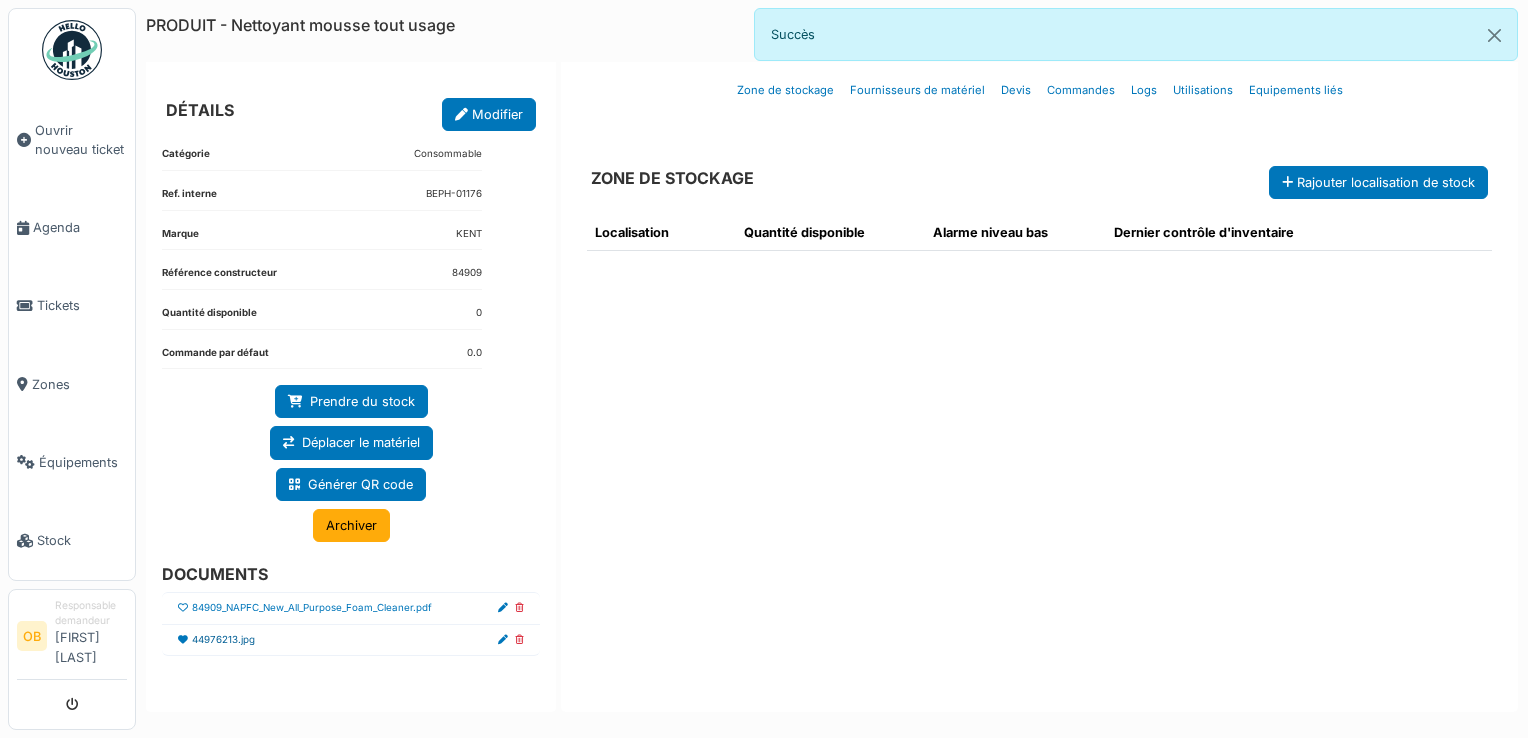 click on "44976213.jpg" at bounding box center [223, 640] 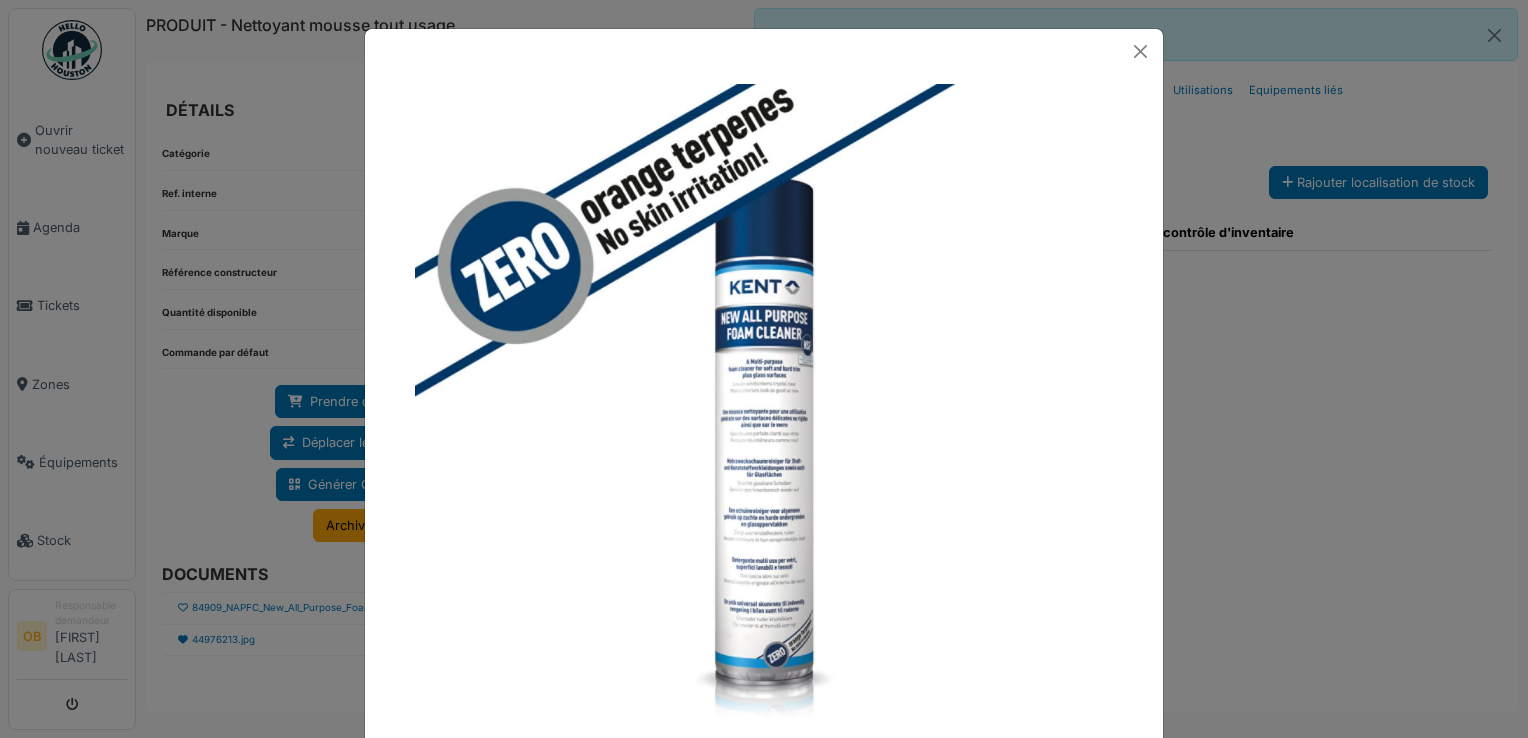 click at bounding box center [764, 369] 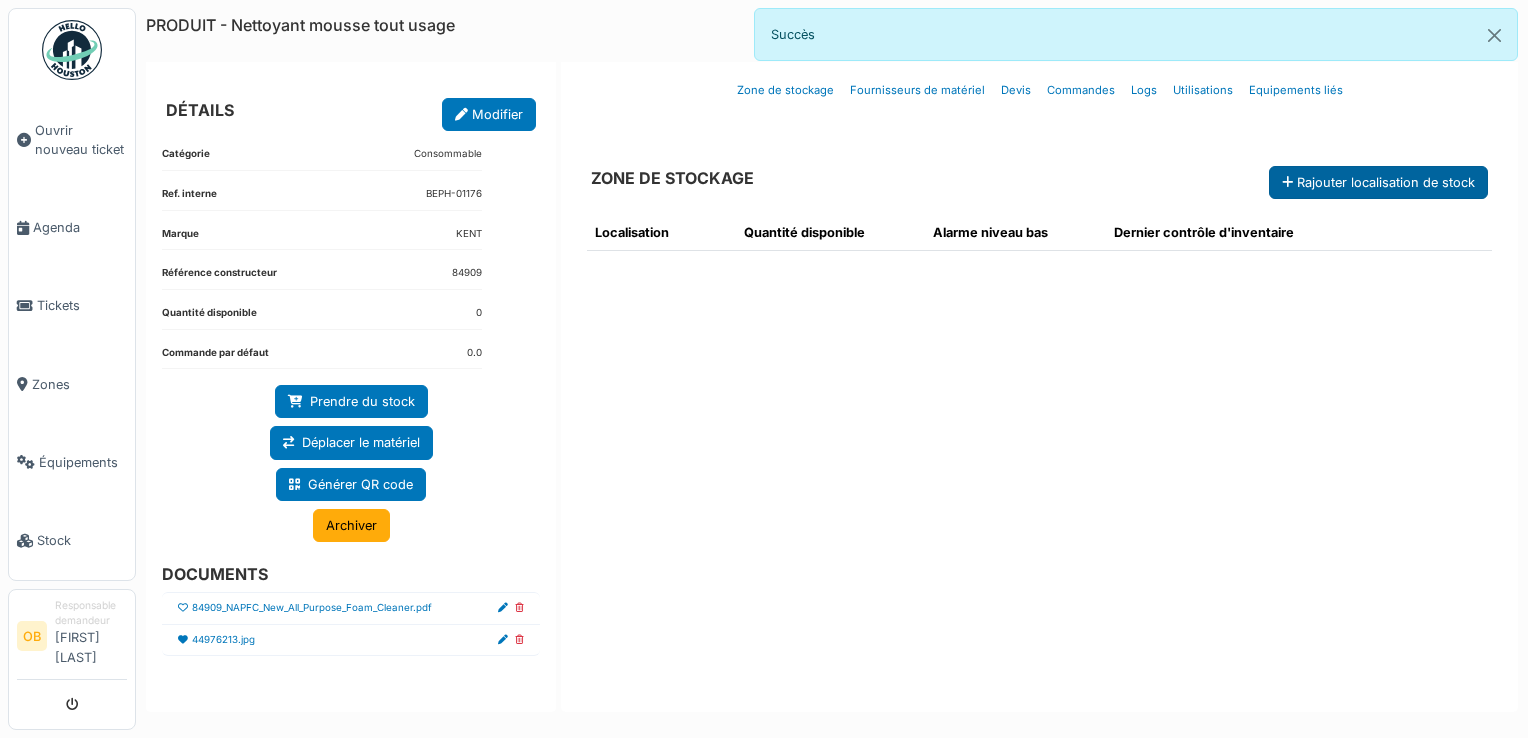 click on "Rajouter localisation de stock" at bounding box center (1378, 182) 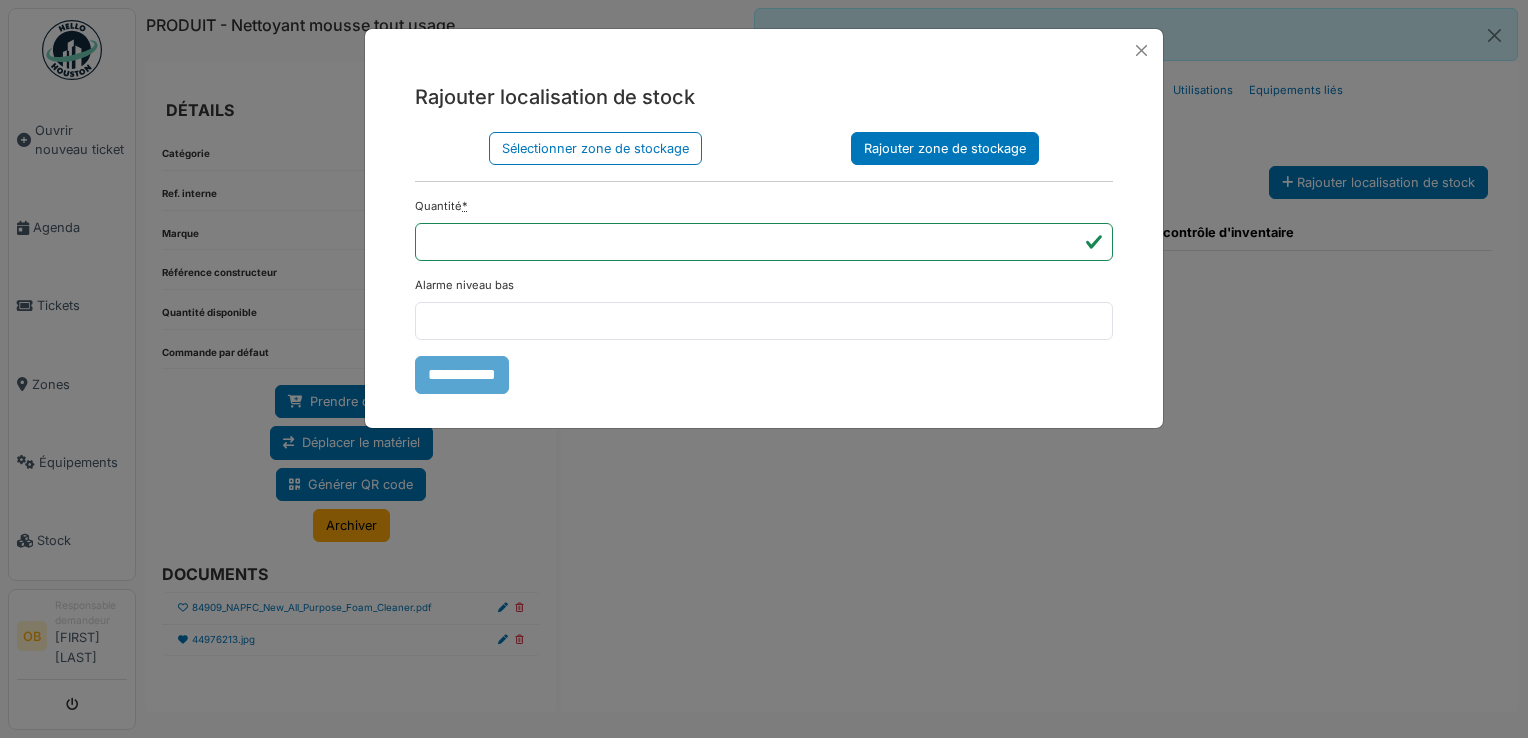 click on "Rajouter zone de stockage" at bounding box center [945, 148] 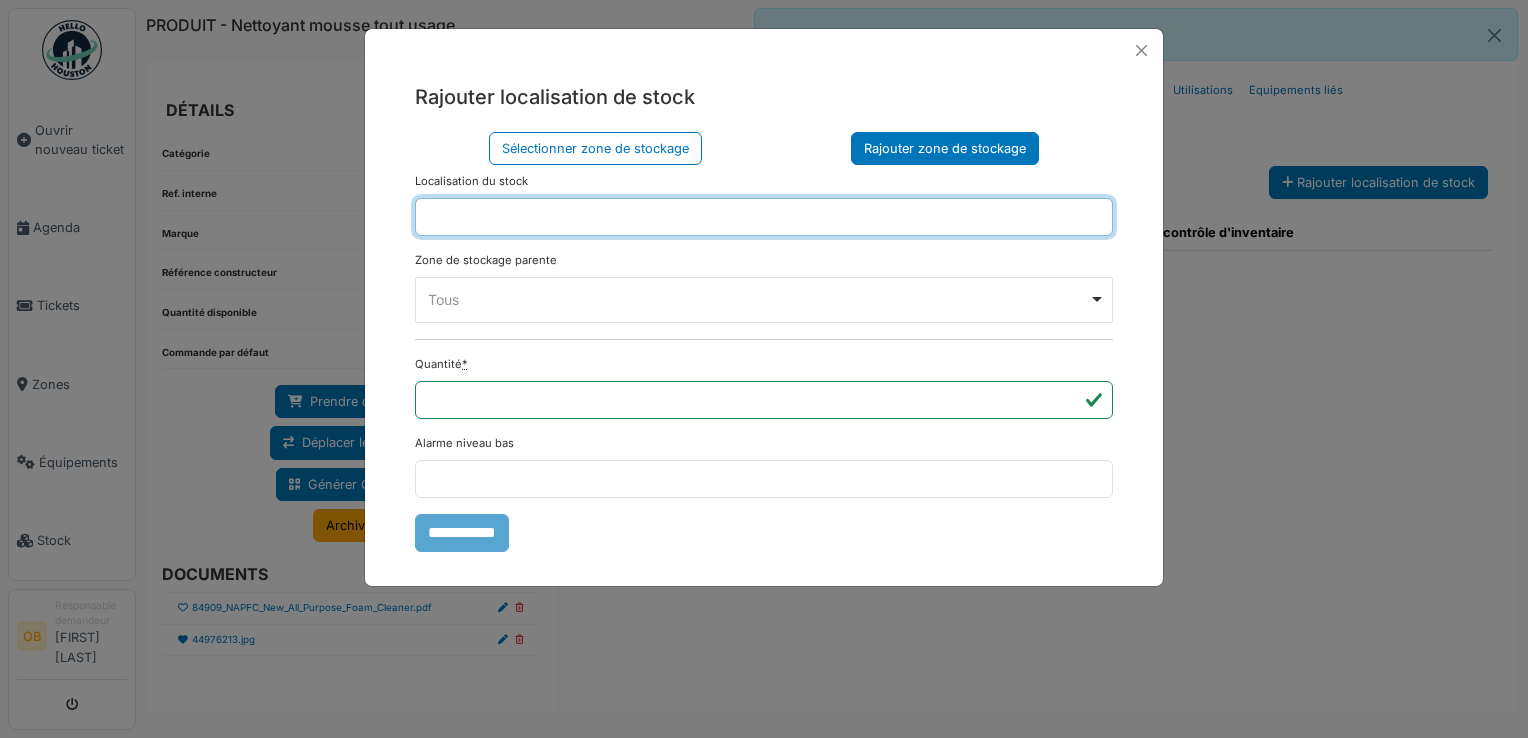 click at bounding box center [764, 217] 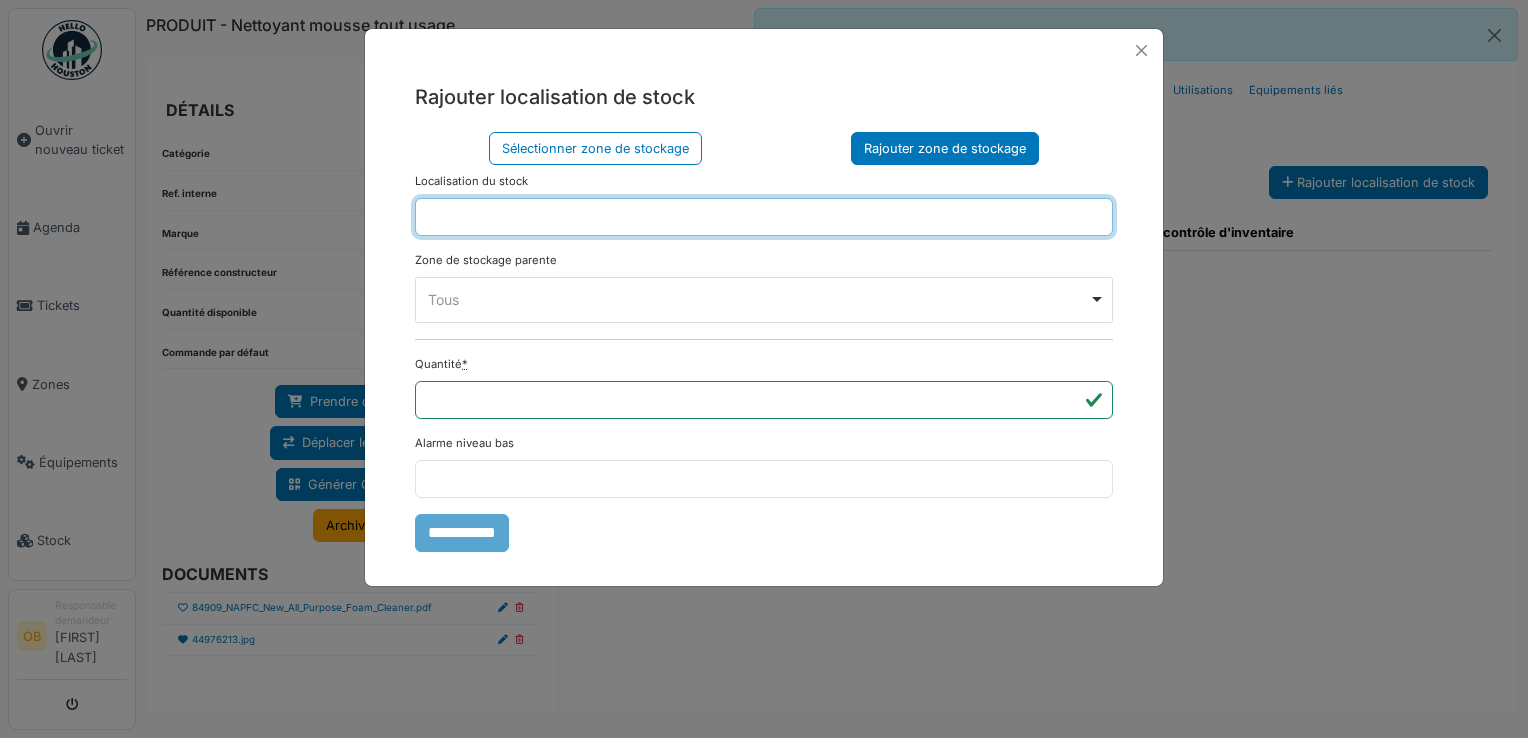 type on "*********" 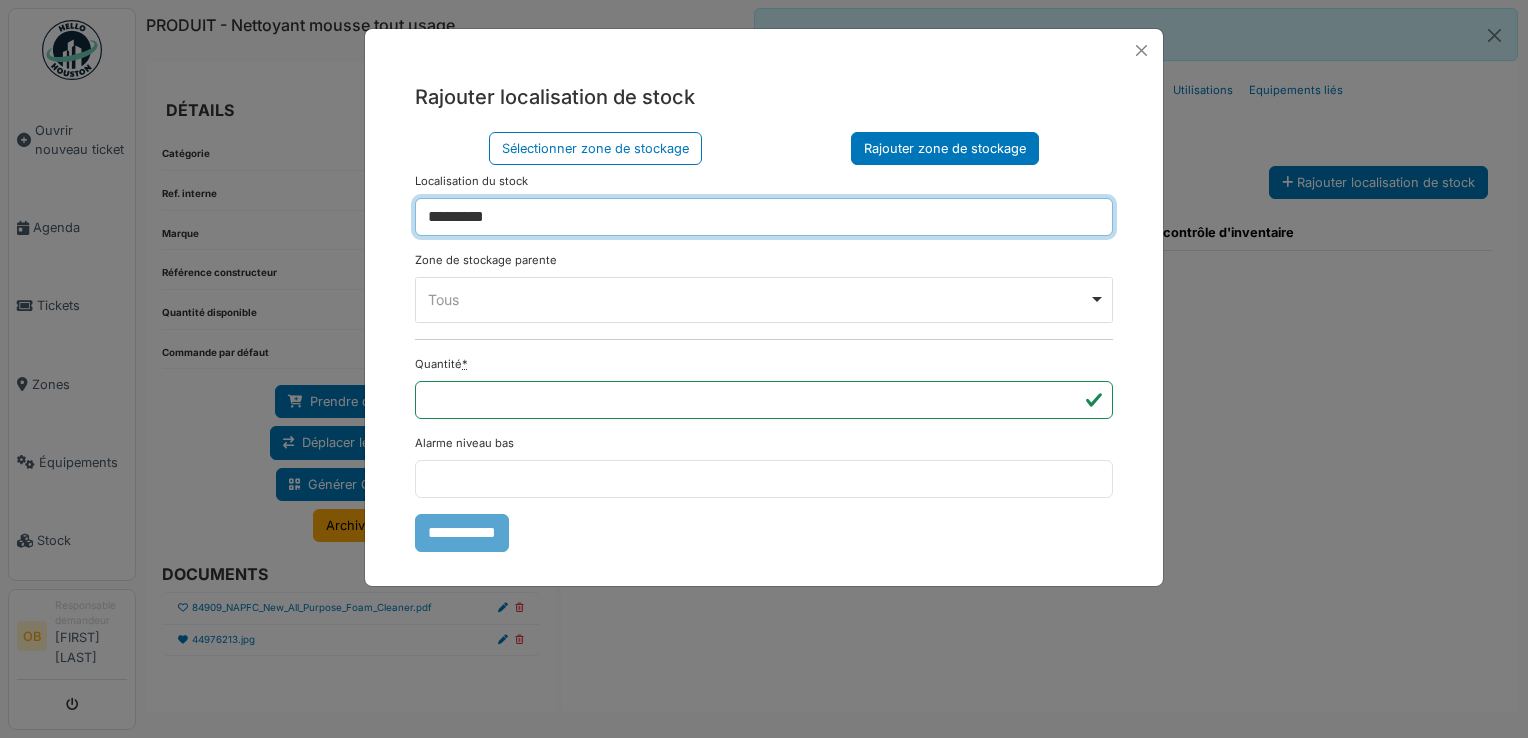 click on "Tous Remove item" at bounding box center (764, 299) 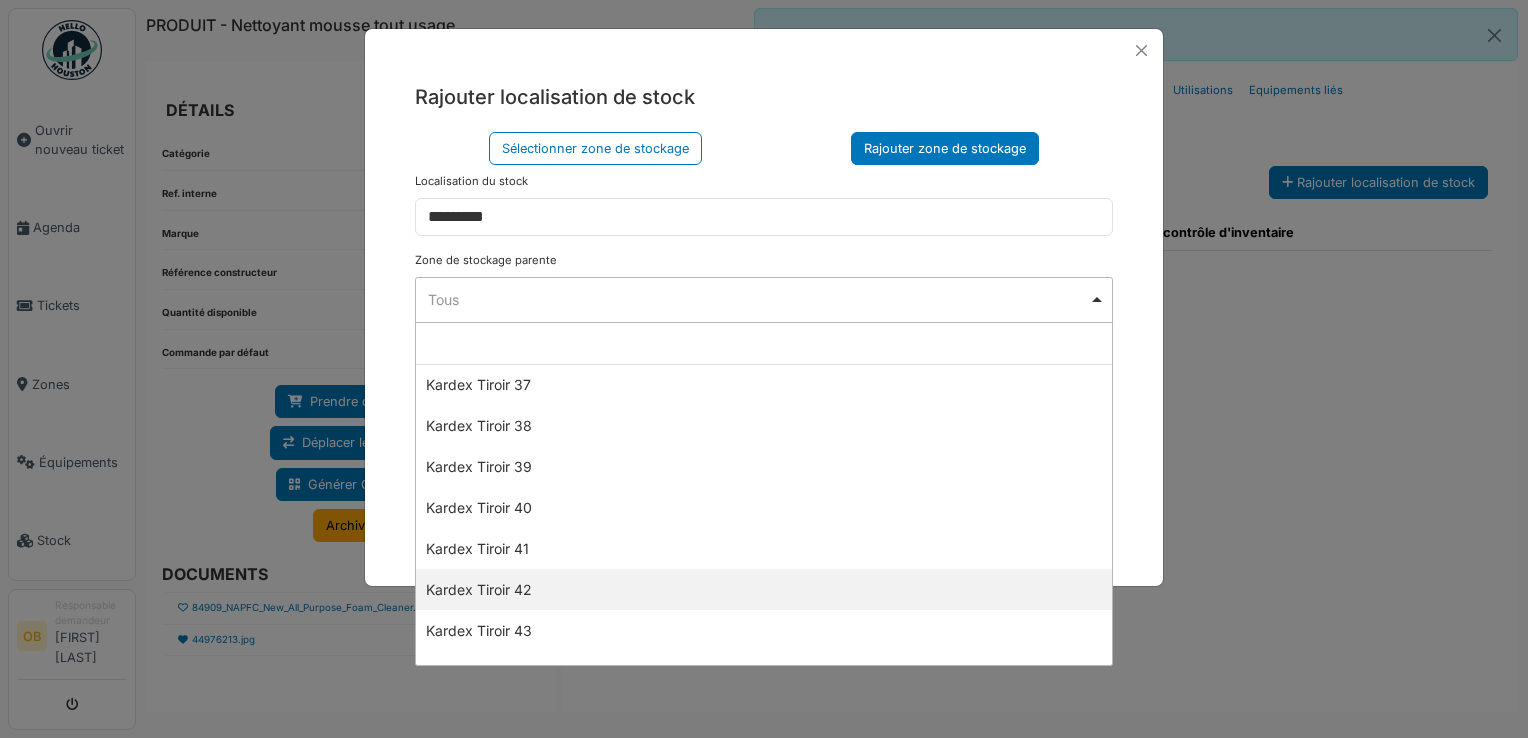 scroll, scrollTop: 1733, scrollLeft: 0, axis: vertical 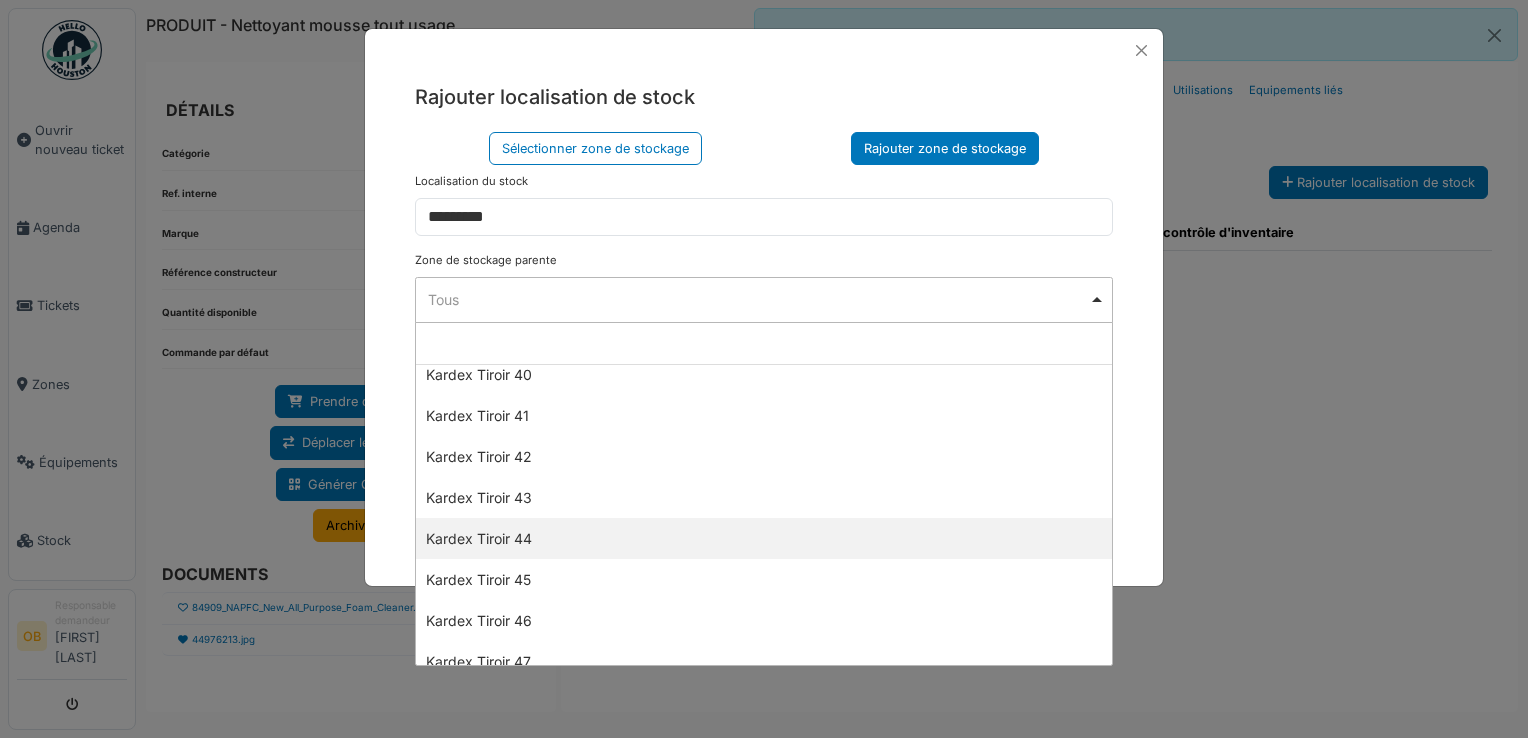 select on "****" 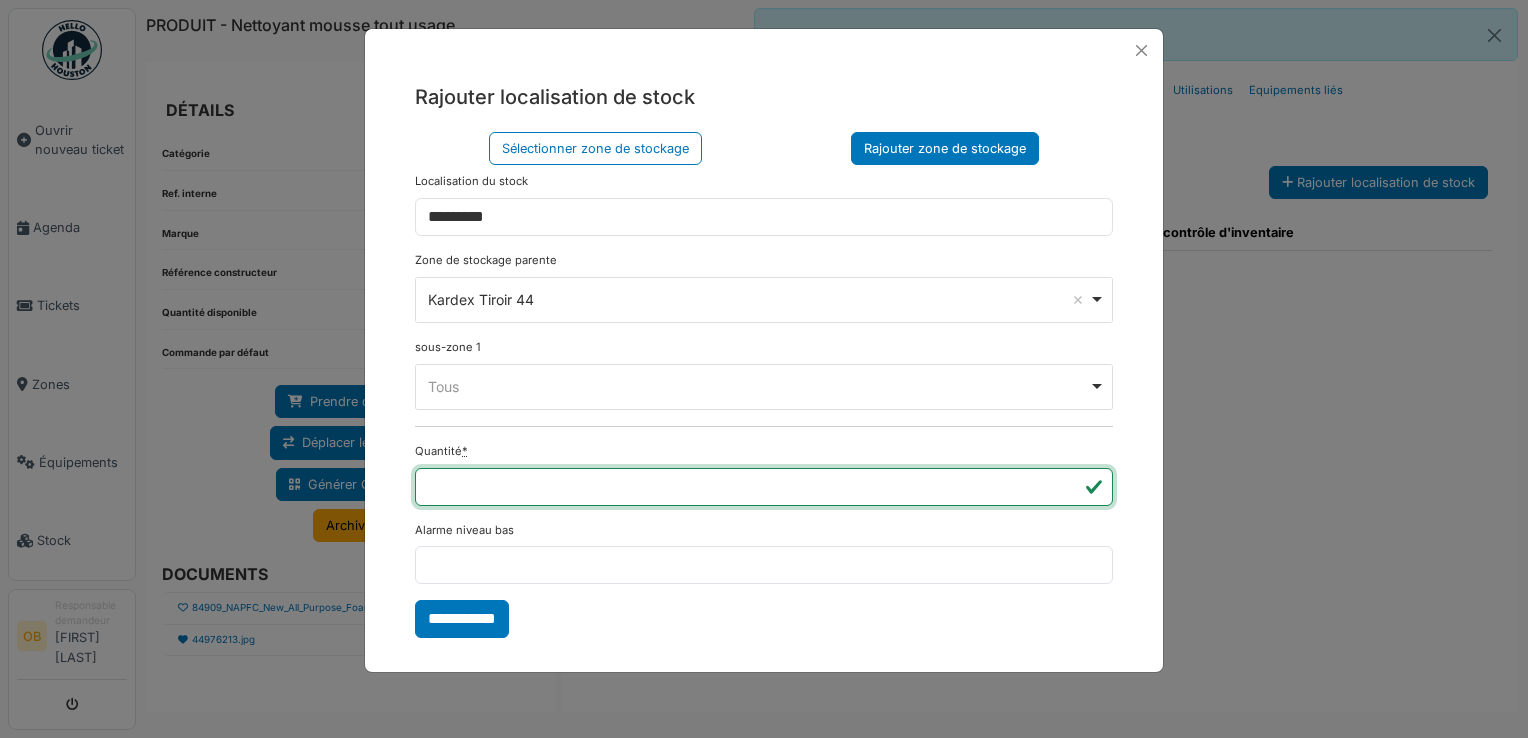 click on "**" at bounding box center [764, 487] 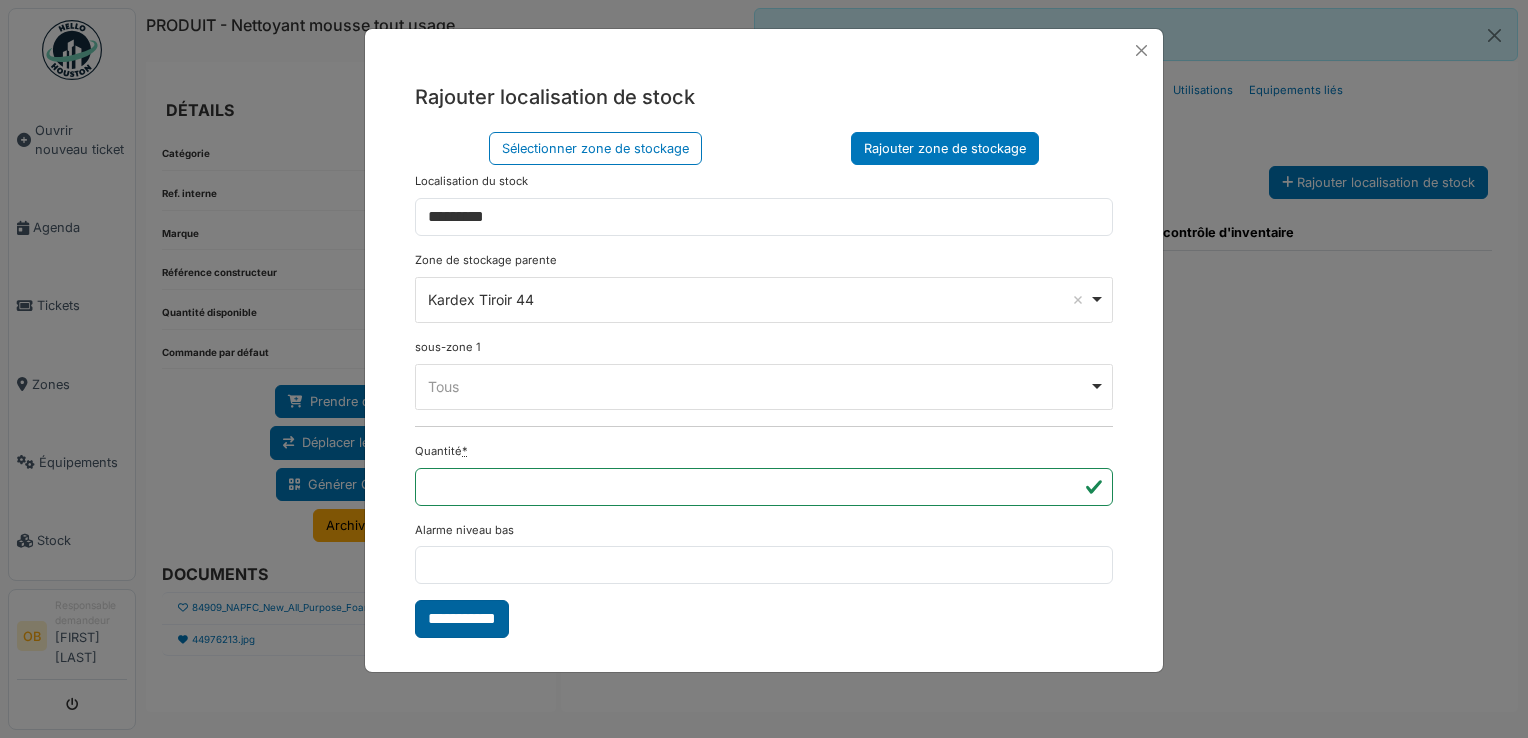click on "**********" at bounding box center [462, 619] 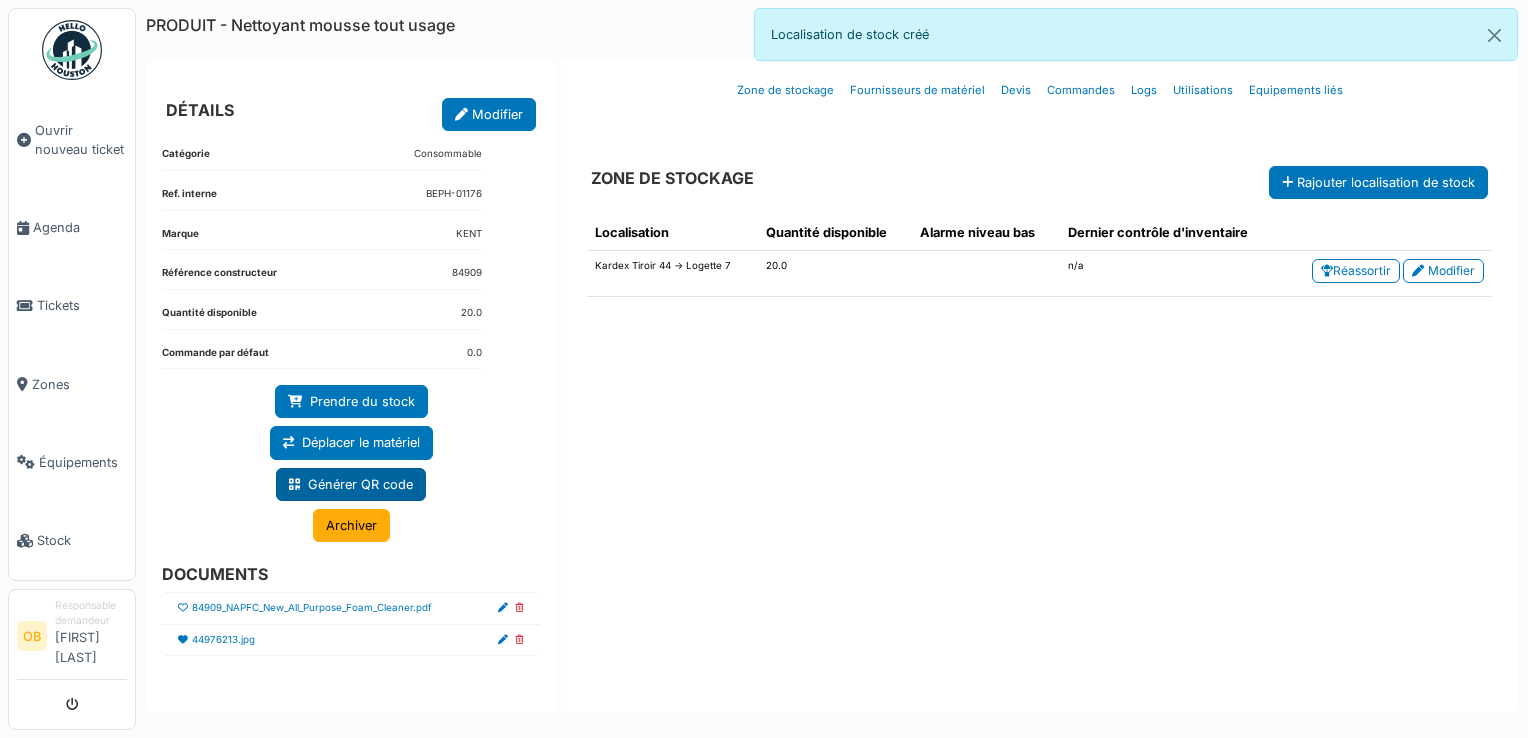 click on "Catégorie
Consommable
Ref. interne
BEPH-01176
Marque
KENT
Référence constructeur
84909
Quantité disponible
20.0
Commande par défaut
0.0
Prendre du stock
Déplacer le matériel
Générer QR code
Archiver
DOCUMENTS" at bounding box center [351, 416] 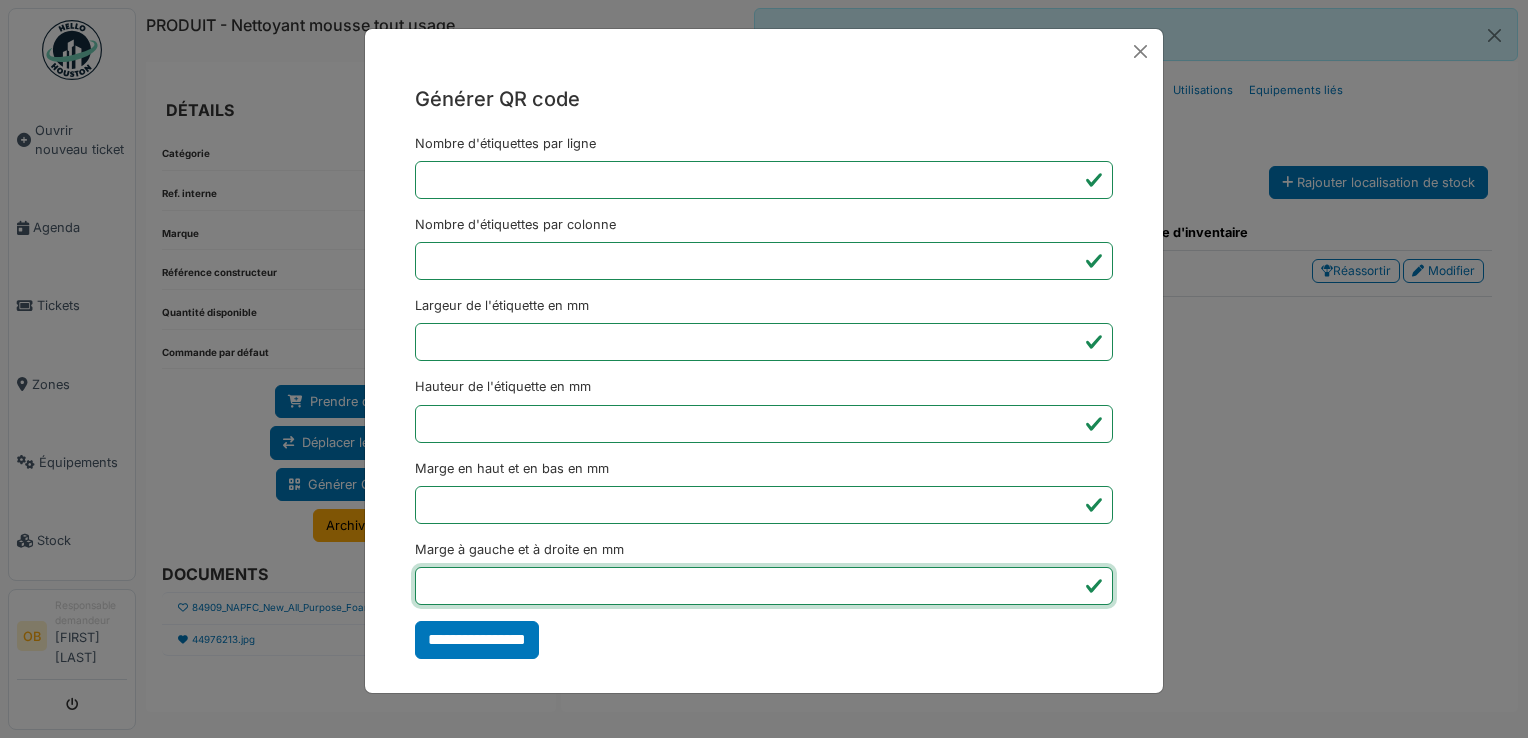 click on "*" at bounding box center (764, 586) 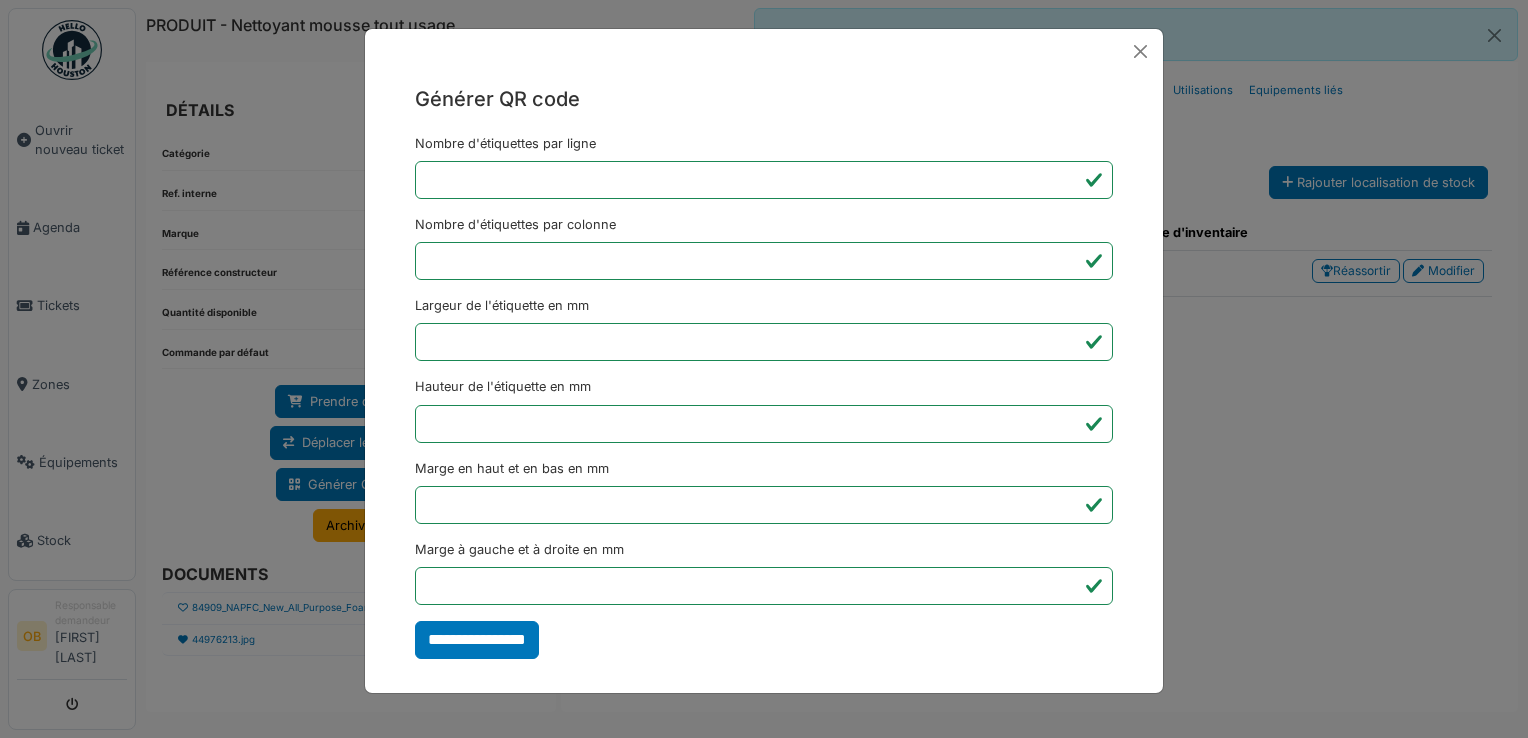 type on "*******" 